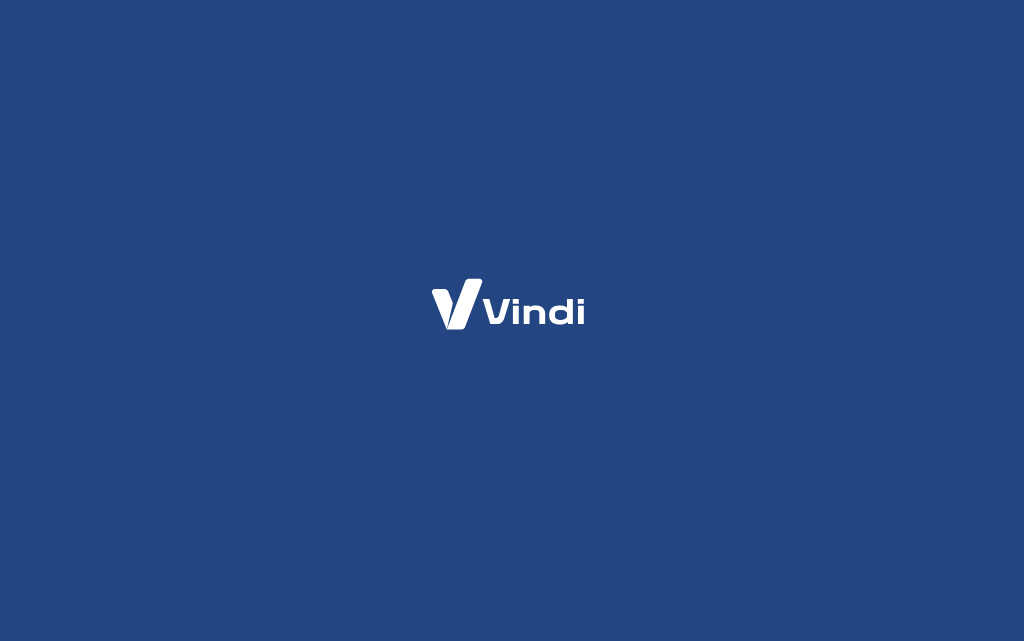 scroll, scrollTop: 0, scrollLeft: 0, axis: both 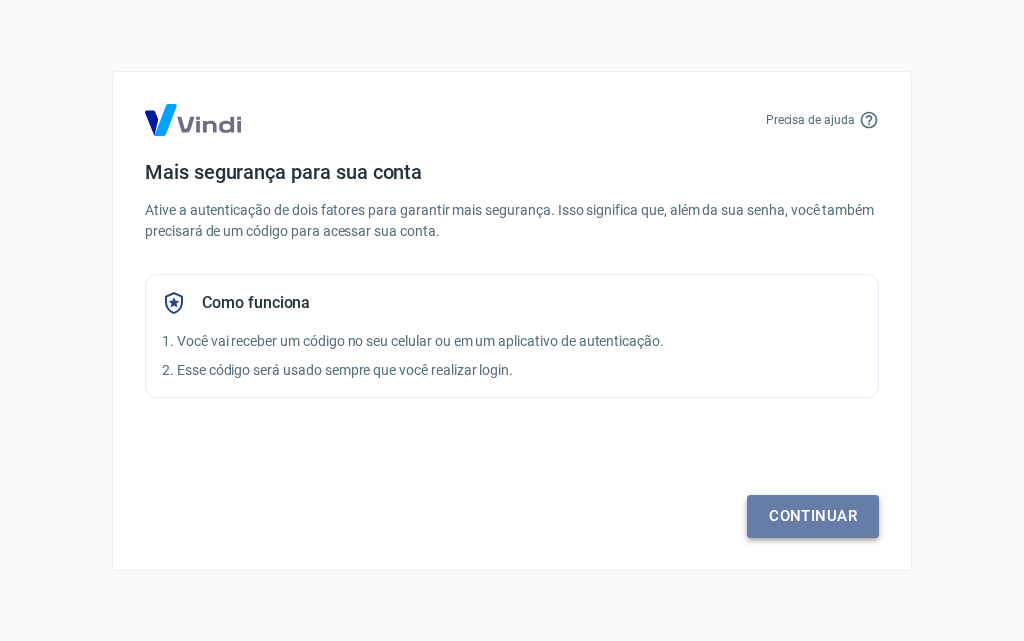 click on "Continuar" at bounding box center (813, 516) 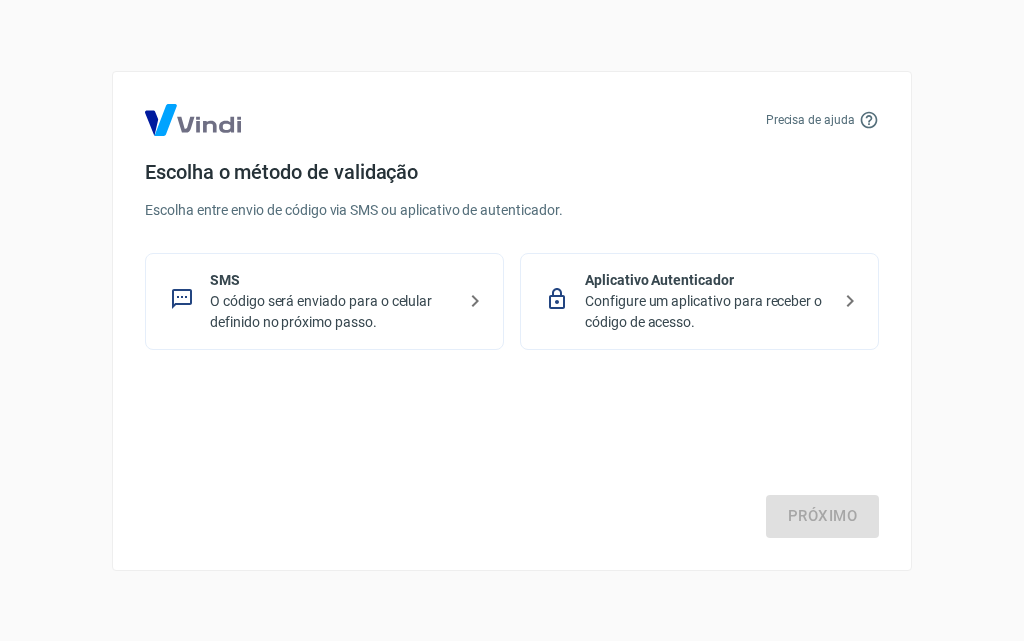 click on "Escolha entre envio de código via SMS ou aplicativo de autenticador." at bounding box center [512, 210] 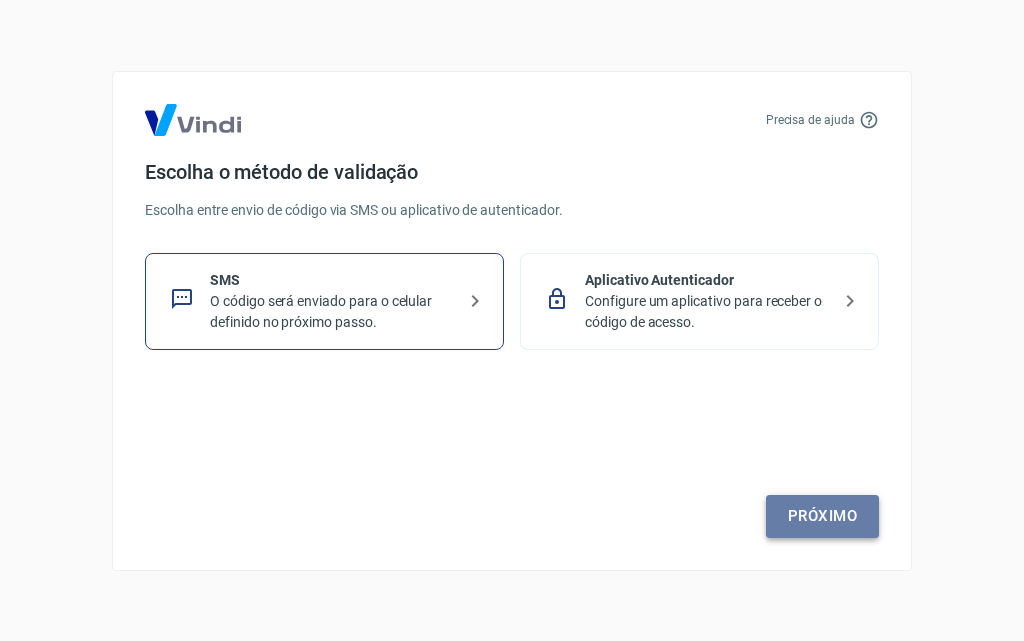 click on "Próximo" at bounding box center (822, 516) 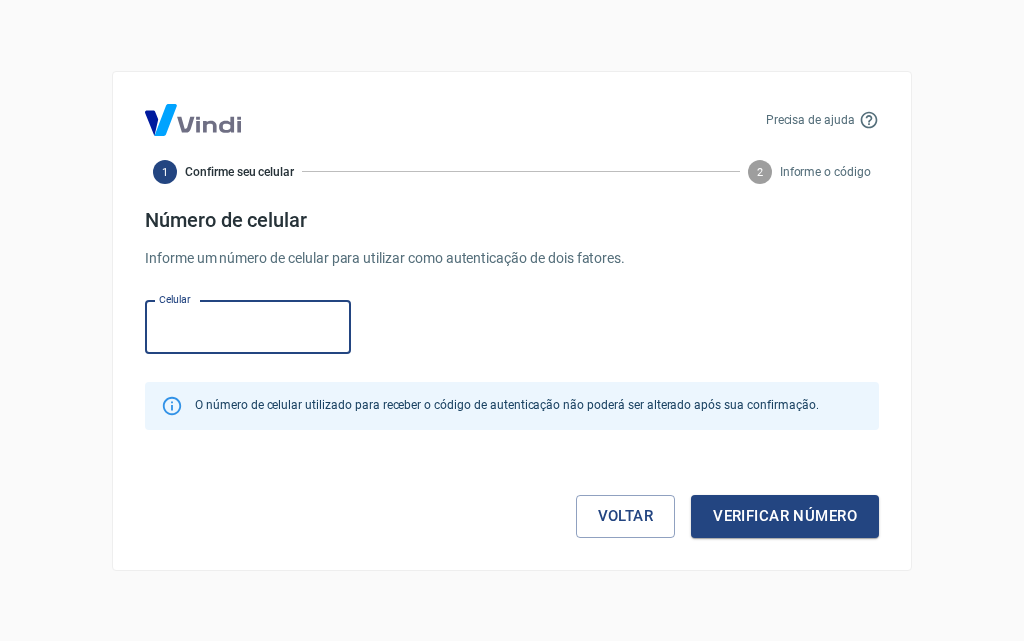 click on "Celular" at bounding box center [248, 327] 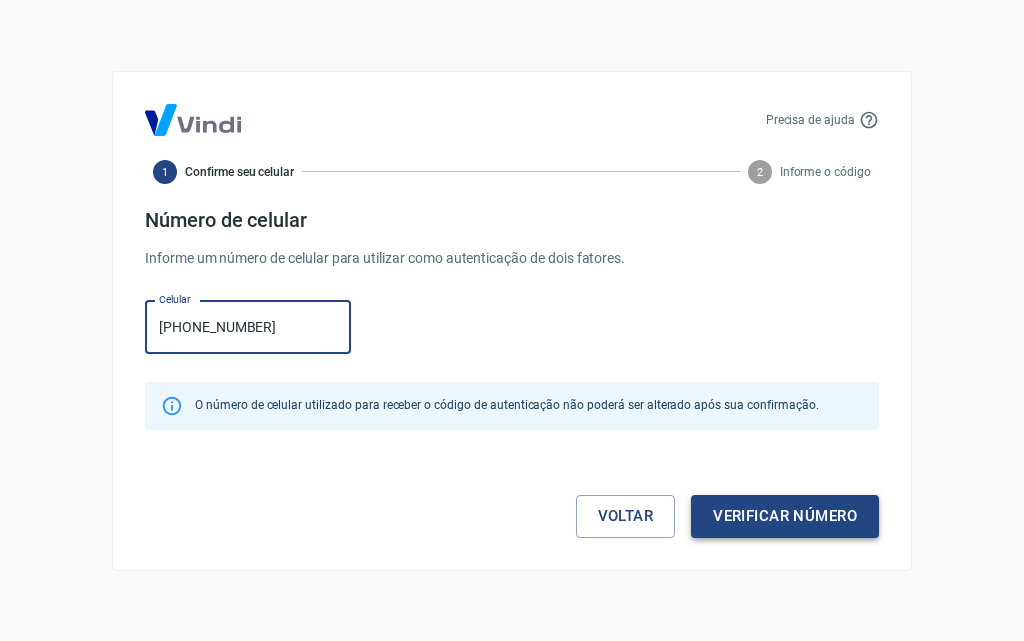 type on "[PHONE_NUMBER]" 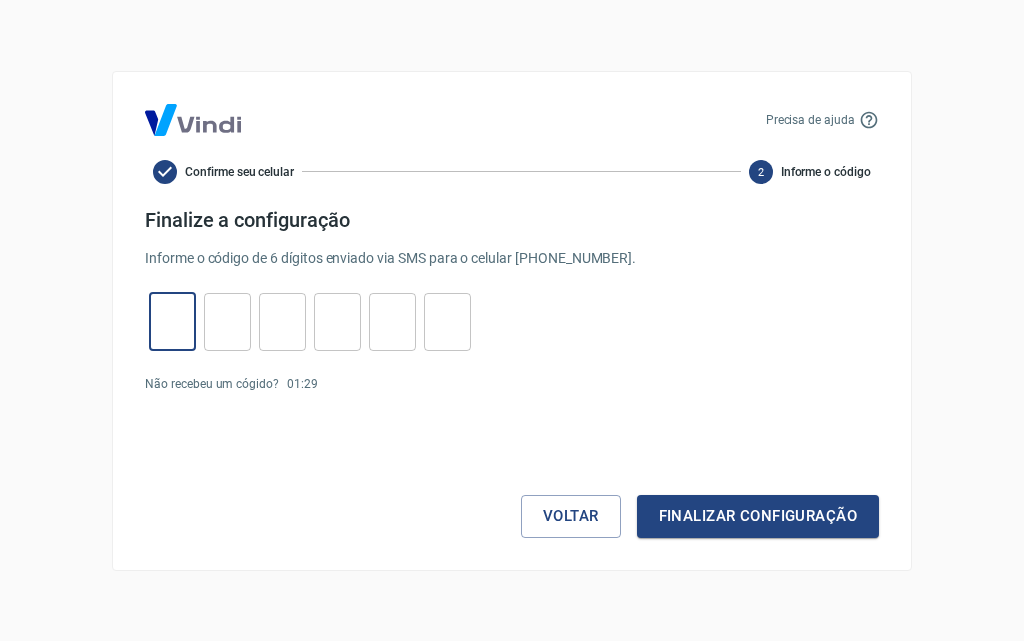click at bounding box center [172, 321] 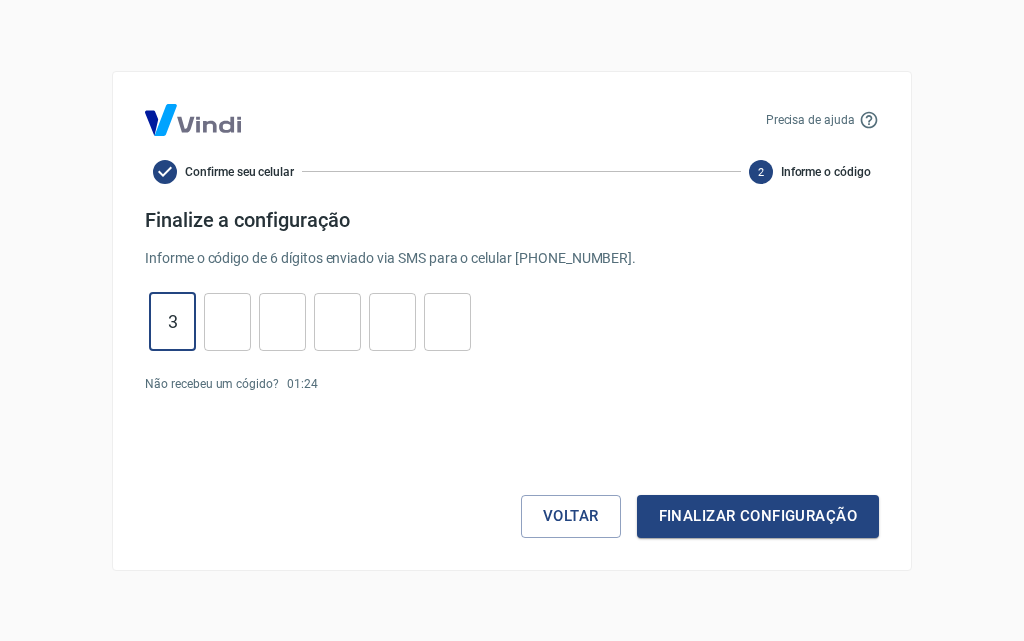 type on "3" 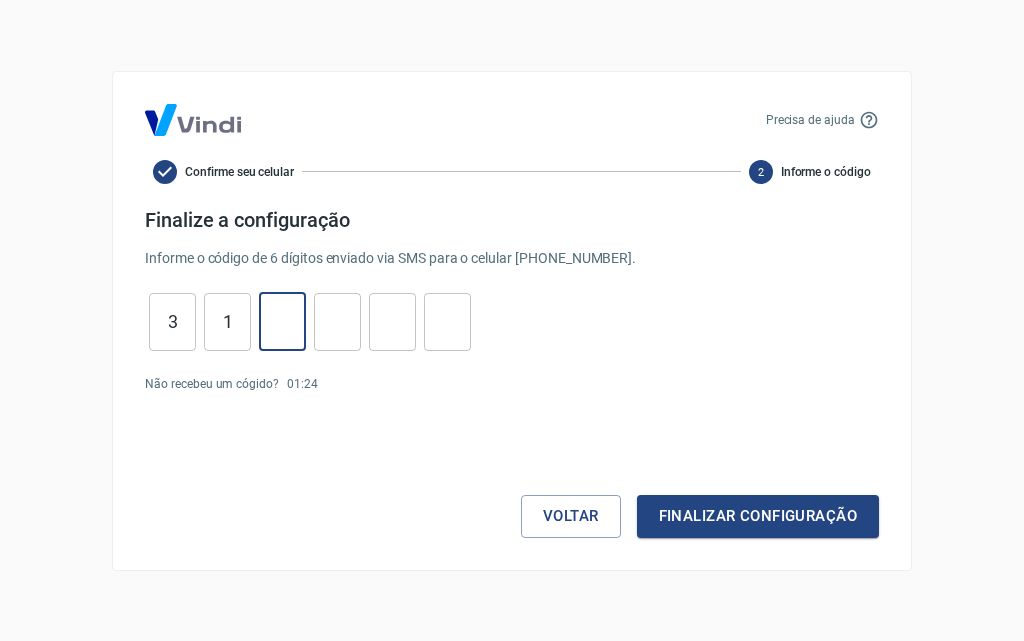 type on "7" 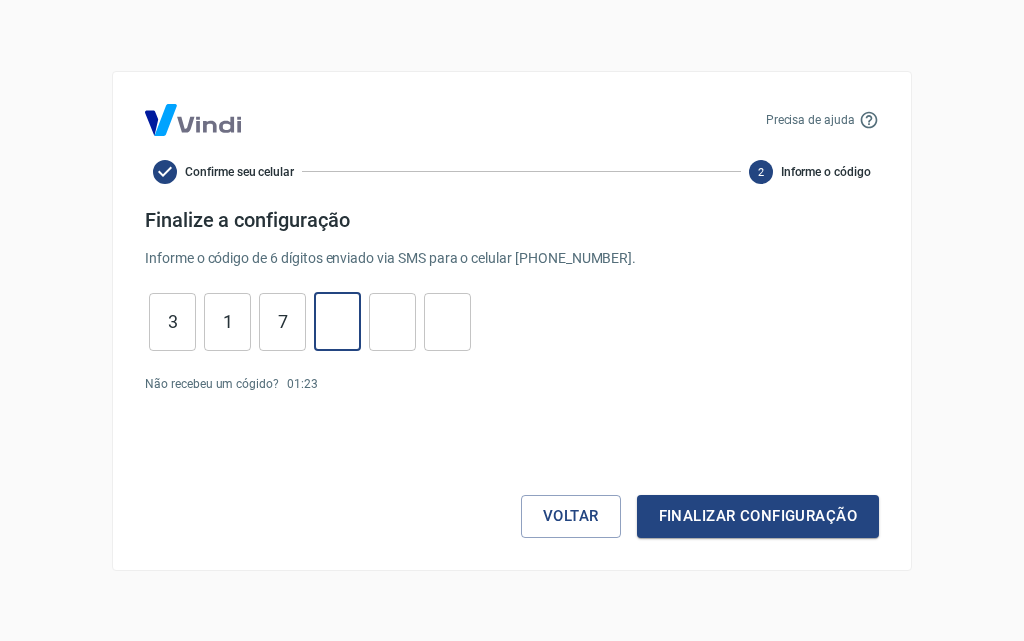 type on "7" 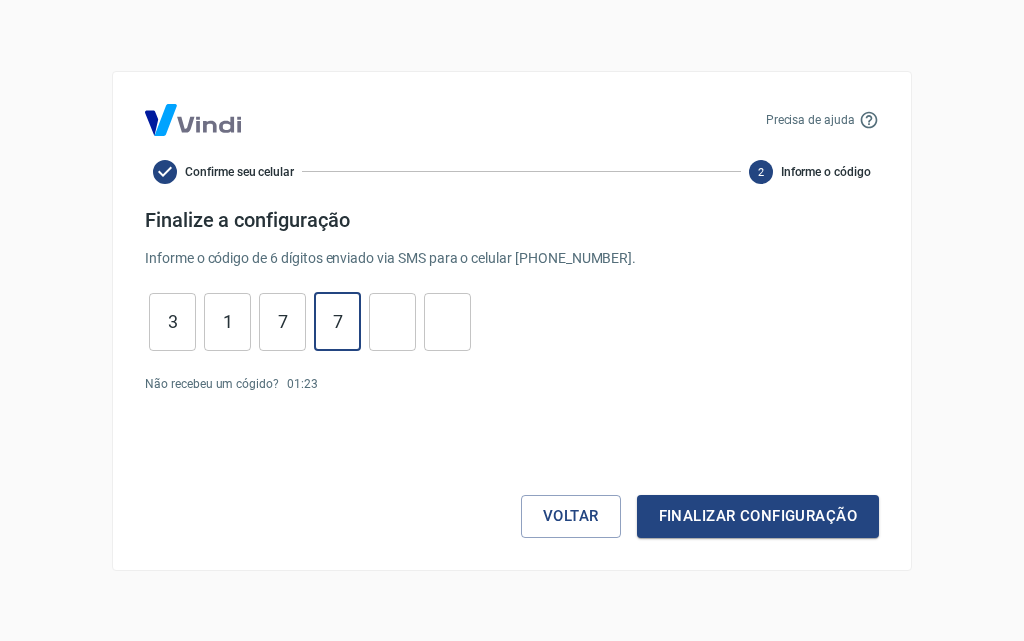 type on "5" 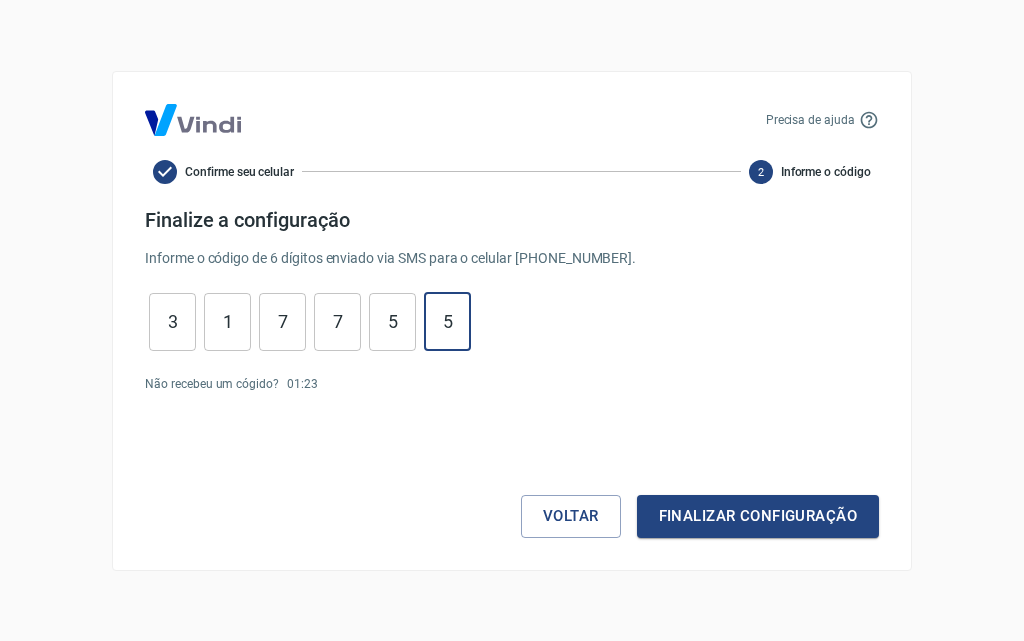 type on "5" 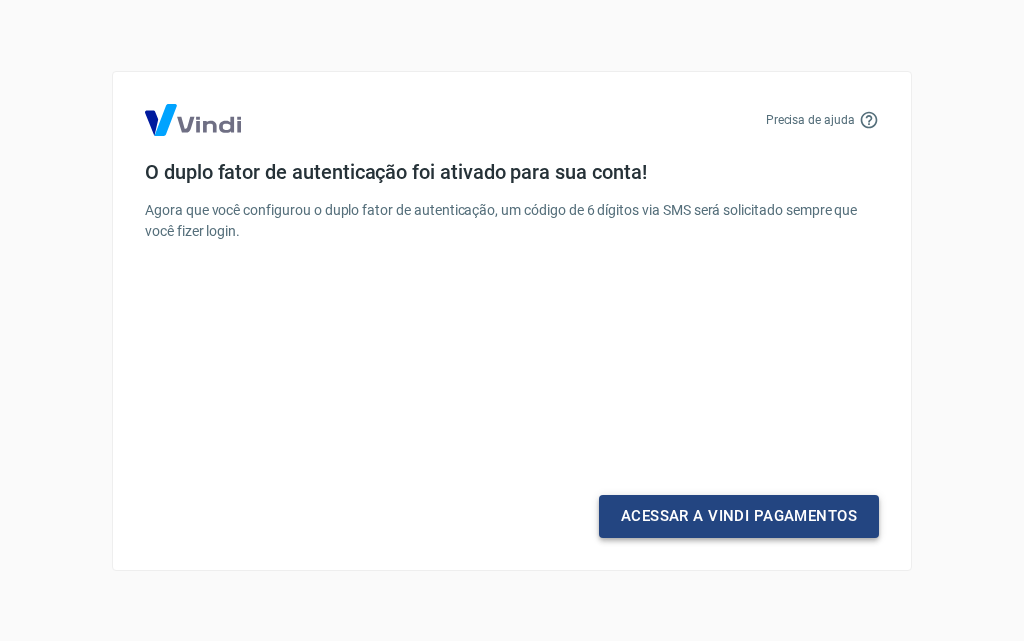 click on "Acessar a Vindi Pagamentos" at bounding box center (739, 516) 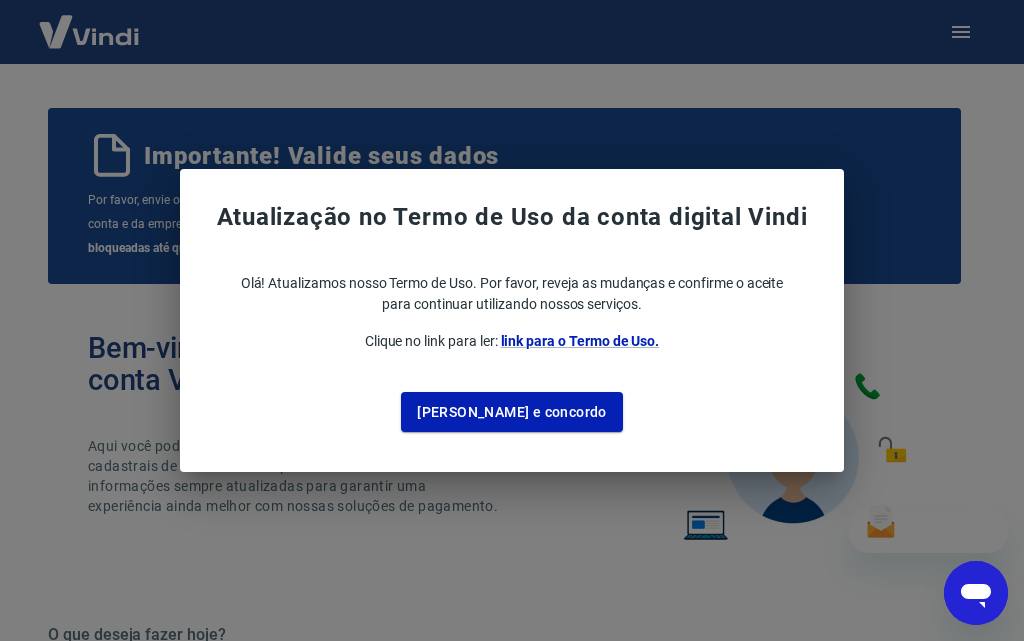 scroll, scrollTop: 0, scrollLeft: 0, axis: both 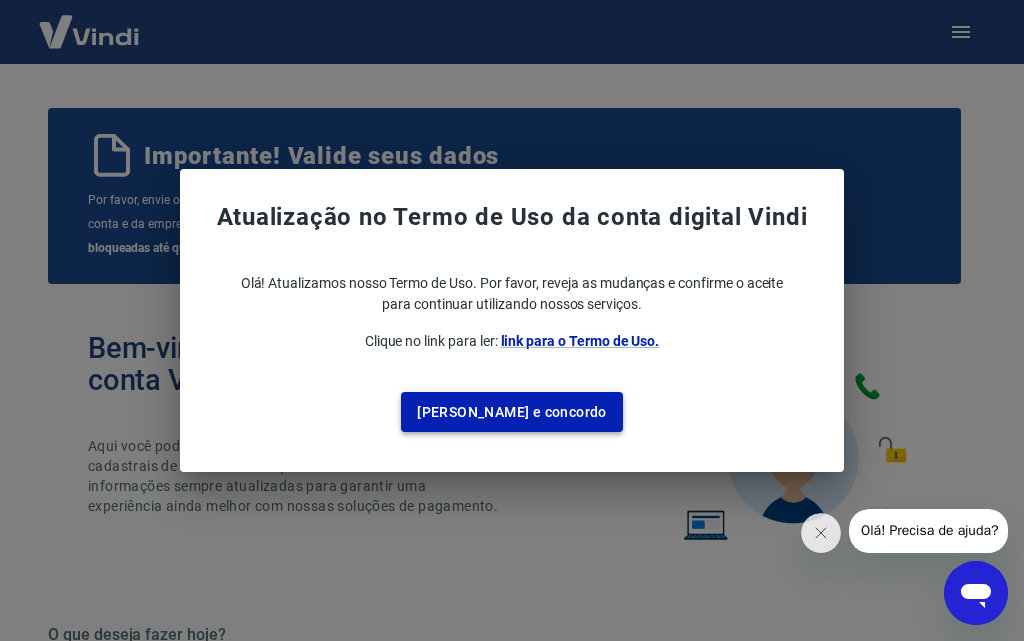 click on "[PERSON_NAME] e concordo" at bounding box center (512, 412) 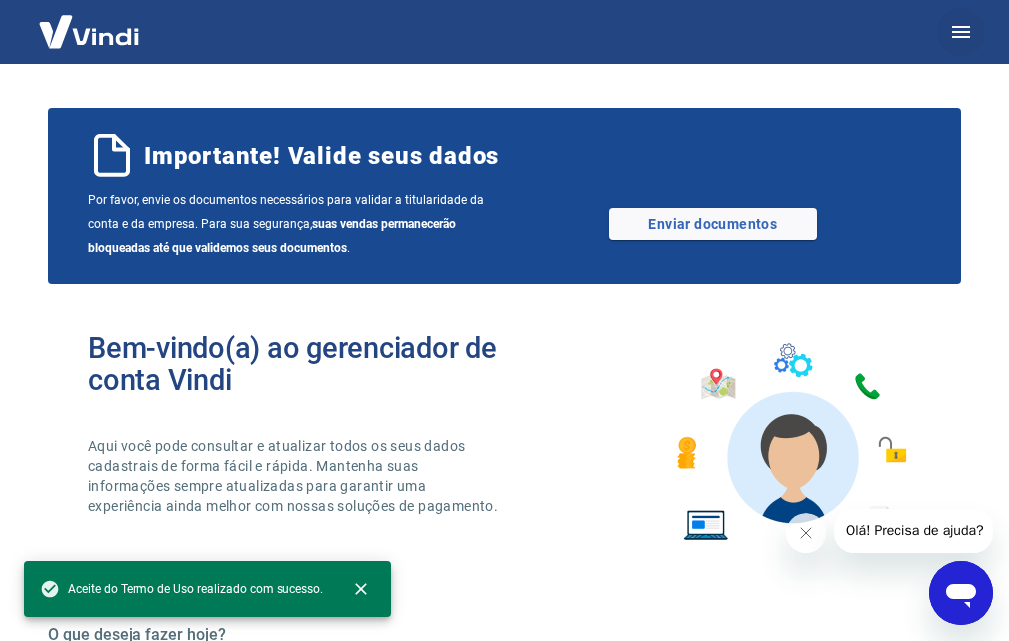 click at bounding box center [961, 32] 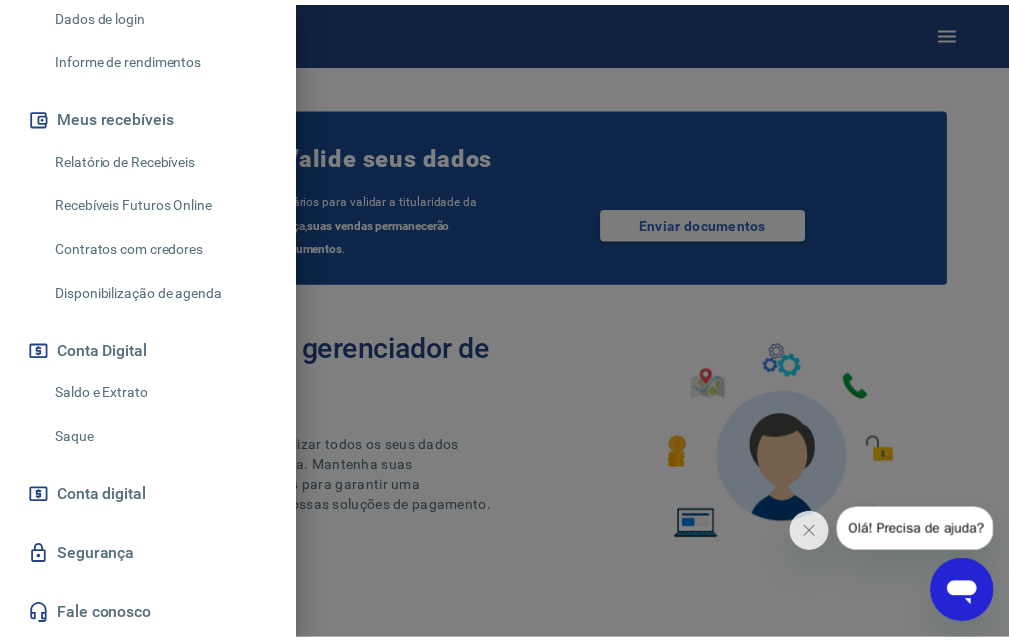 scroll, scrollTop: 344, scrollLeft: 0, axis: vertical 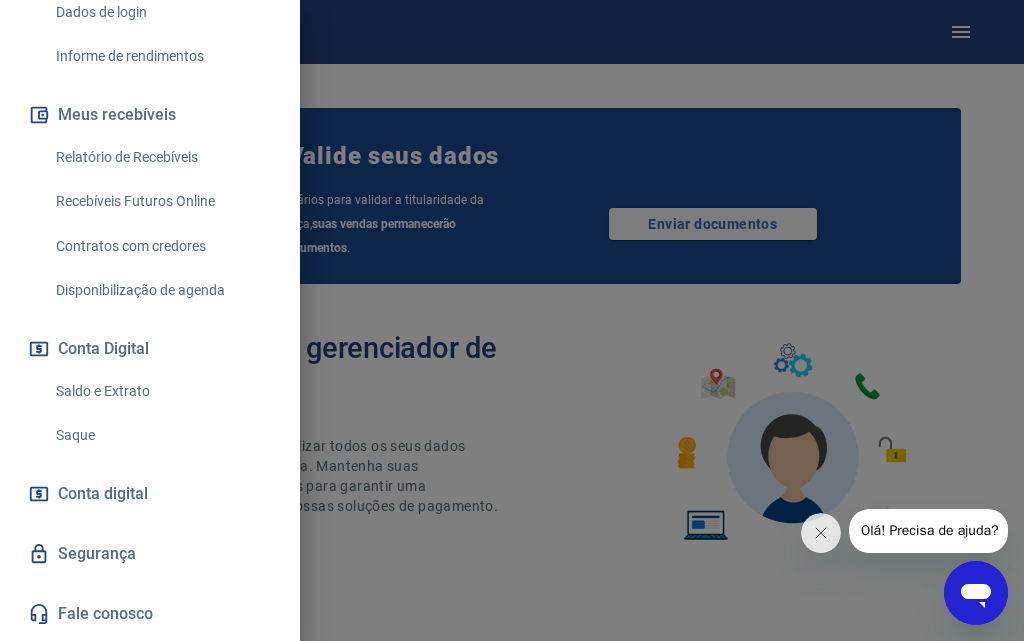 click at bounding box center [512, 320] 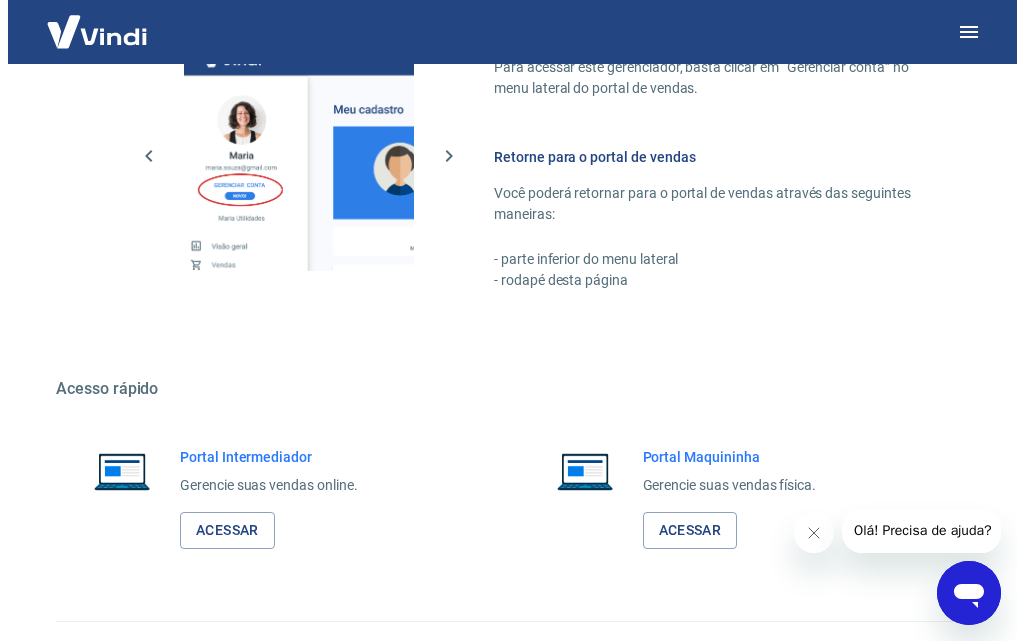 scroll, scrollTop: 1150, scrollLeft: 0, axis: vertical 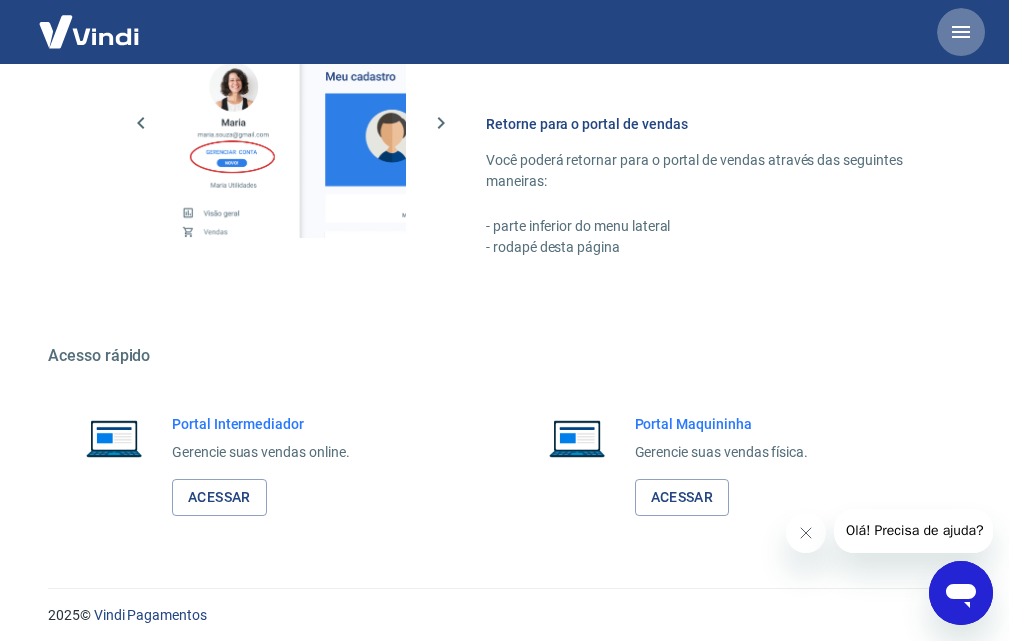 click 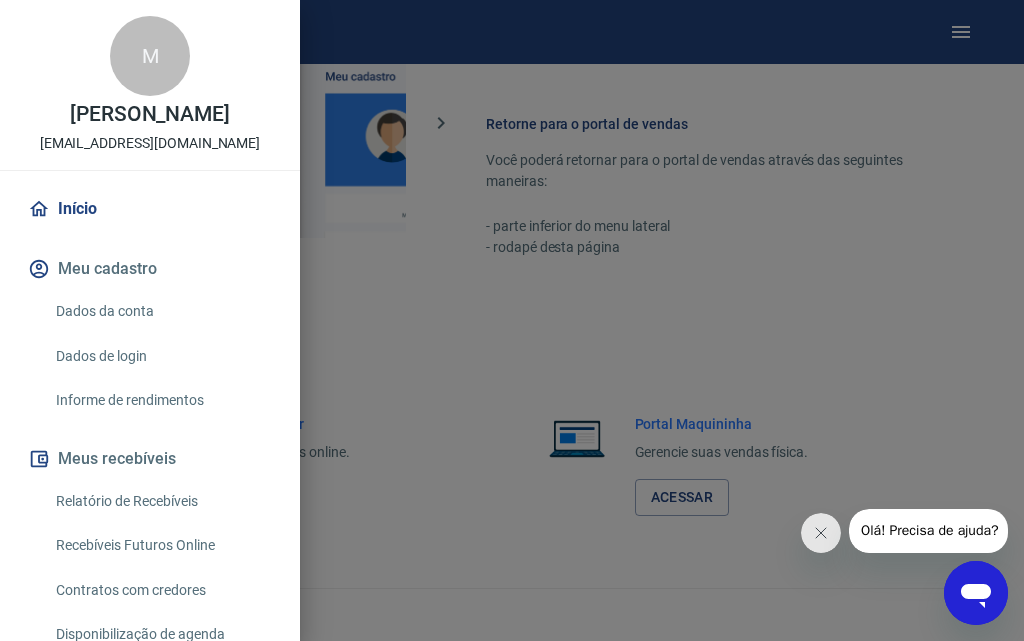 click on "Relatório de Recebíveis" at bounding box center [162, 501] 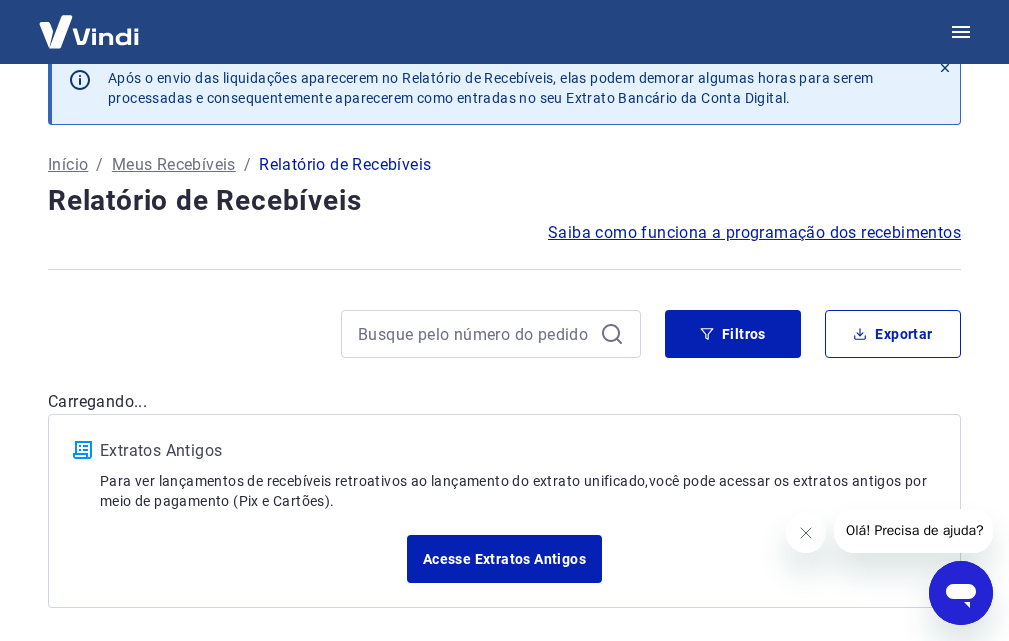 scroll, scrollTop: 2466, scrollLeft: 0, axis: vertical 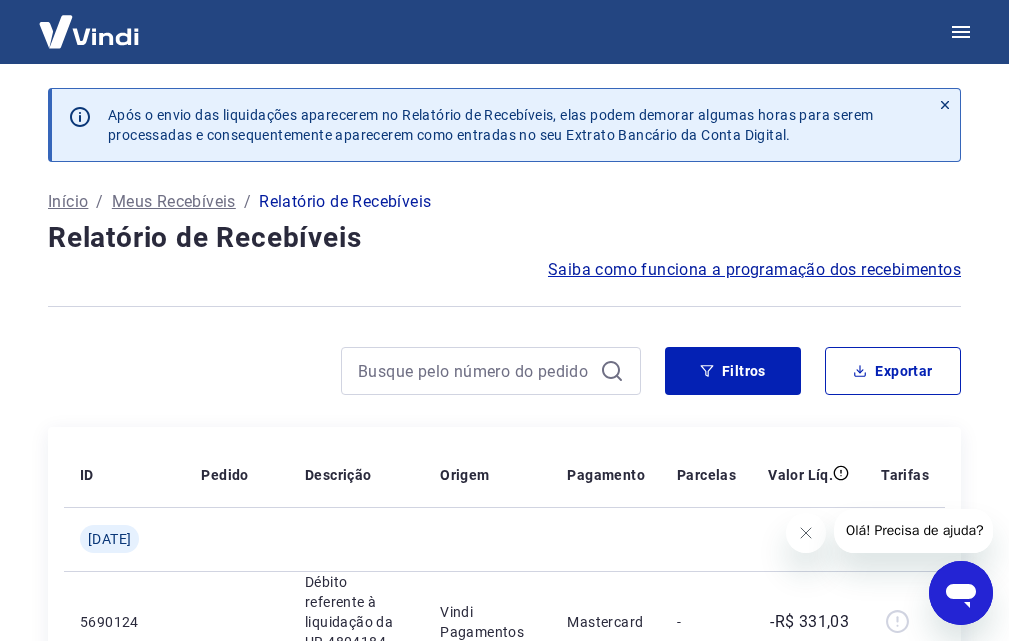 click 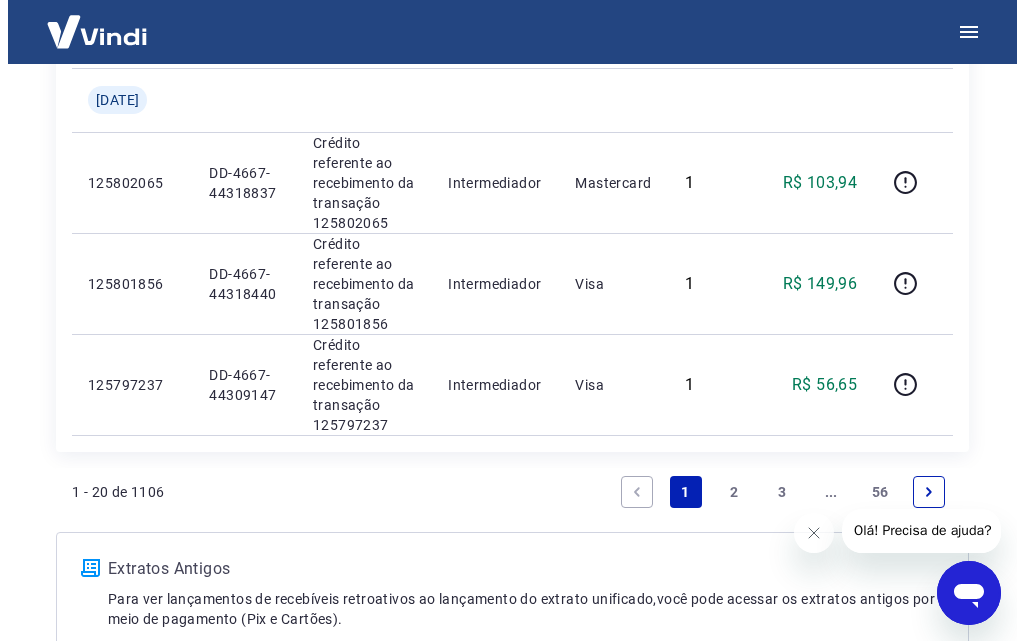 scroll, scrollTop: 2469, scrollLeft: 0, axis: vertical 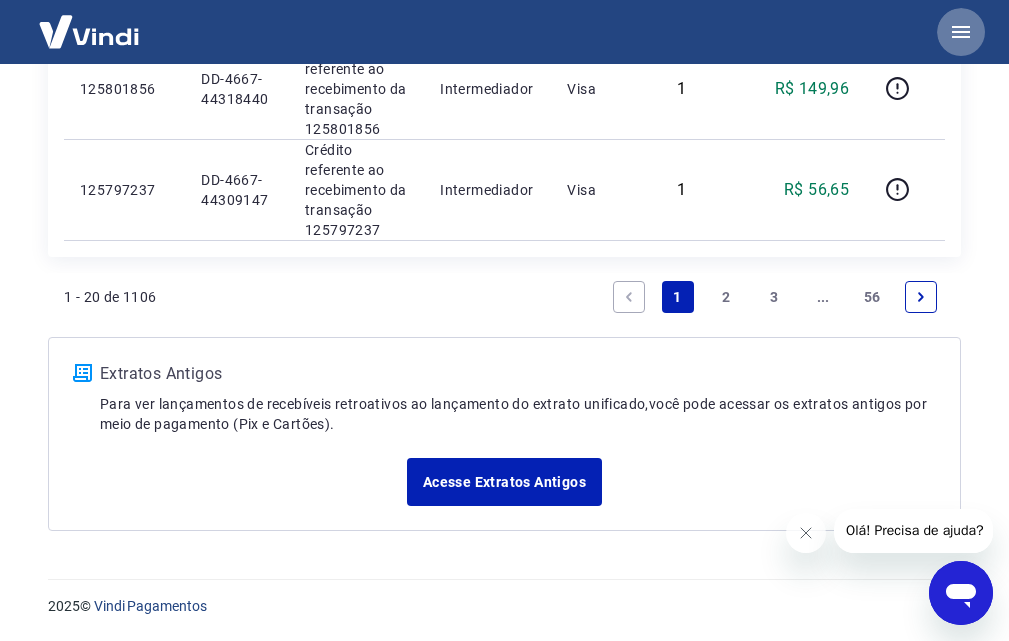 click at bounding box center (961, 32) 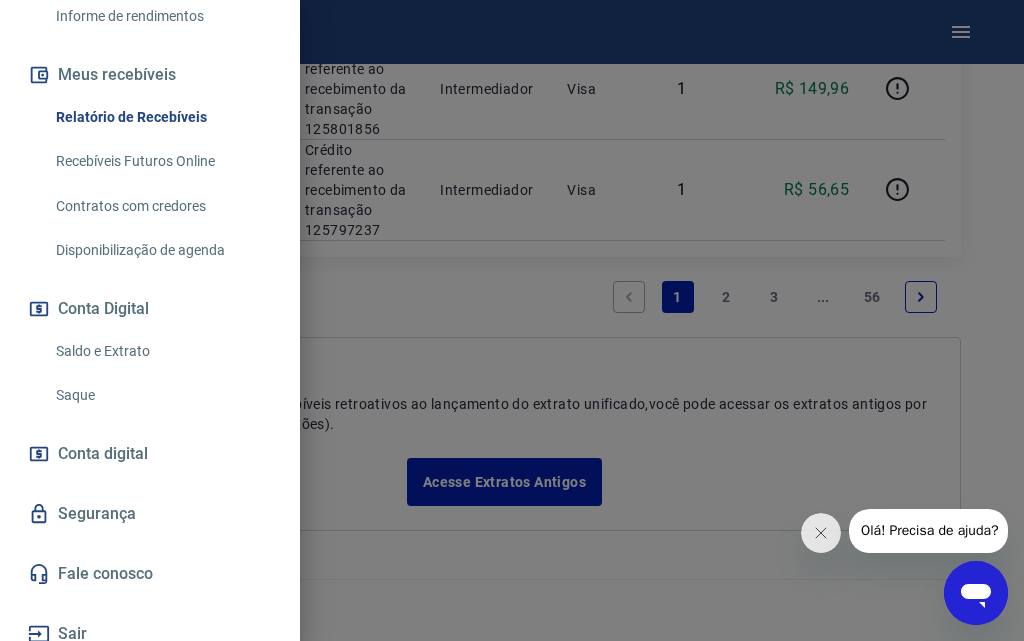 scroll, scrollTop: 399, scrollLeft: 0, axis: vertical 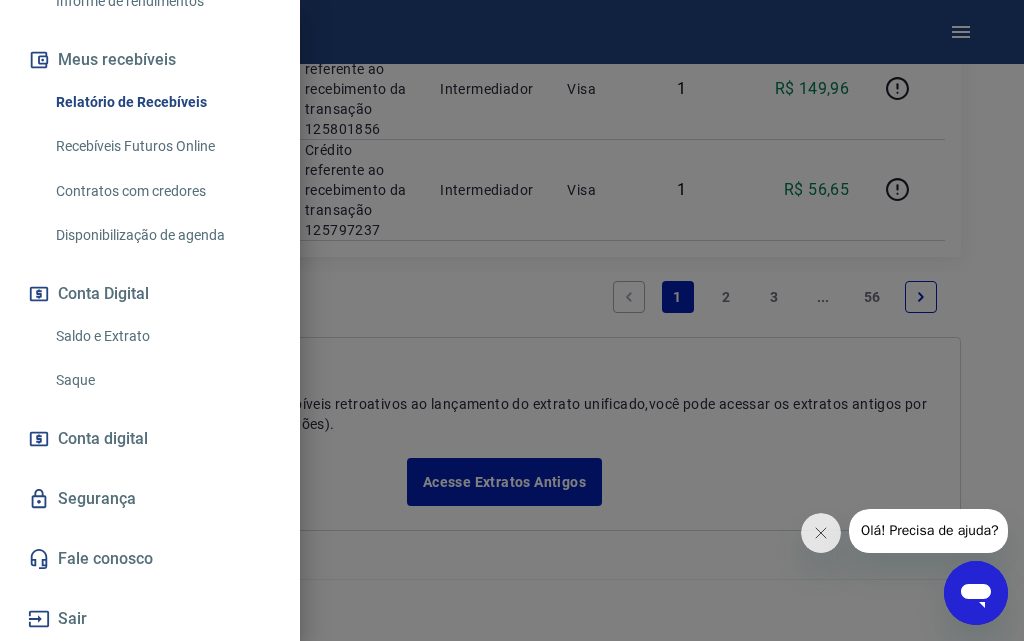 click on "Sair" at bounding box center [150, 619] 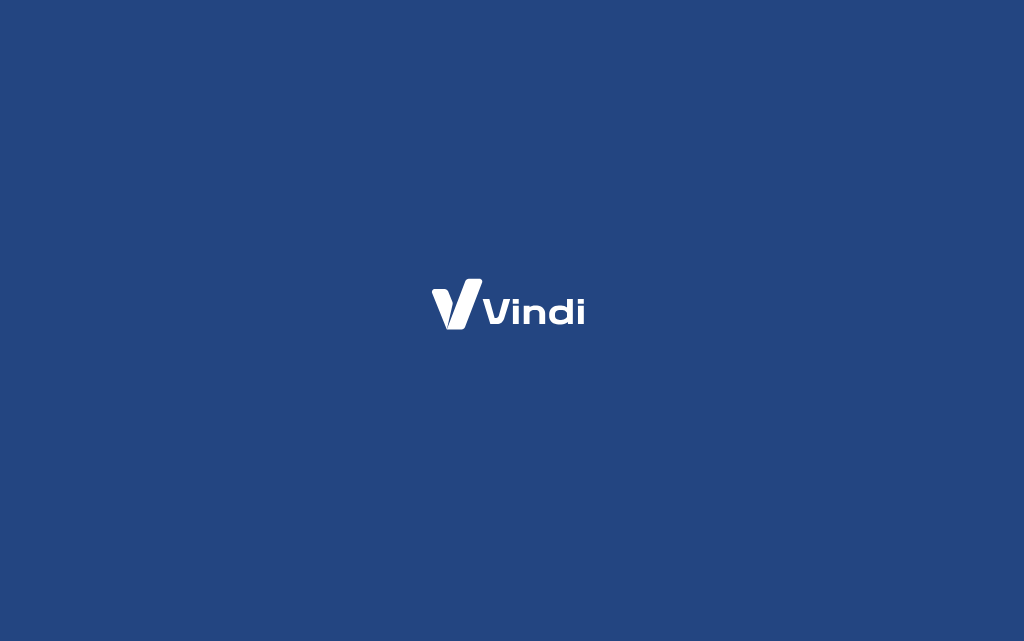 scroll, scrollTop: 0, scrollLeft: 0, axis: both 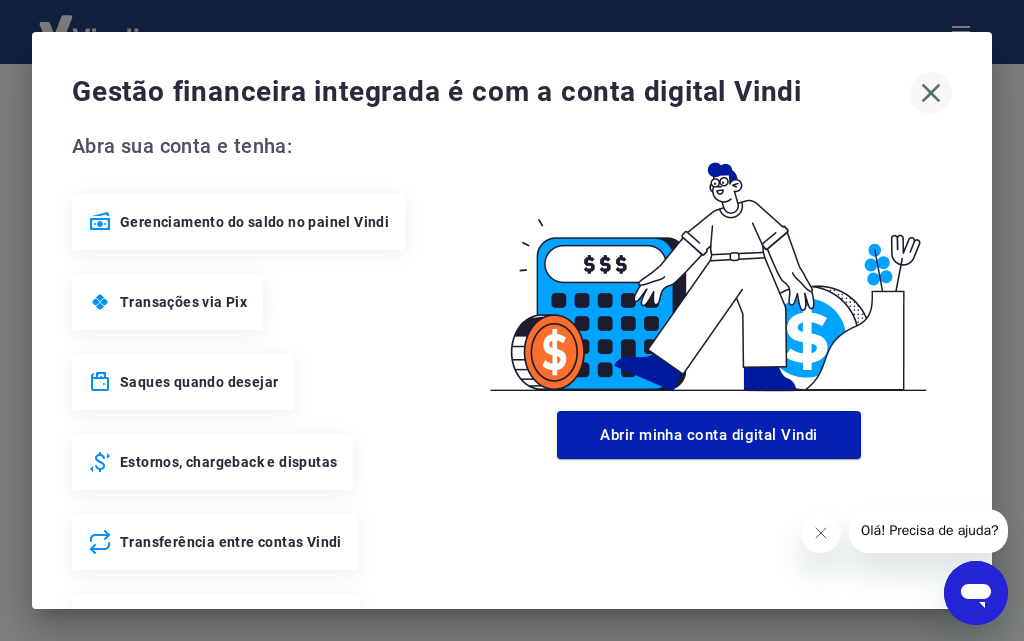 click 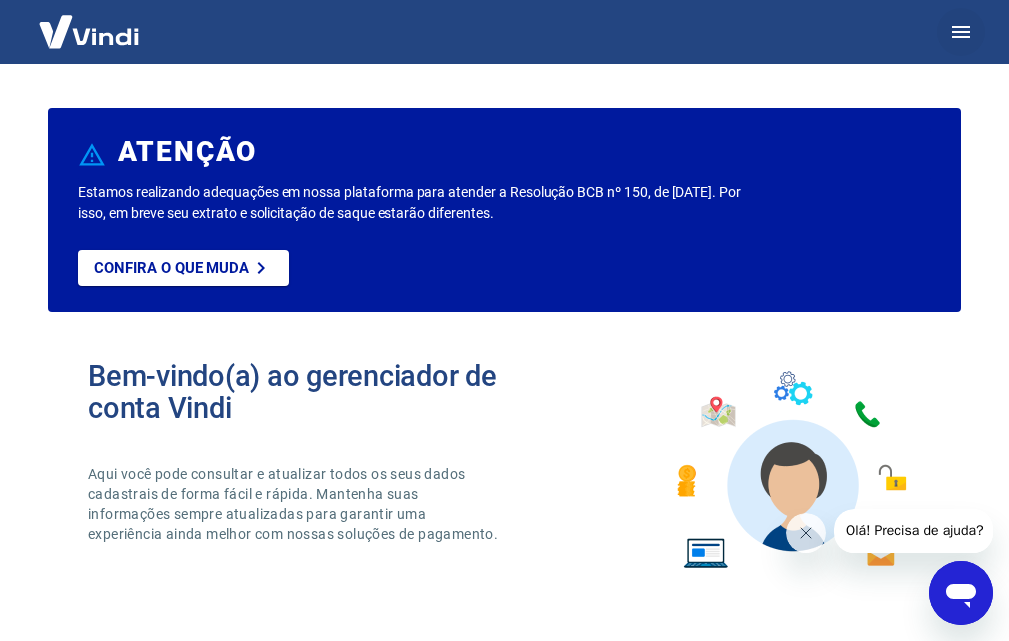 click at bounding box center [961, 32] 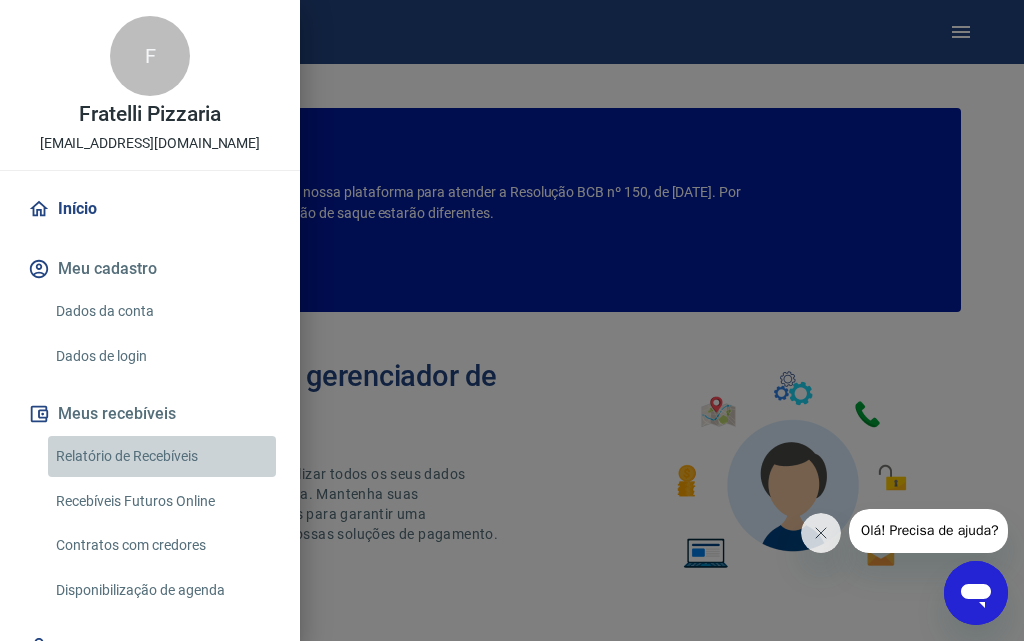 click on "Relatório de Recebíveis" at bounding box center (162, 456) 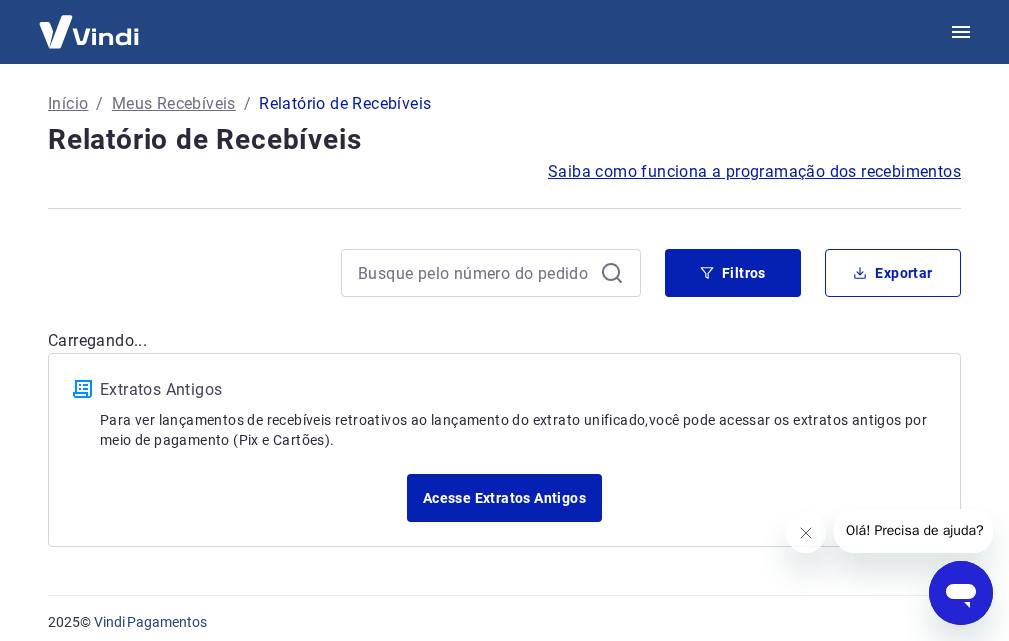 scroll, scrollTop: 16, scrollLeft: 0, axis: vertical 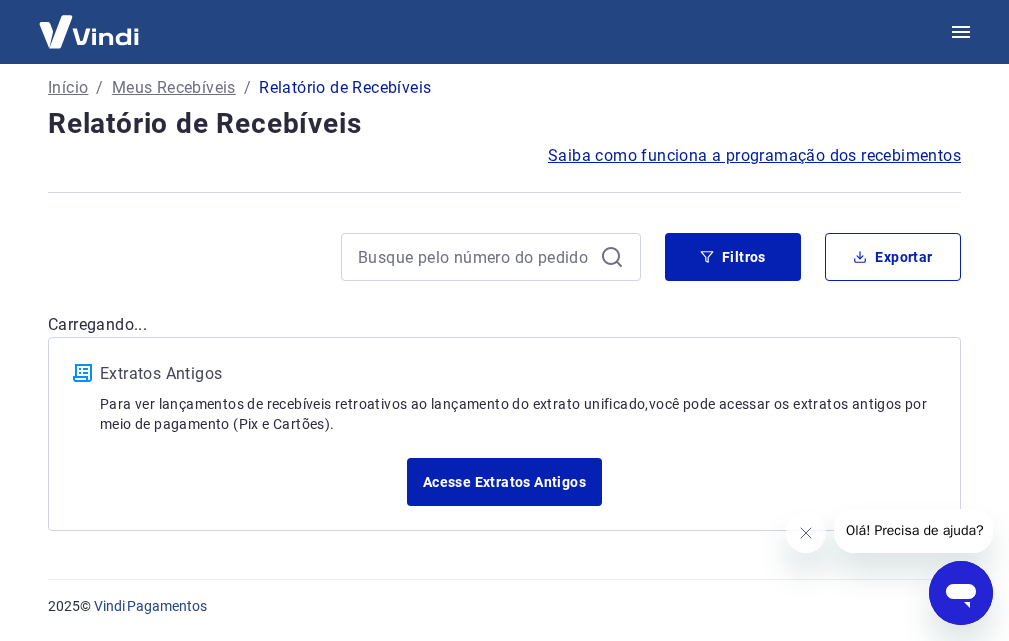 drag, startPoint x: 1023, startPoint y: 141, endPoint x: 16, endPoint y: 7, distance: 1015.87646 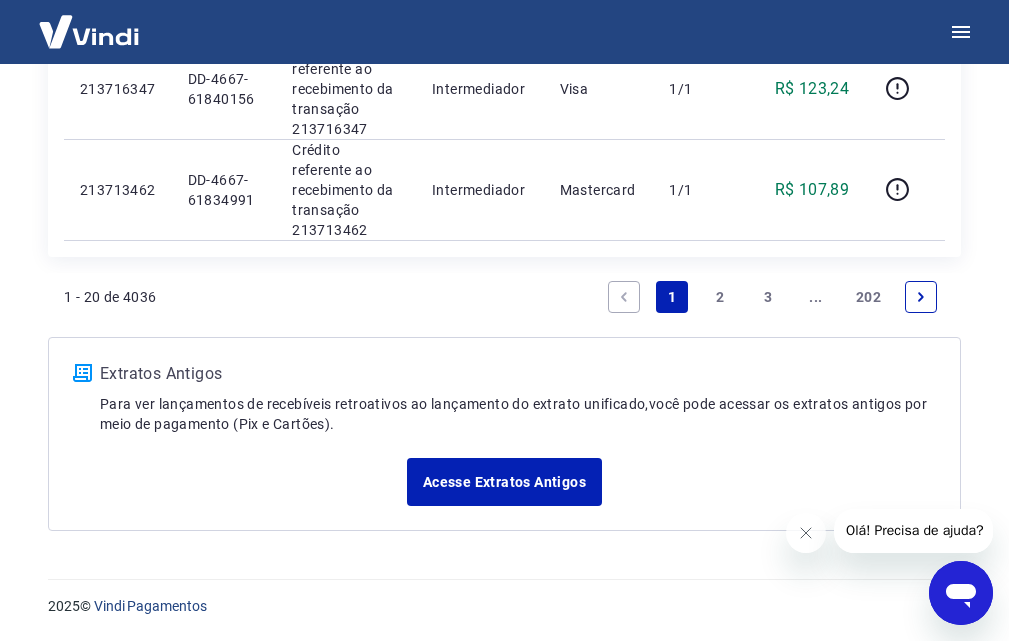 scroll, scrollTop: 2344, scrollLeft: 0, axis: vertical 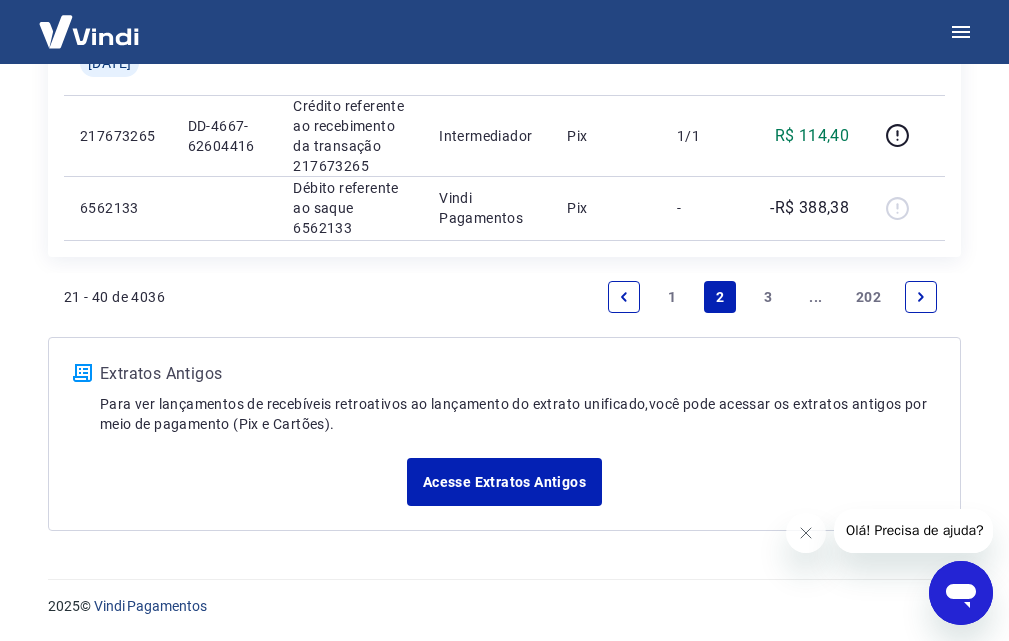 click 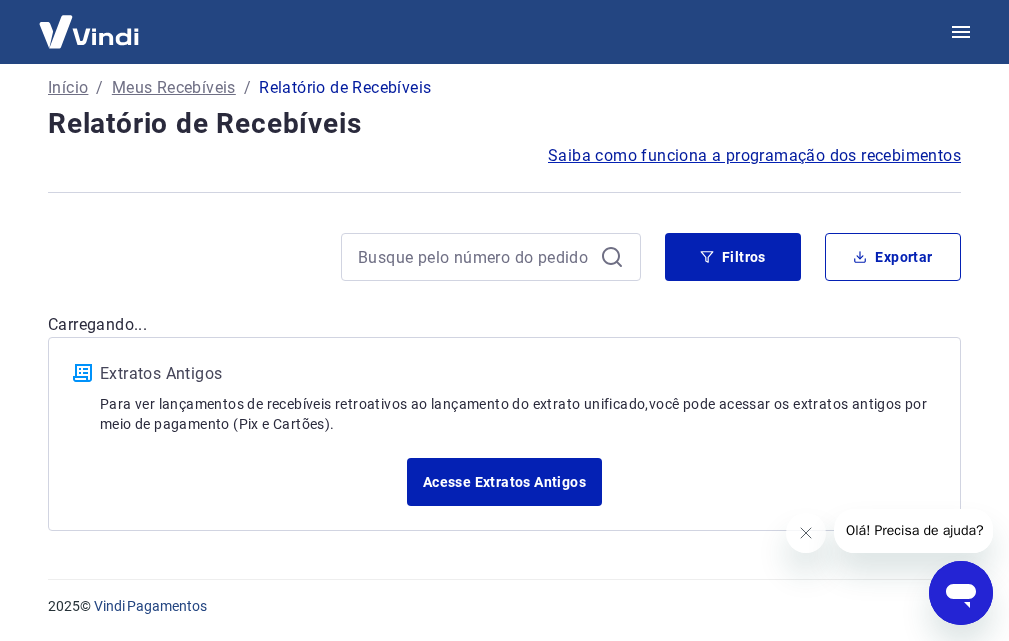 scroll, scrollTop: 0, scrollLeft: 0, axis: both 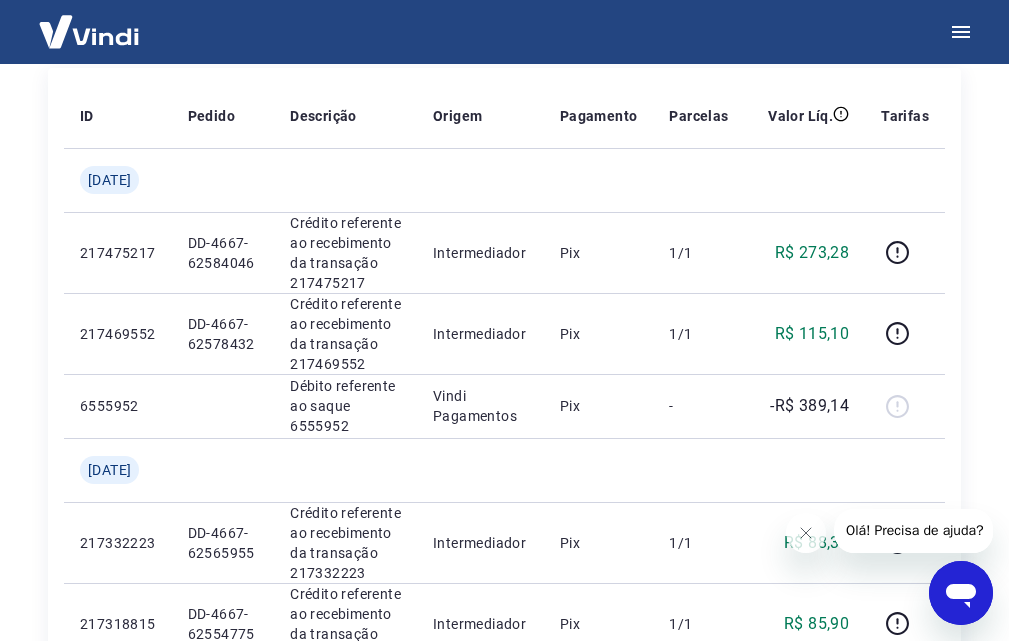 click at bounding box center (89, 31) 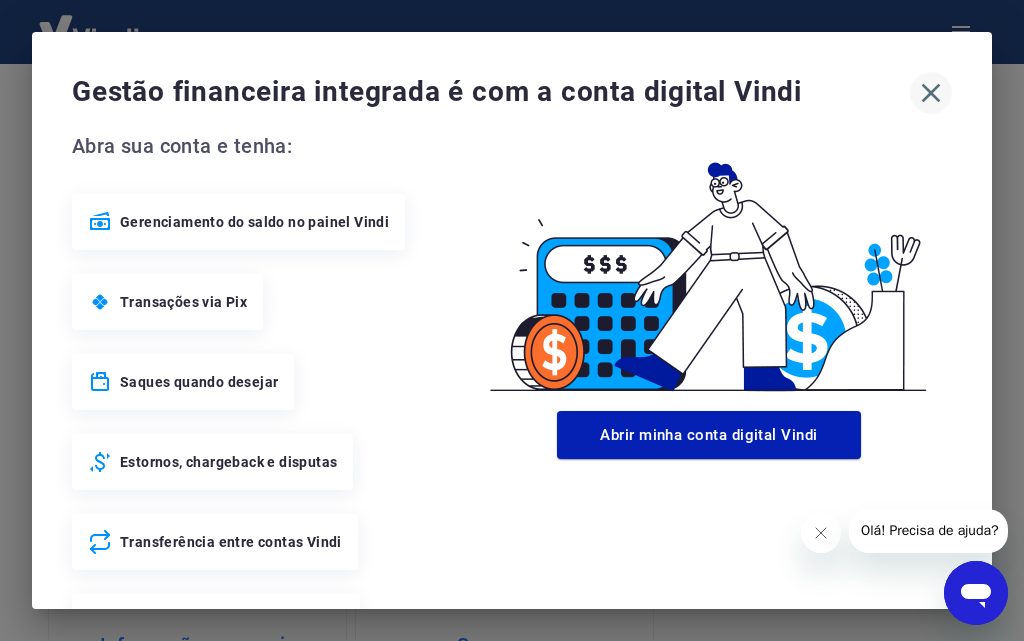 click 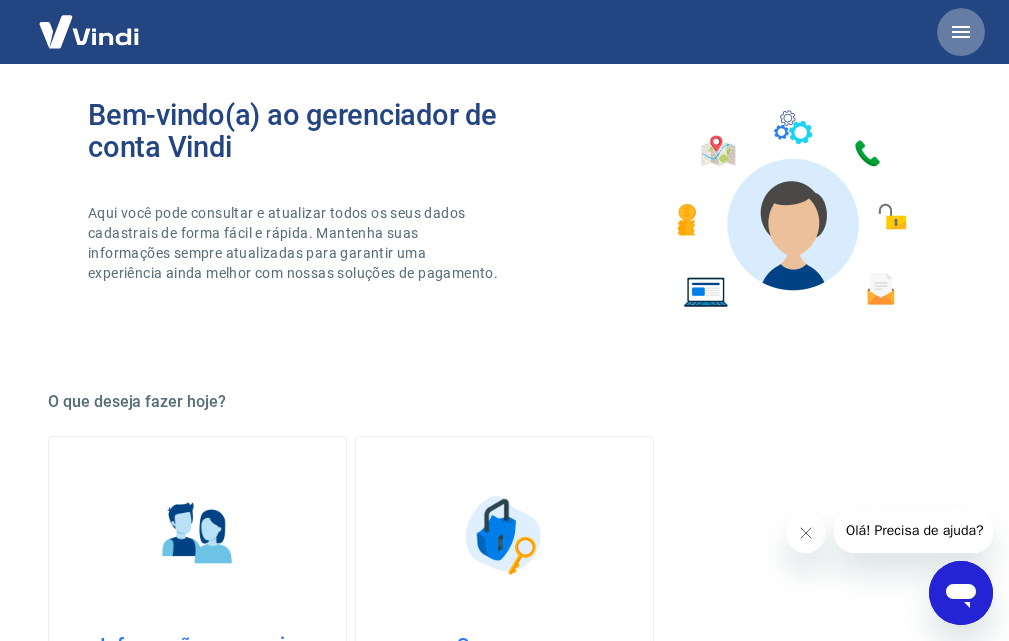 click 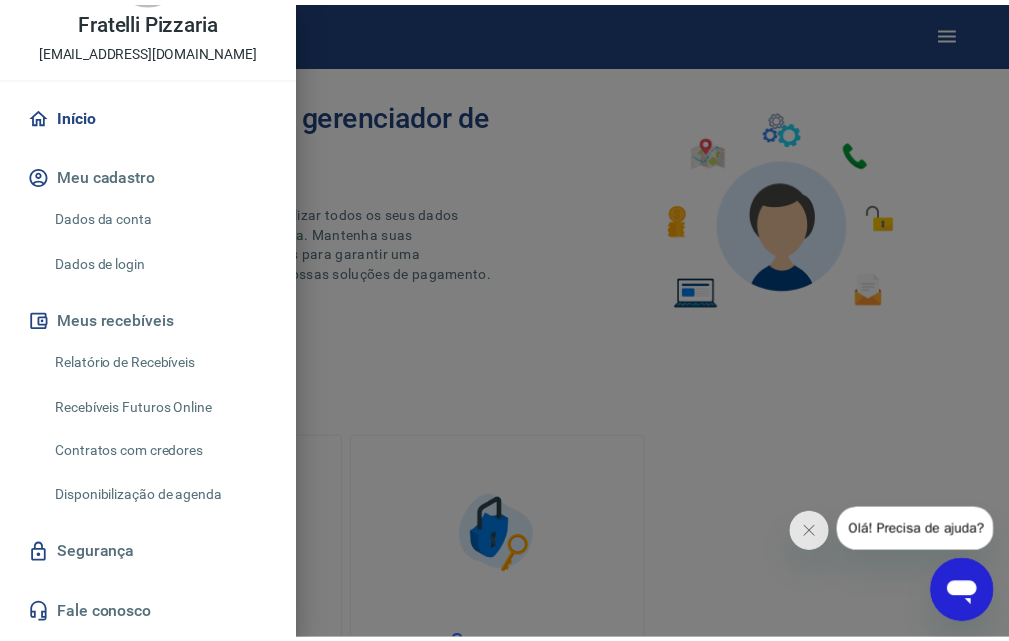 scroll, scrollTop: 149, scrollLeft: 0, axis: vertical 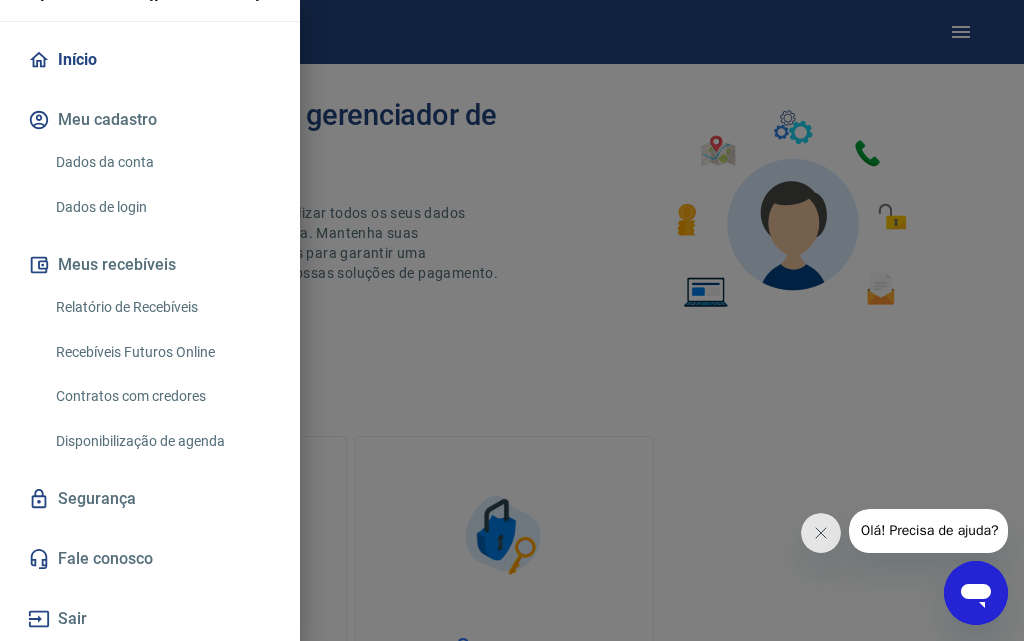 drag, startPoint x: 49, startPoint y: 53, endPoint x: 1005, endPoint y: 593, distance: 1097.969 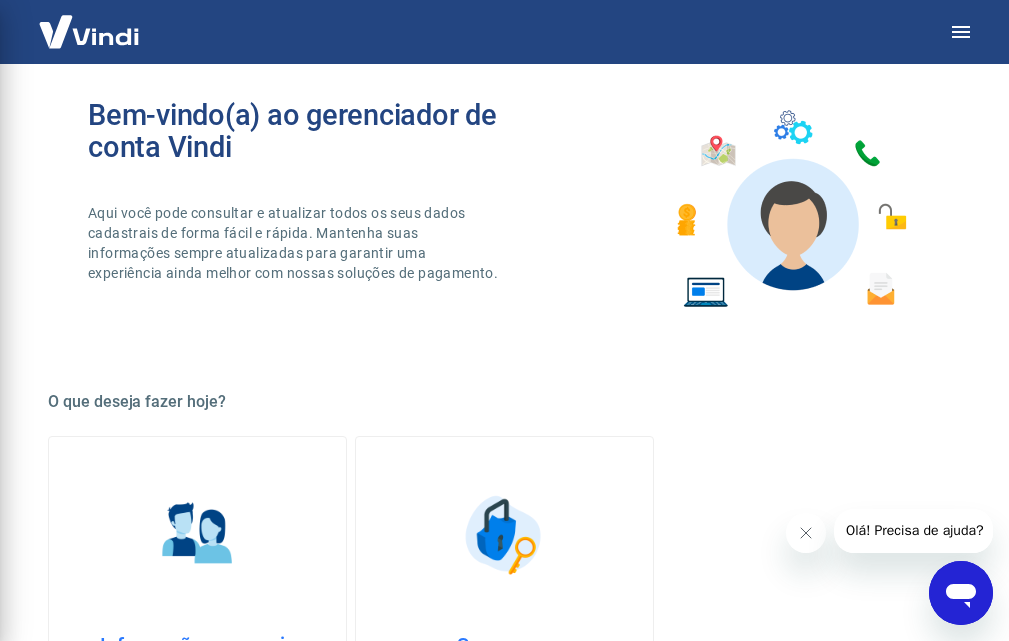 click at bounding box center [504, 320] 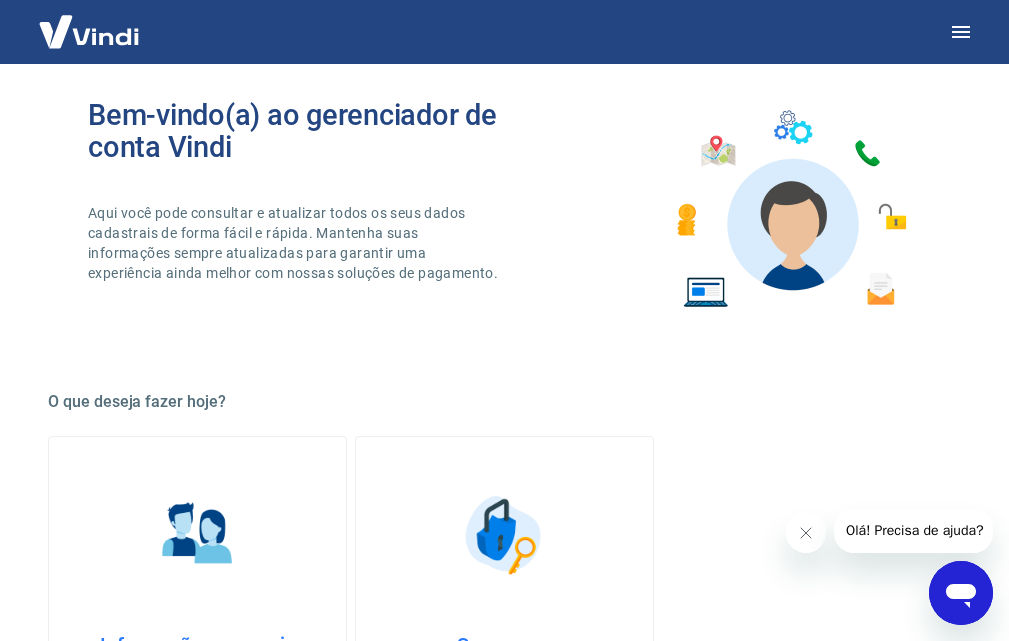 click 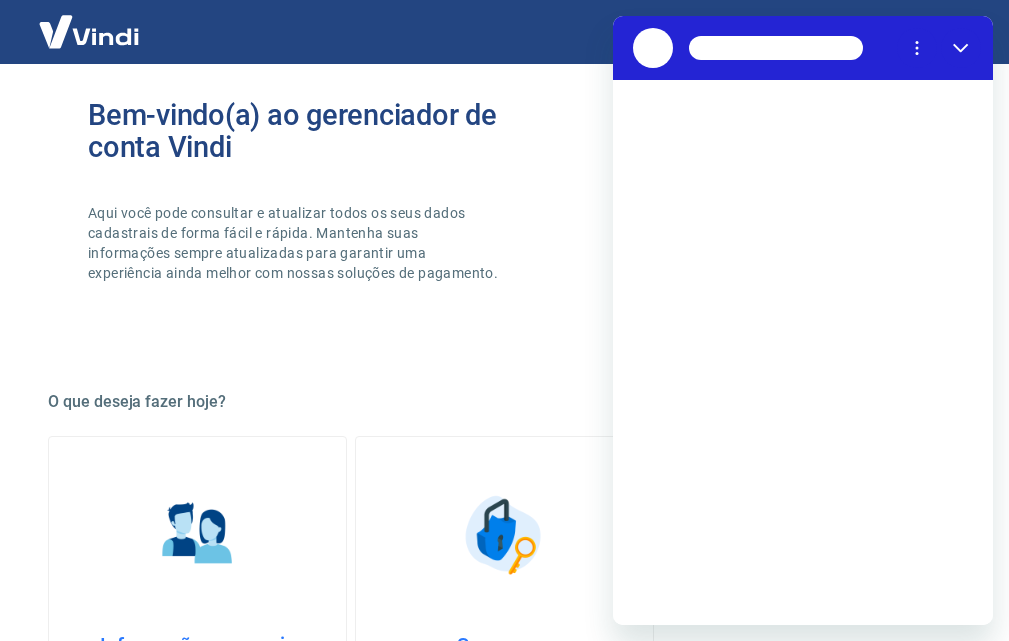 scroll, scrollTop: 0, scrollLeft: 0, axis: both 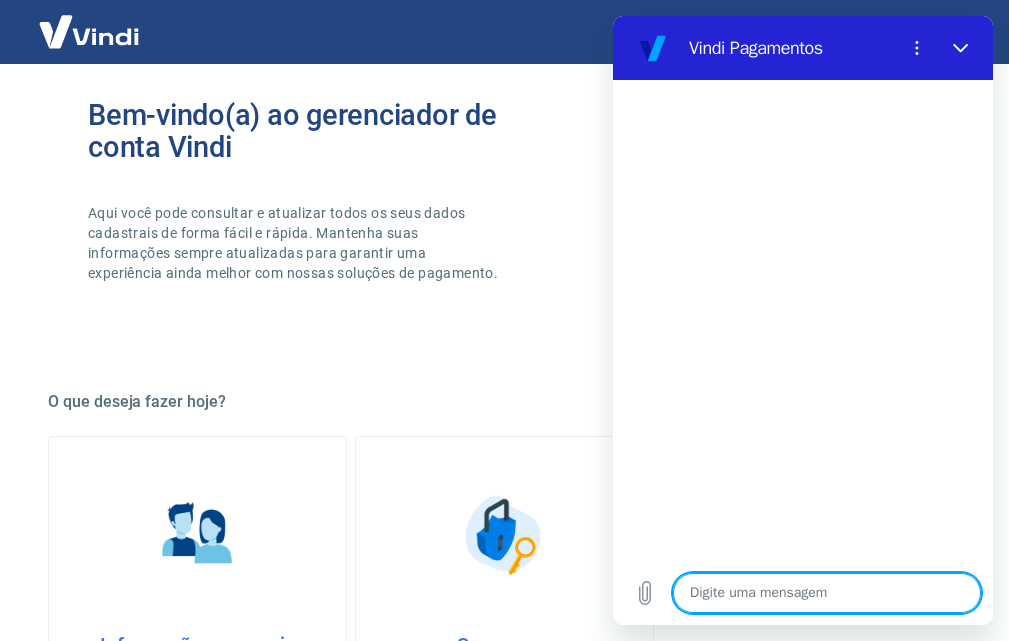 click at bounding box center (827, 593) 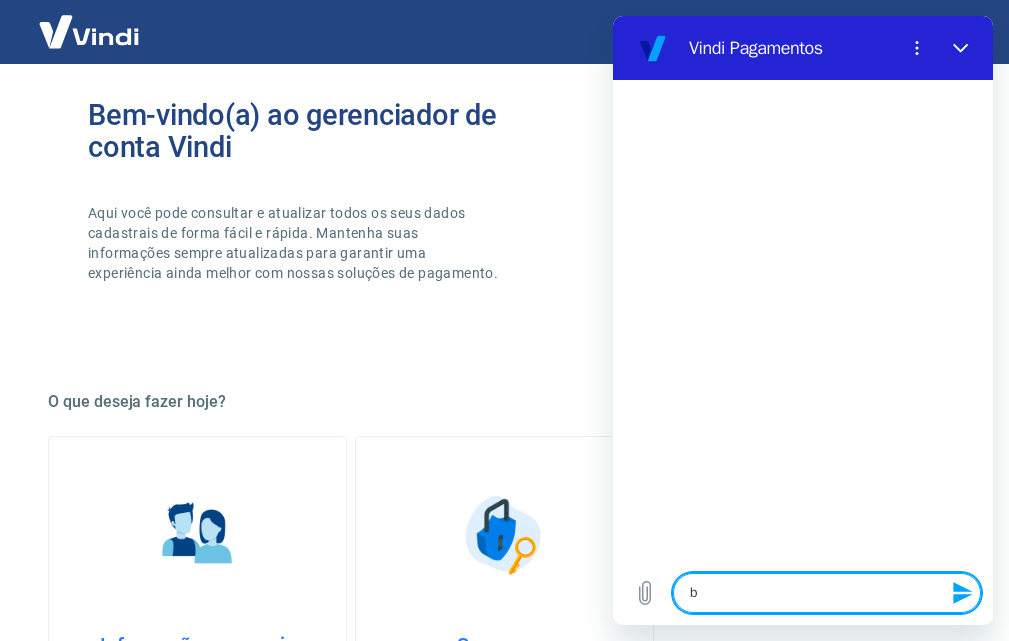 type on "b" 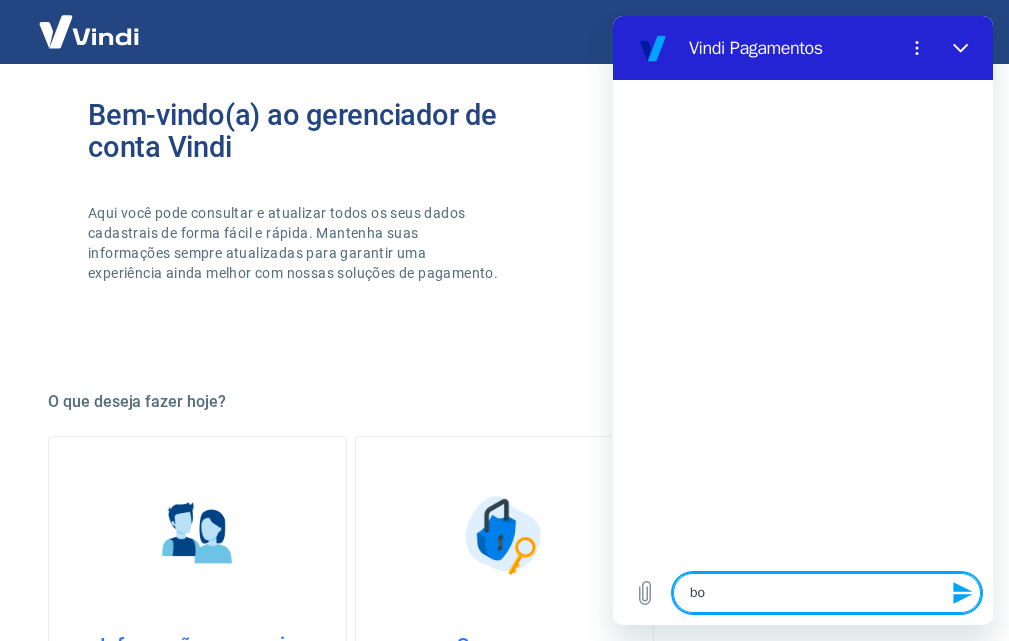 type on "boa" 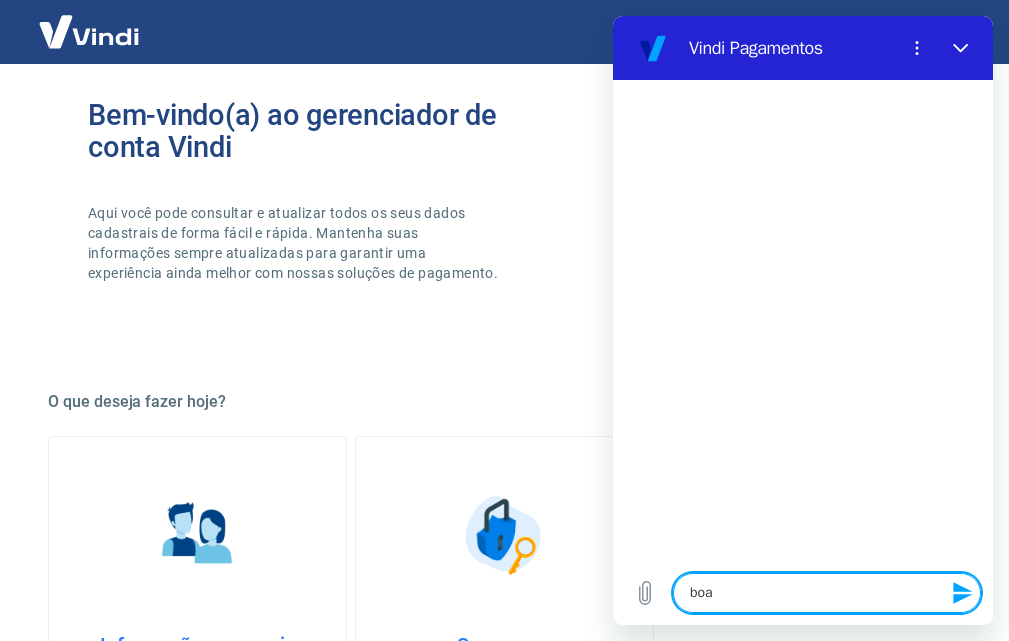 type on "boa" 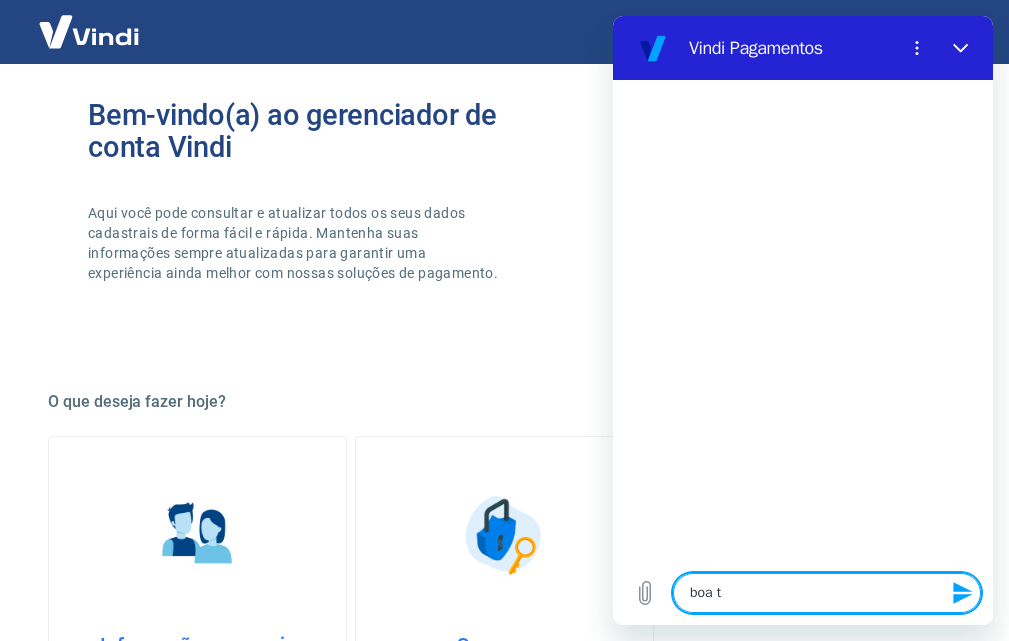 type on "boa ta" 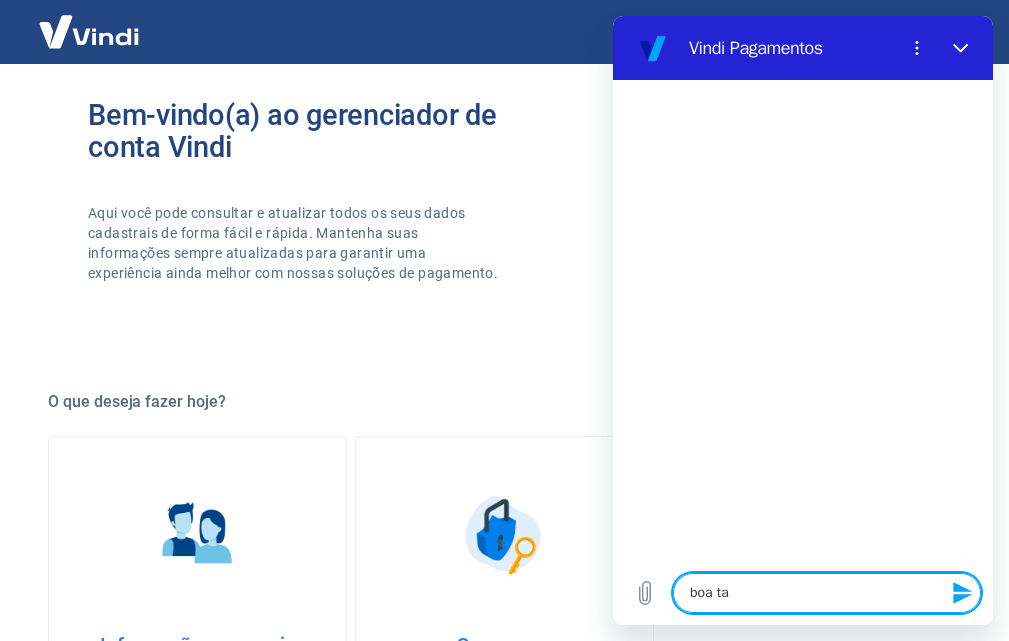 type on "boa tar" 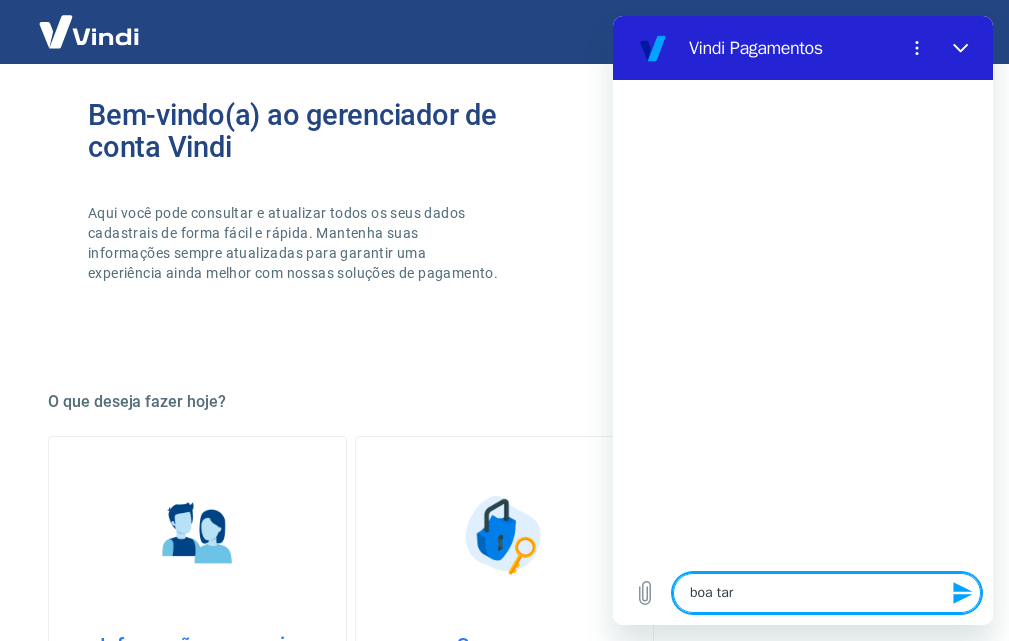 type on "boa tare" 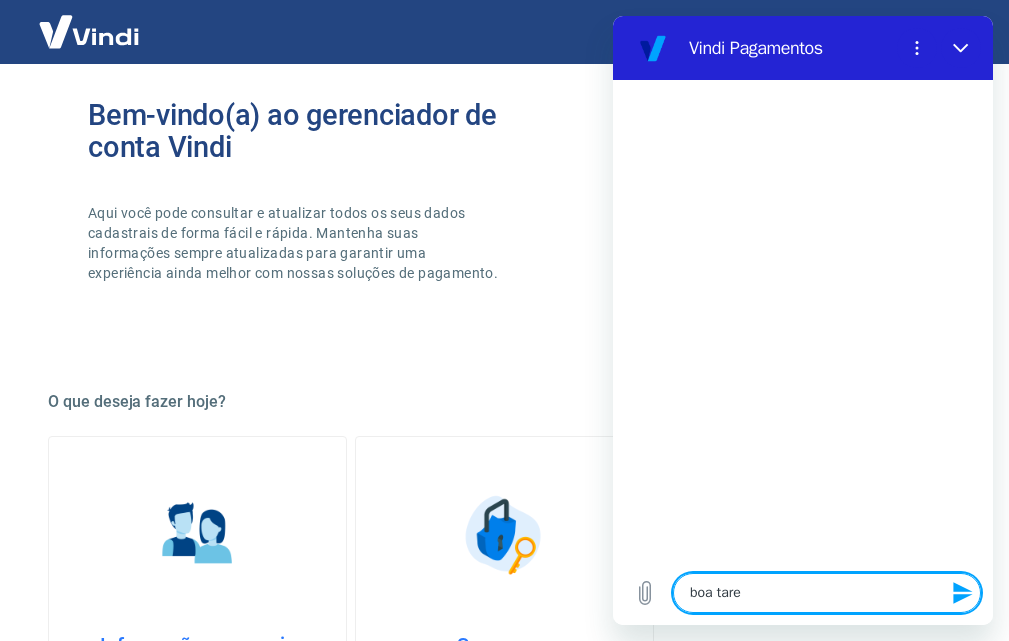 type on "boa tar" 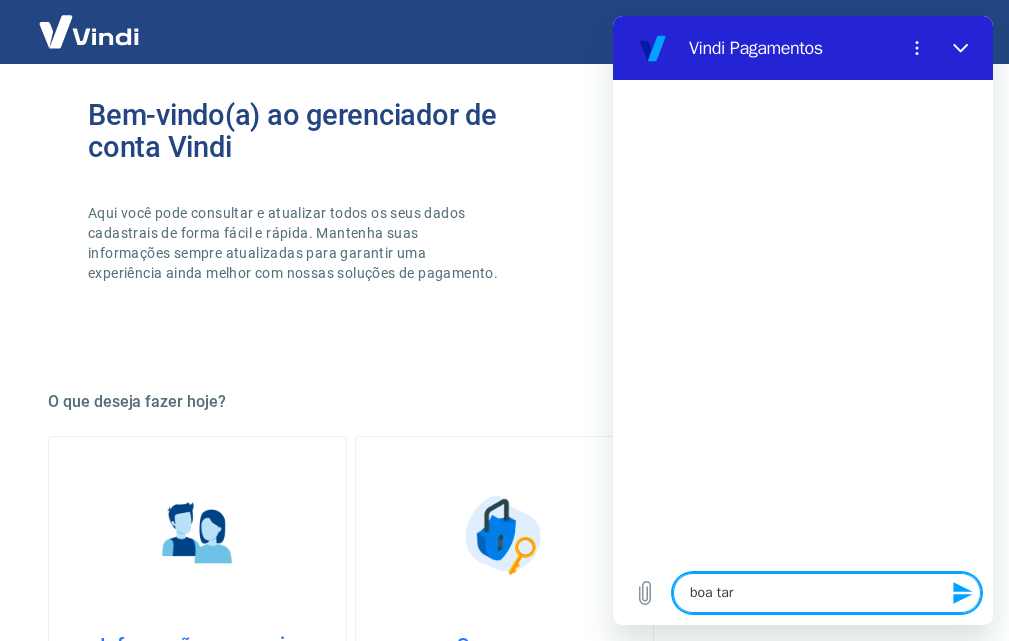 type on "boa tard" 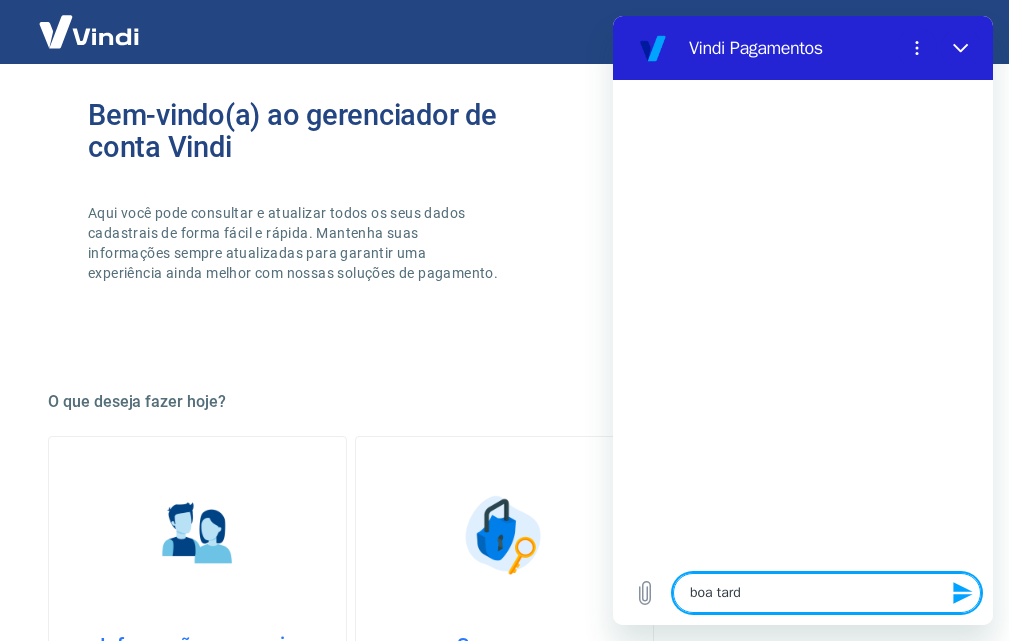 type on "boa tarde" 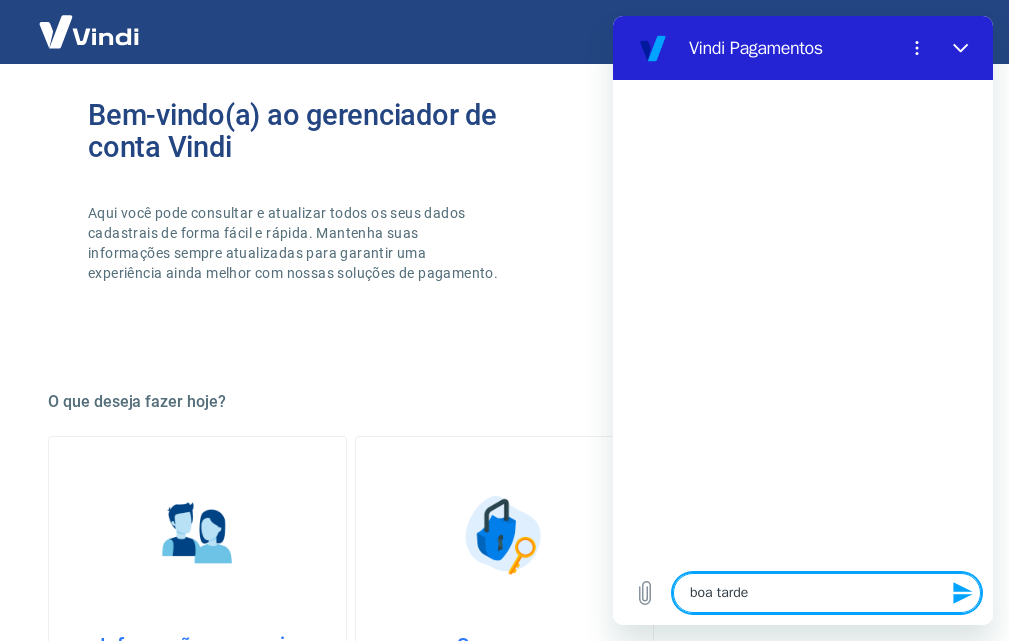 type 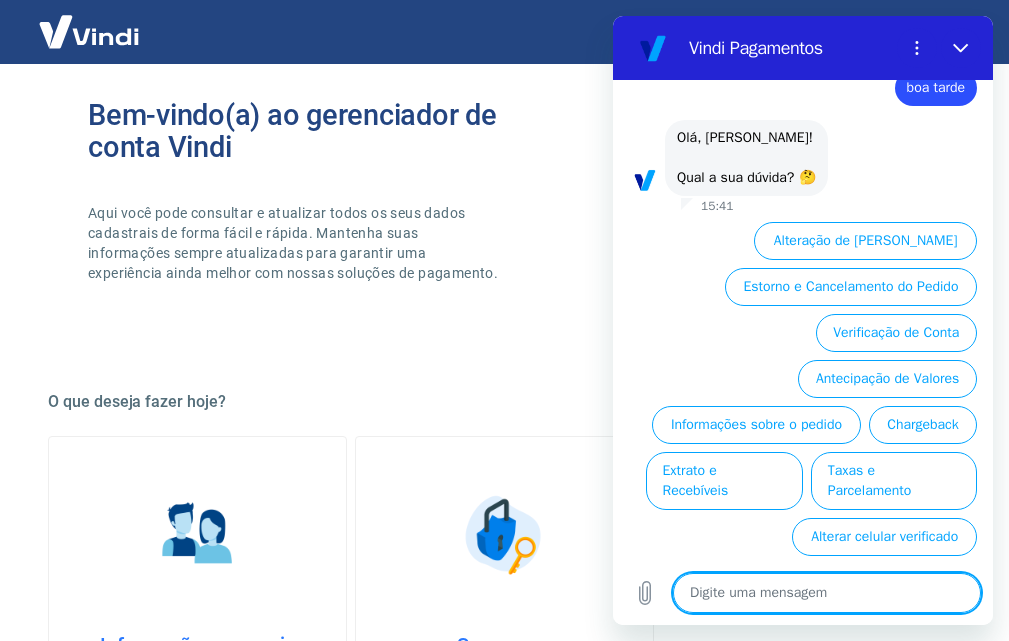 scroll, scrollTop: 76, scrollLeft: 0, axis: vertical 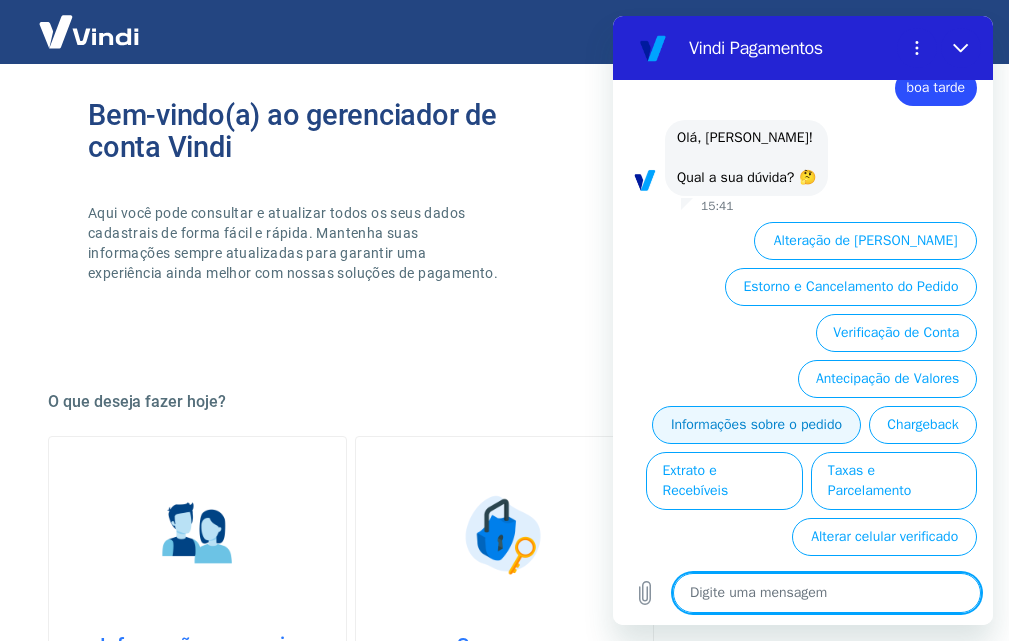 click on "Informações sobre o pedido" at bounding box center (756, 425) 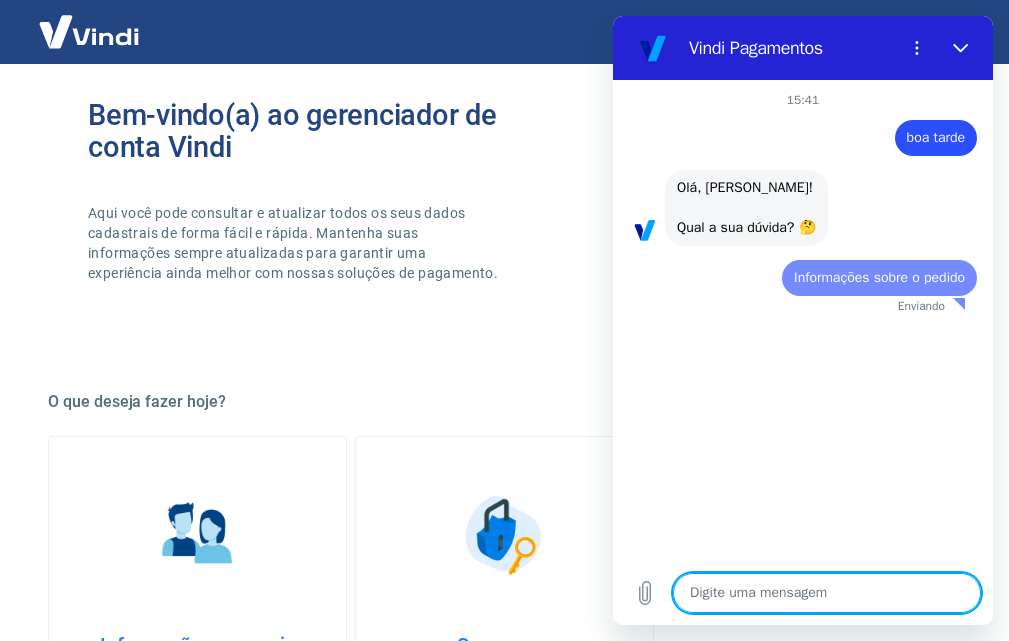 scroll, scrollTop: 0, scrollLeft: 0, axis: both 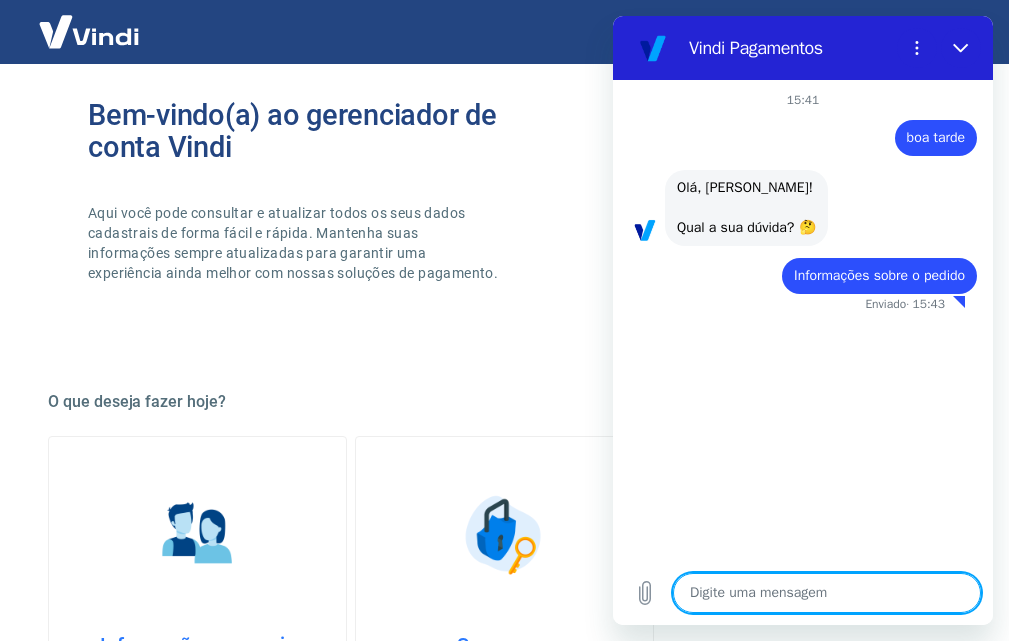click at bounding box center (827, 593) 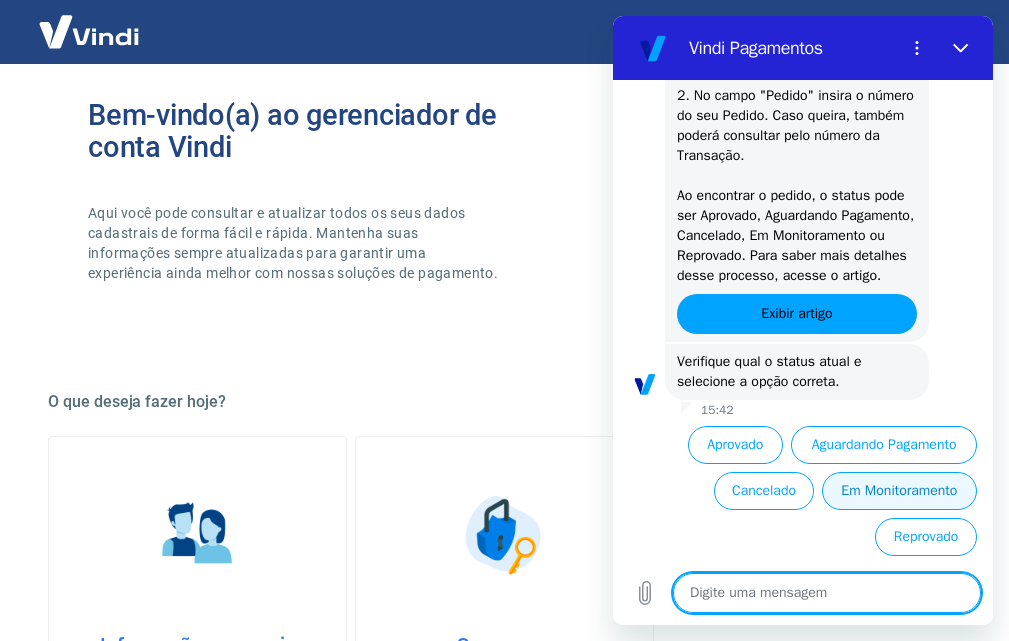 scroll, scrollTop: 466, scrollLeft: 0, axis: vertical 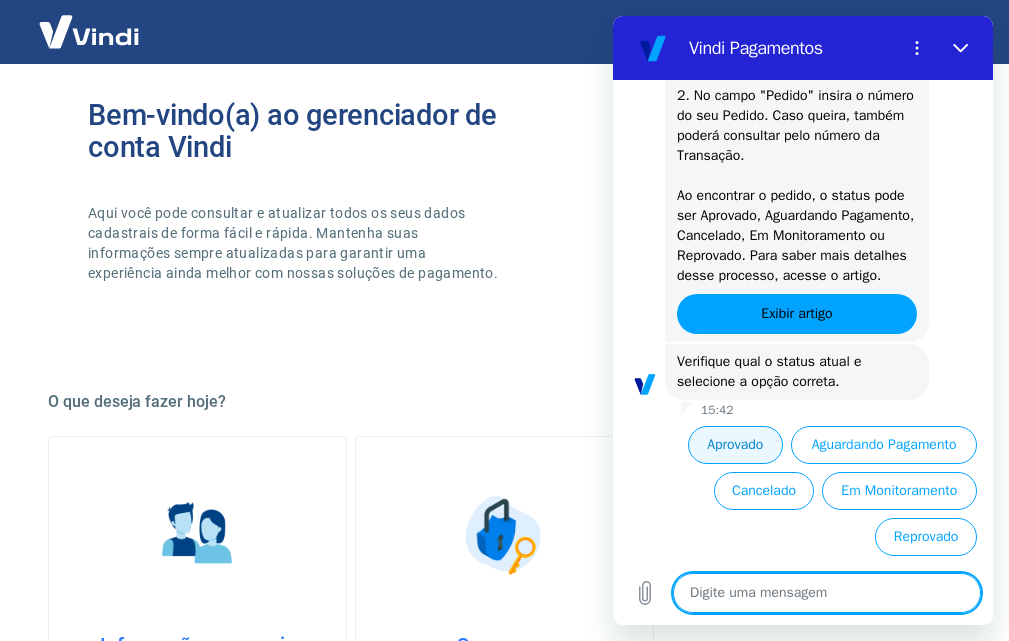 click on "Aprovado" at bounding box center (736, 445) 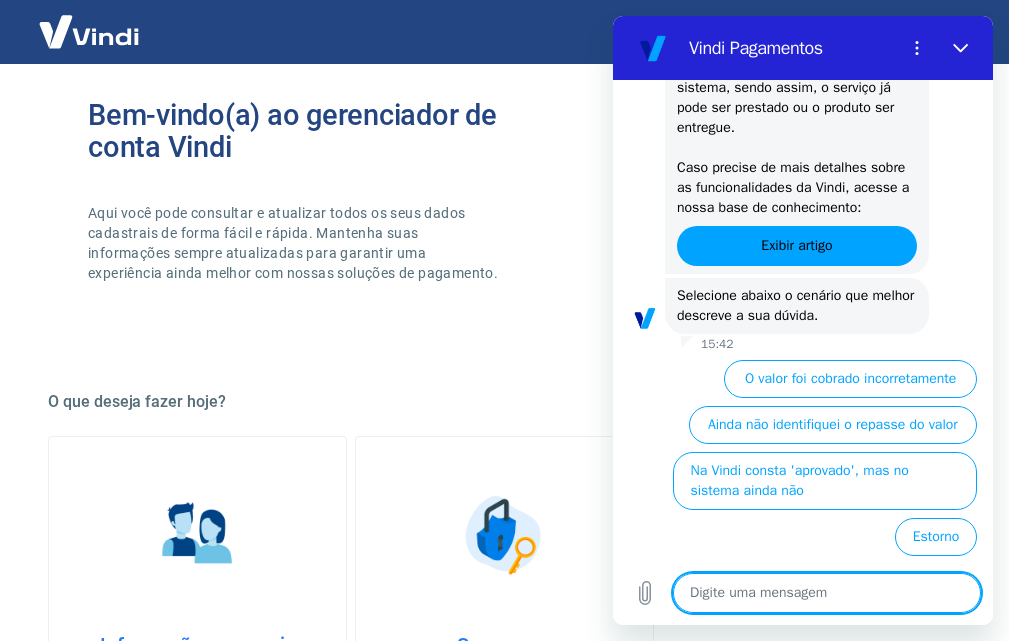 scroll, scrollTop: 1072, scrollLeft: 0, axis: vertical 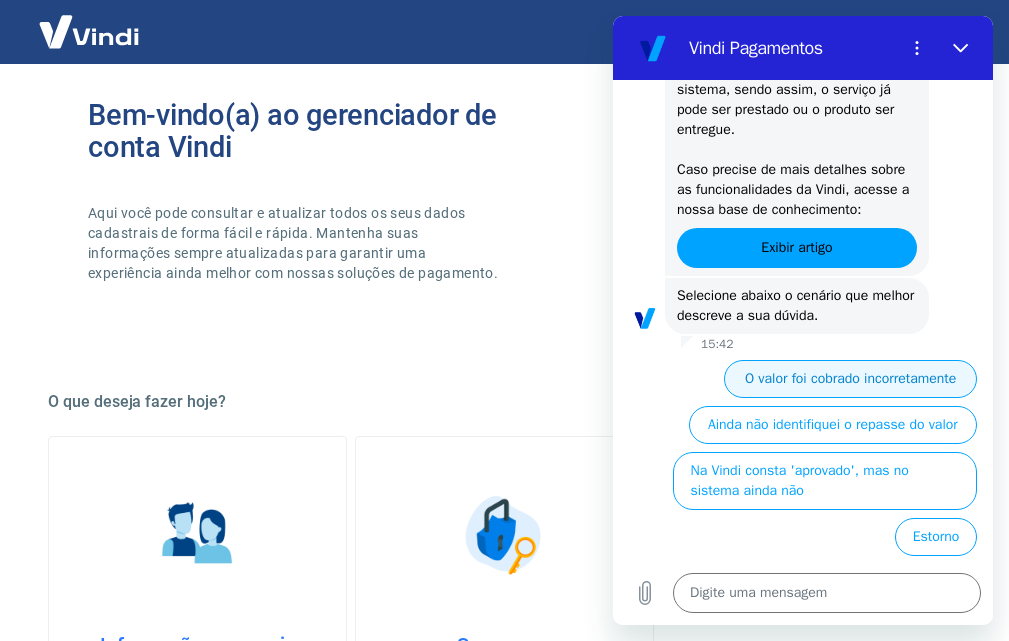 click on "O valor foi cobrado incorretamente" at bounding box center (850, 379) 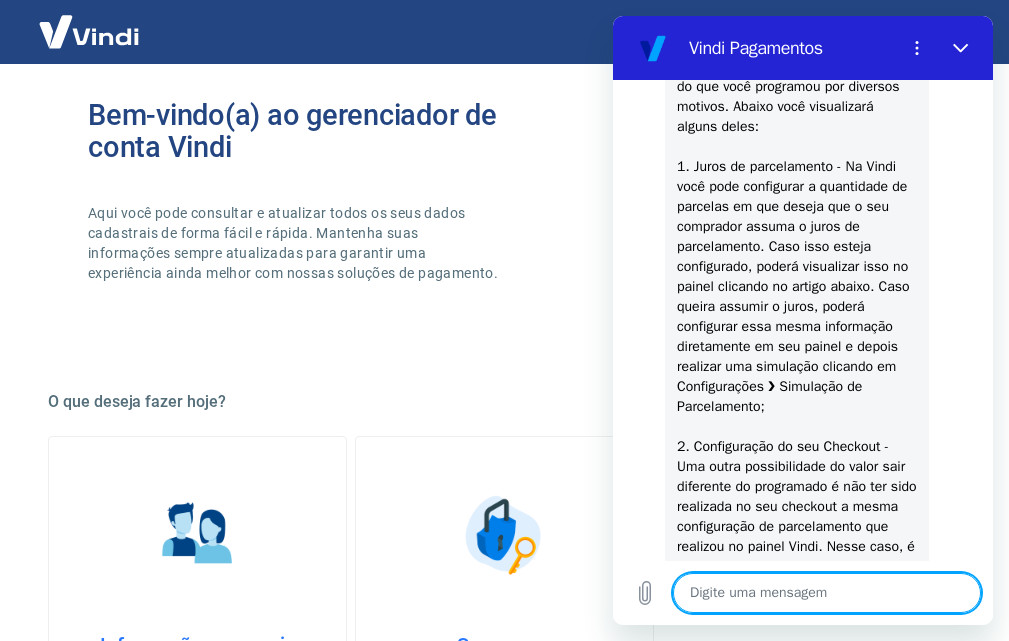 click at bounding box center [827, 593] 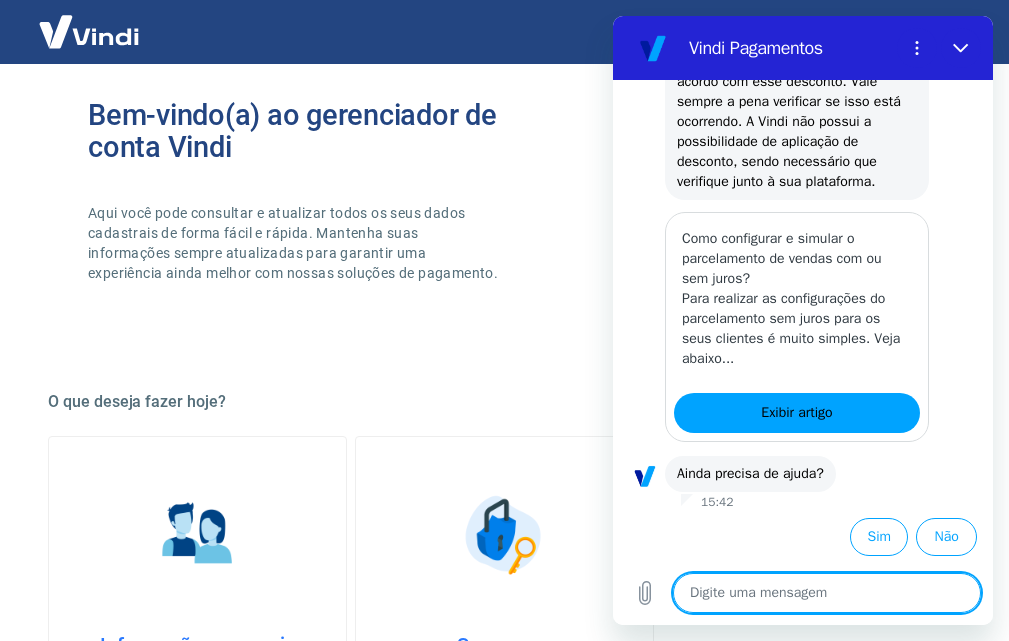 scroll, scrollTop: 2120, scrollLeft: 0, axis: vertical 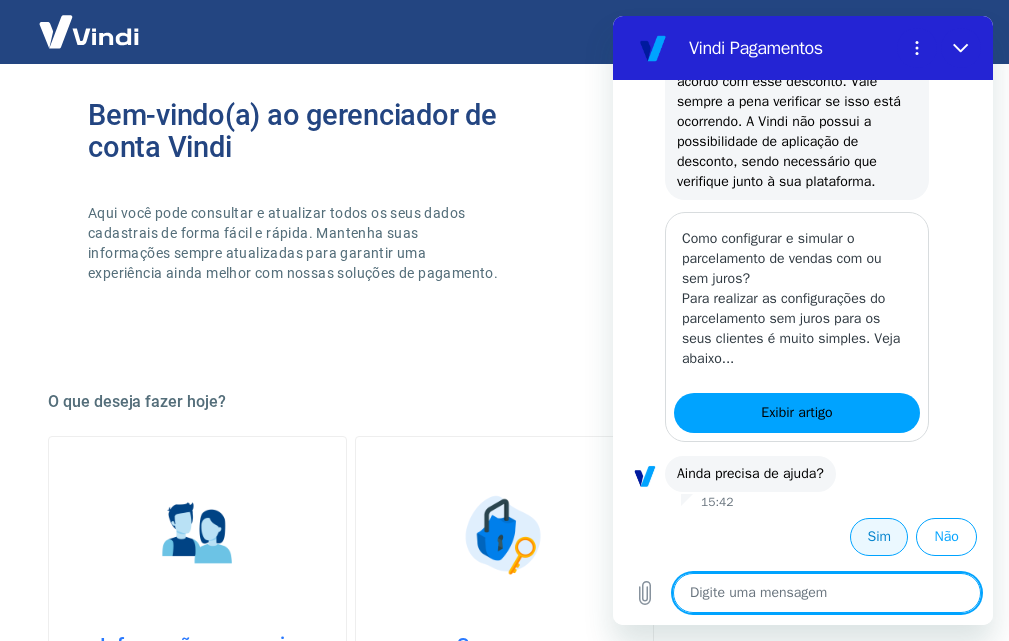 click on "Sim" at bounding box center (879, 537) 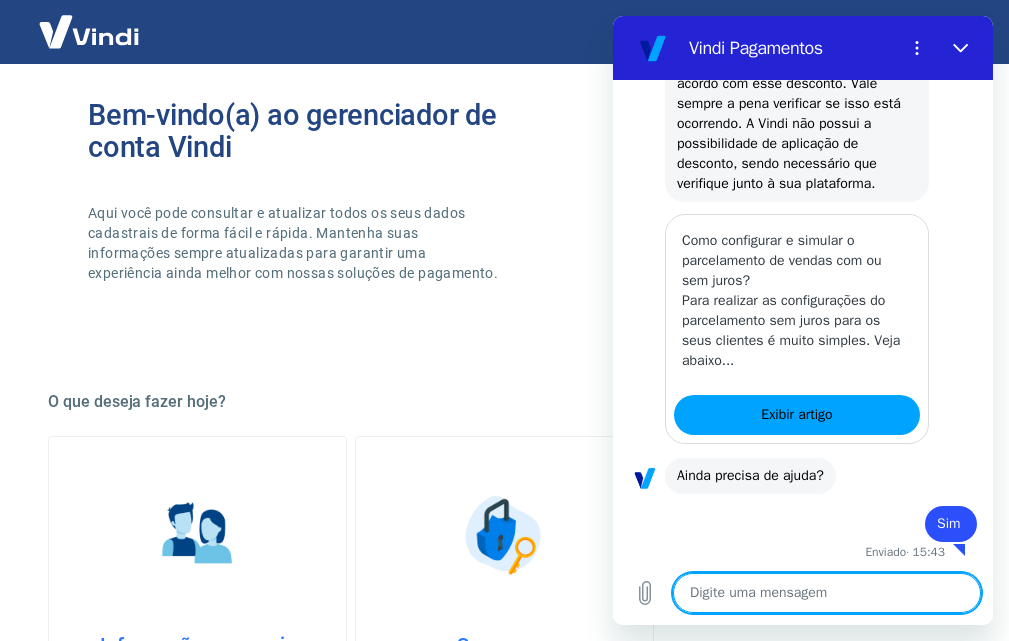scroll, scrollTop: 2122, scrollLeft: 0, axis: vertical 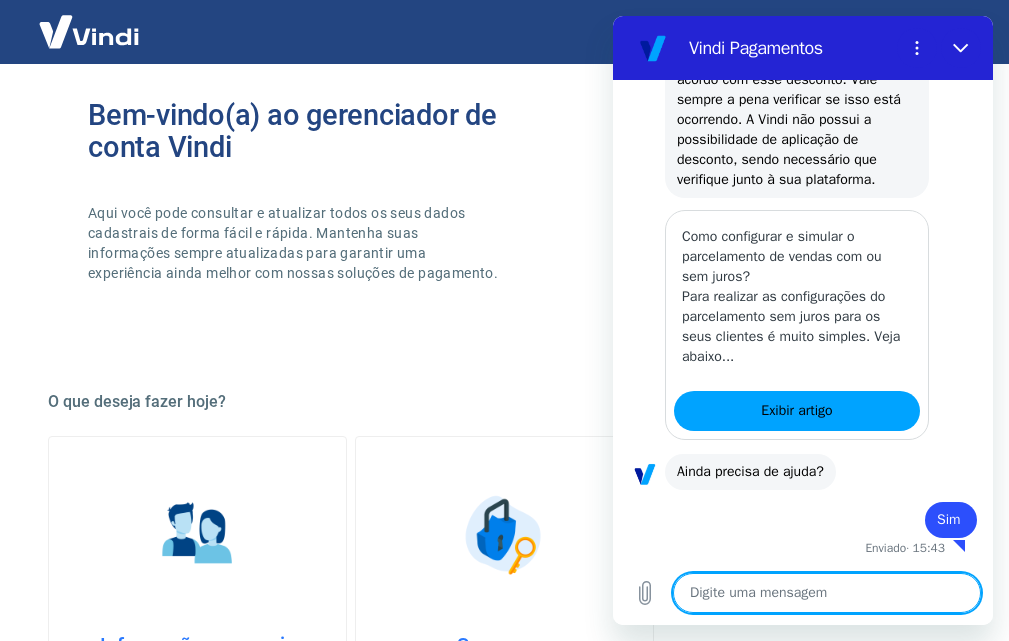 click at bounding box center [827, 593] 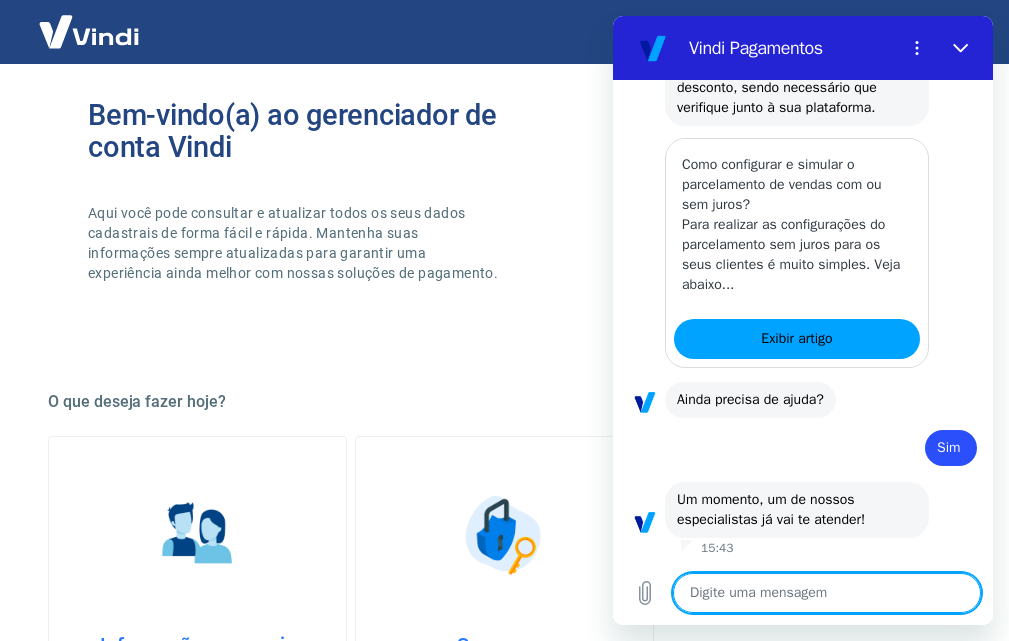 scroll, scrollTop: 2192, scrollLeft: 0, axis: vertical 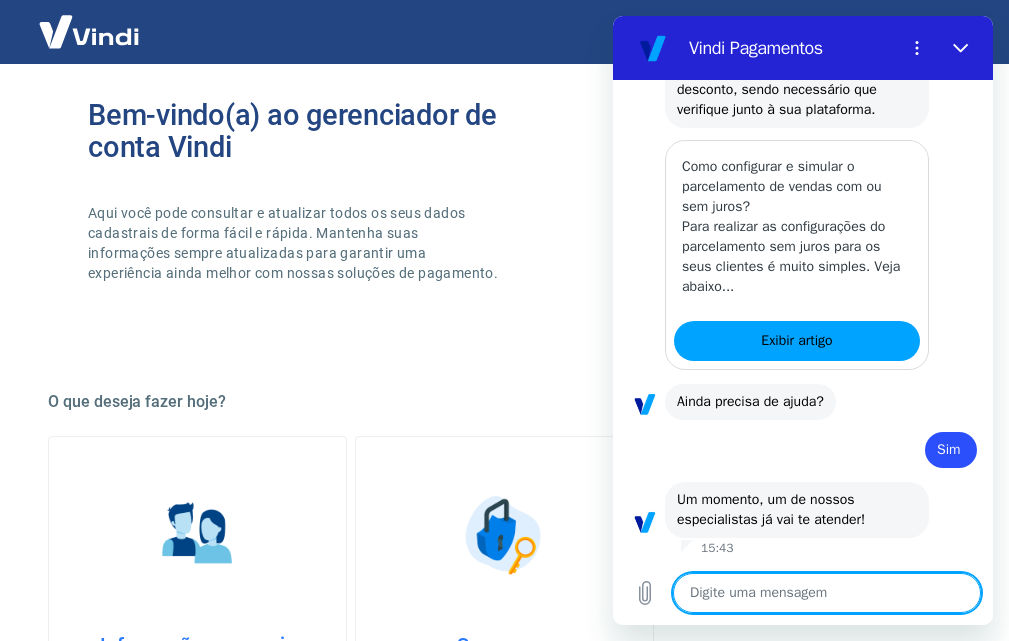 type on "x" 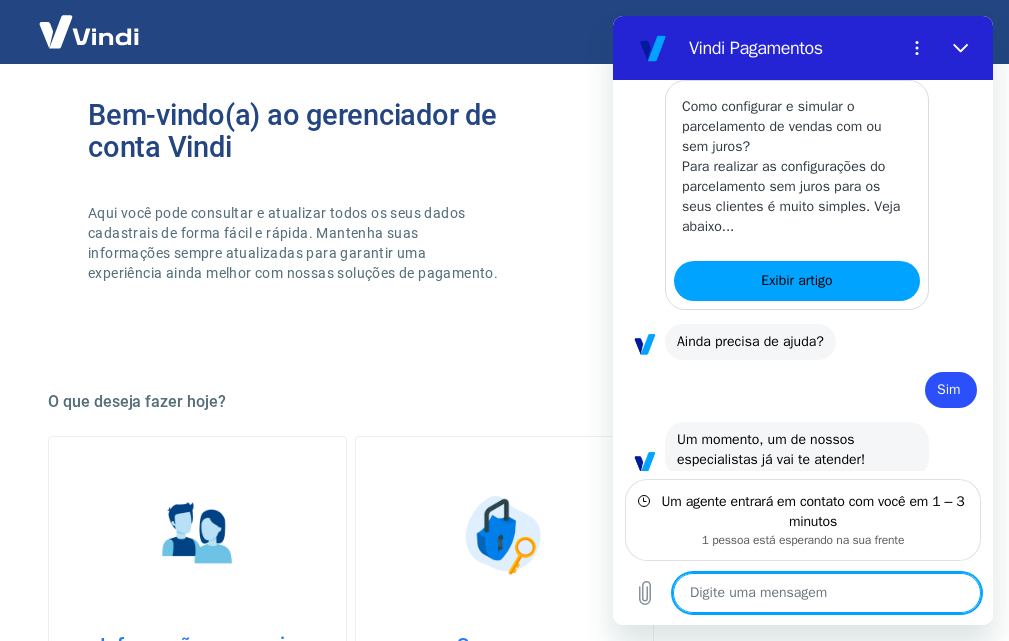 scroll, scrollTop: 2282, scrollLeft: 0, axis: vertical 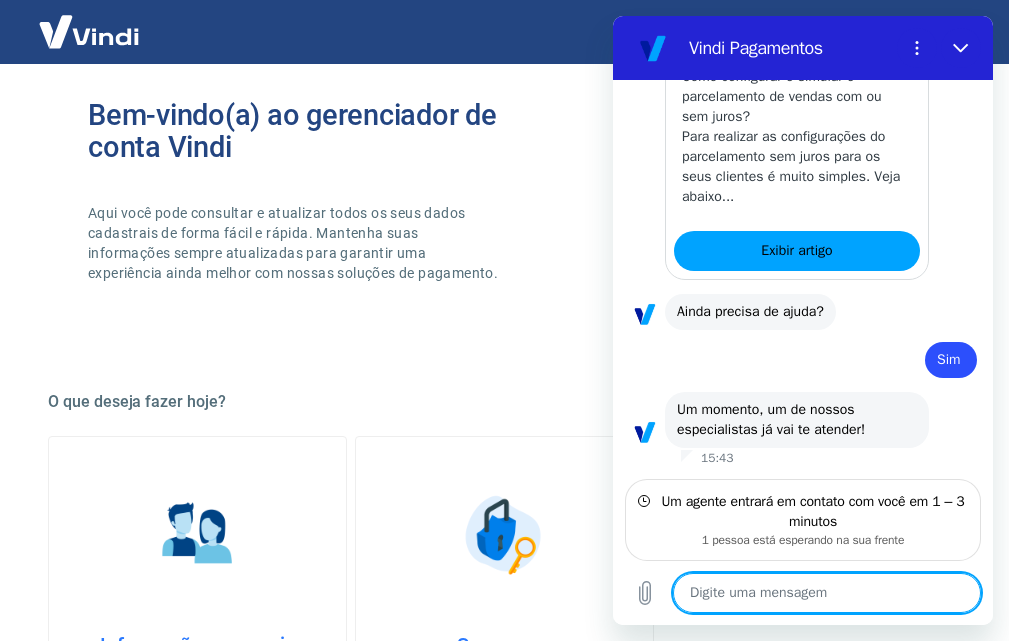 click at bounding box center [827, 593] 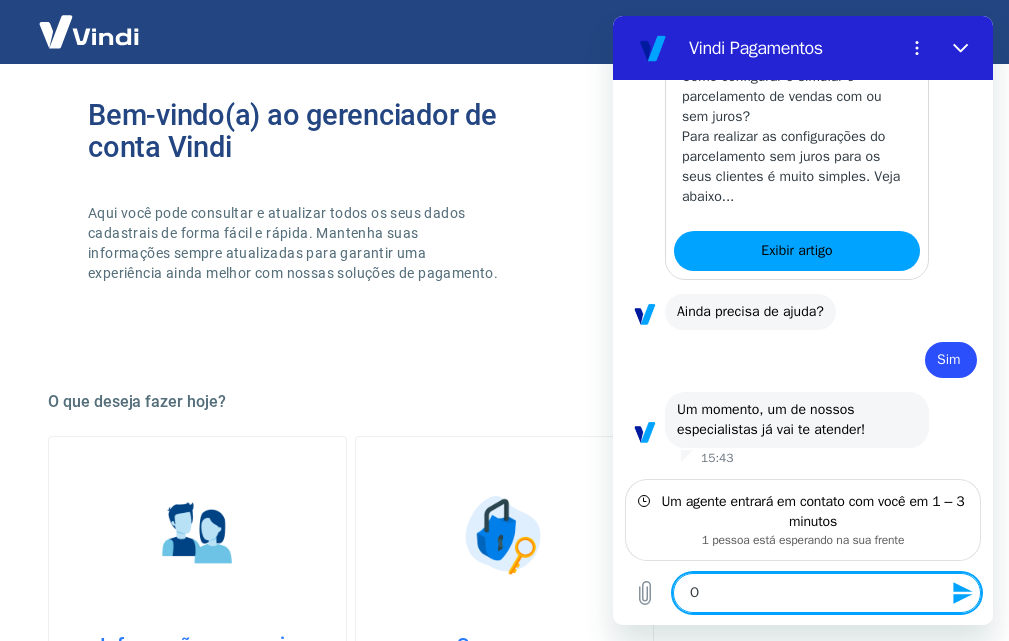 type on "O" 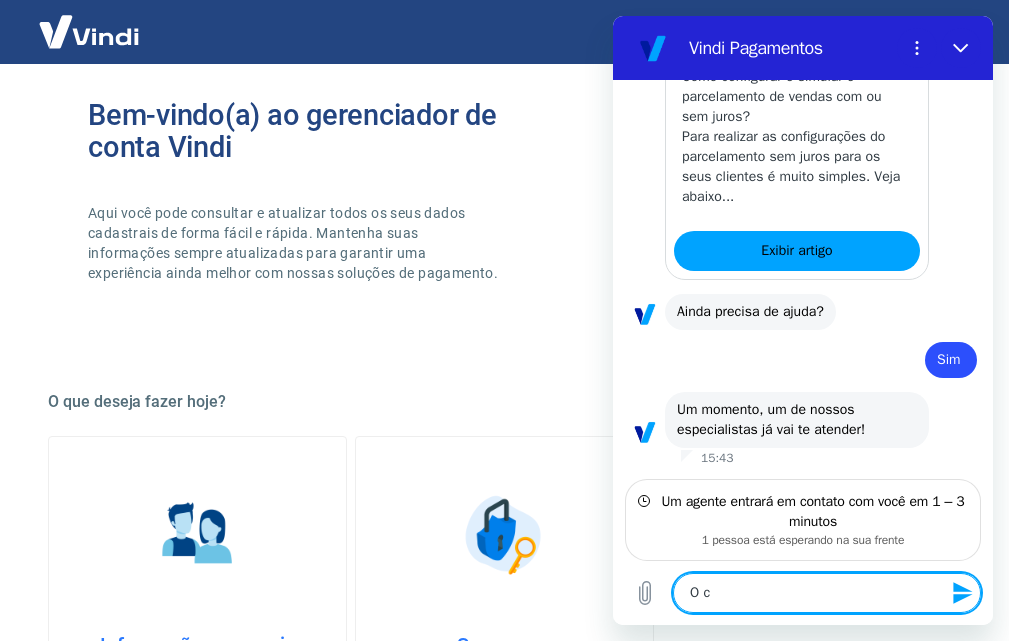 type on "O cl" 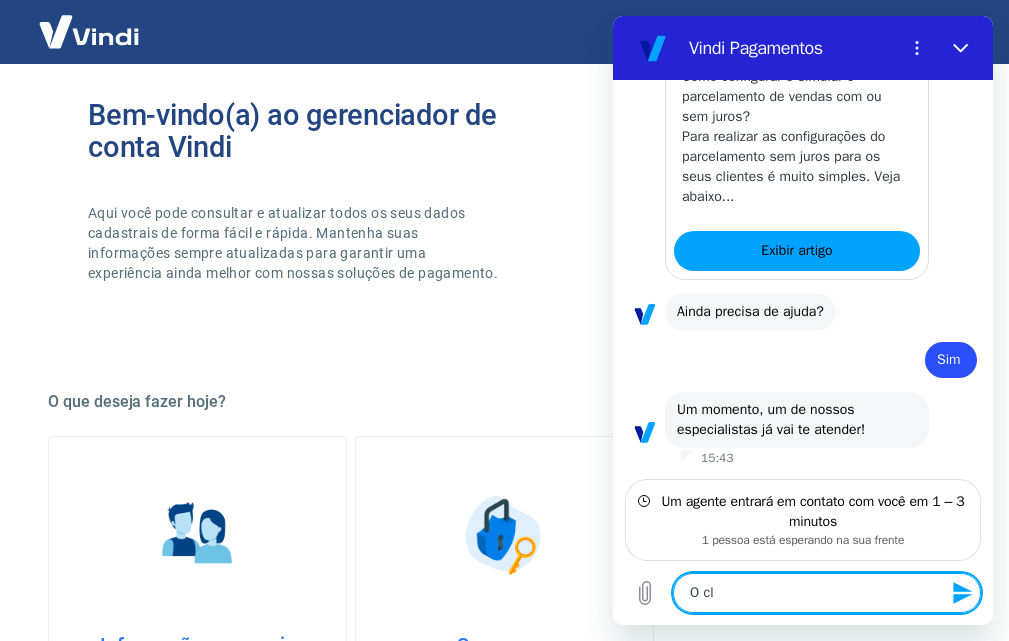 type on "O cli" 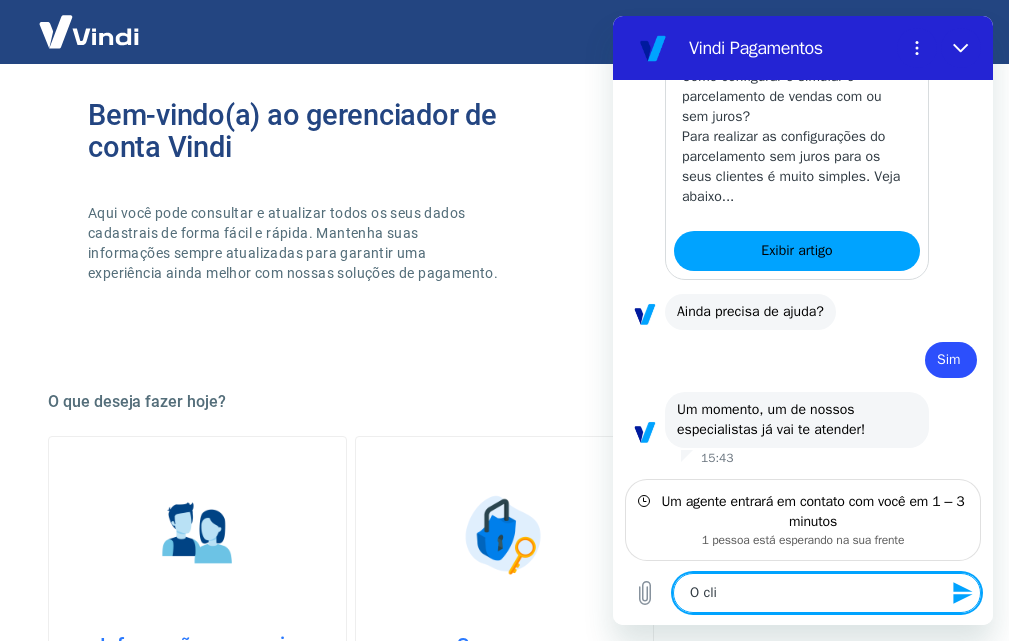 type on "O clie" 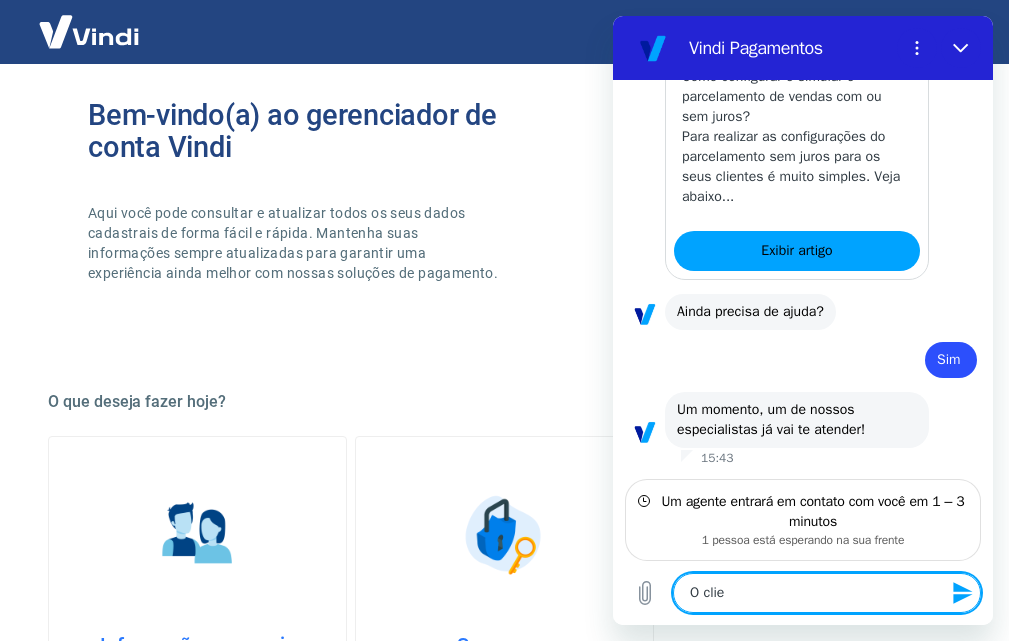 type on "x" 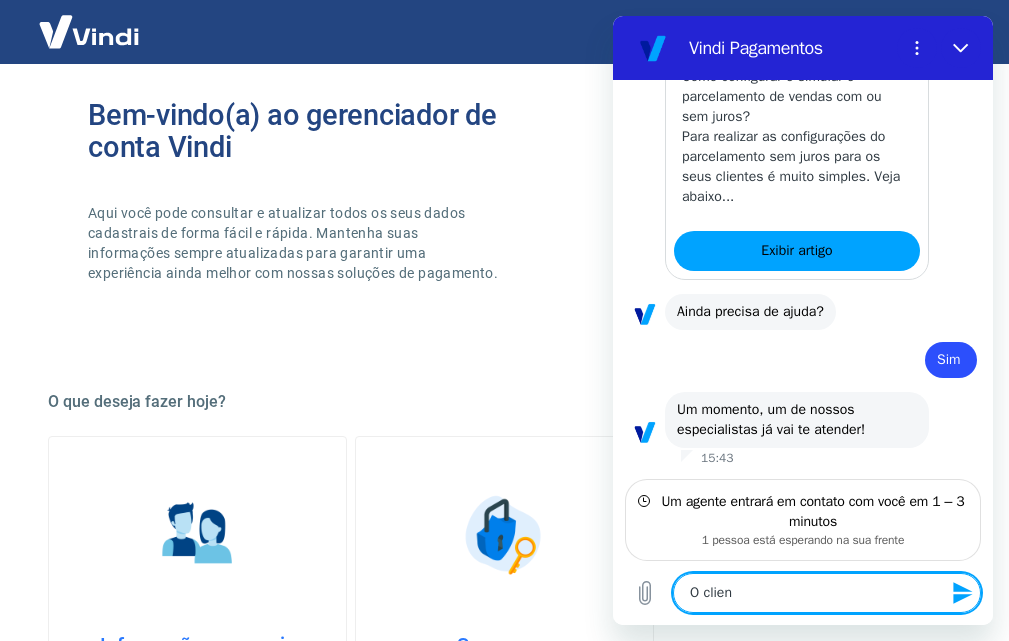 type on "O client" 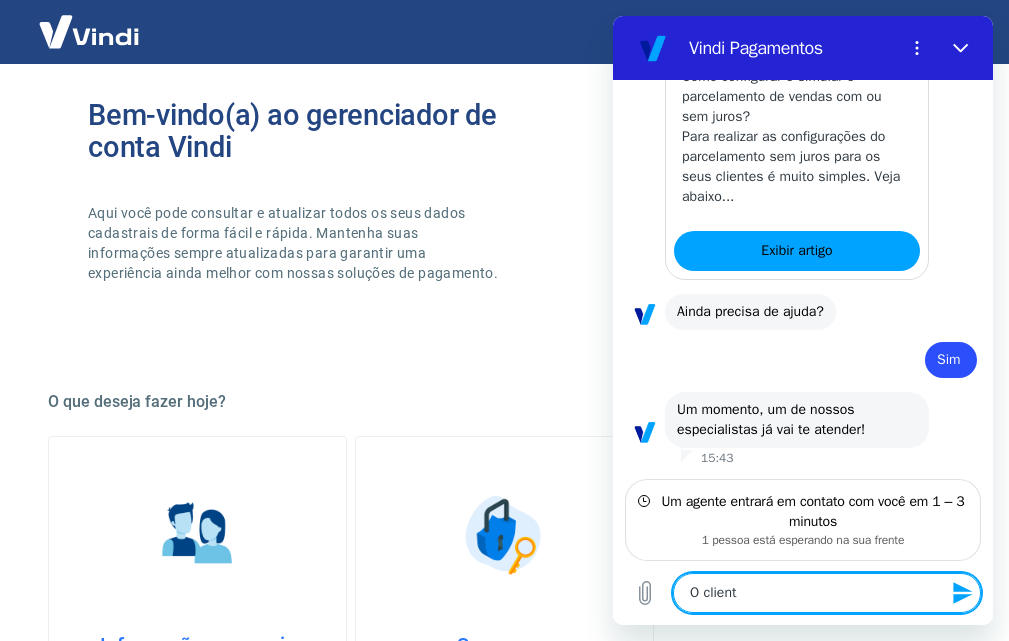 type on "O cliente" 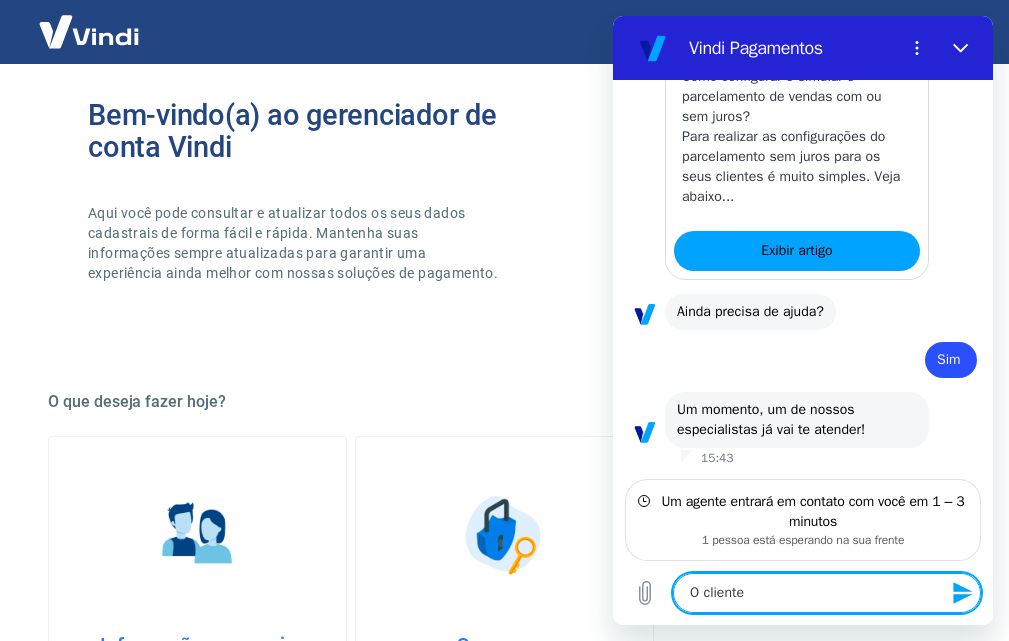 type on "O cliente" 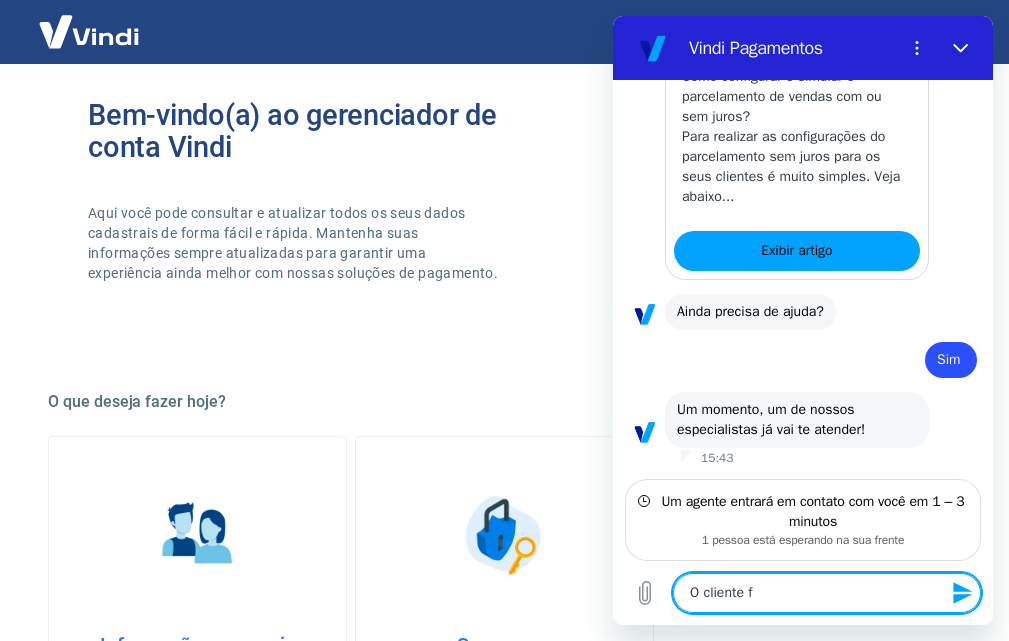 type on "O cliente fe" 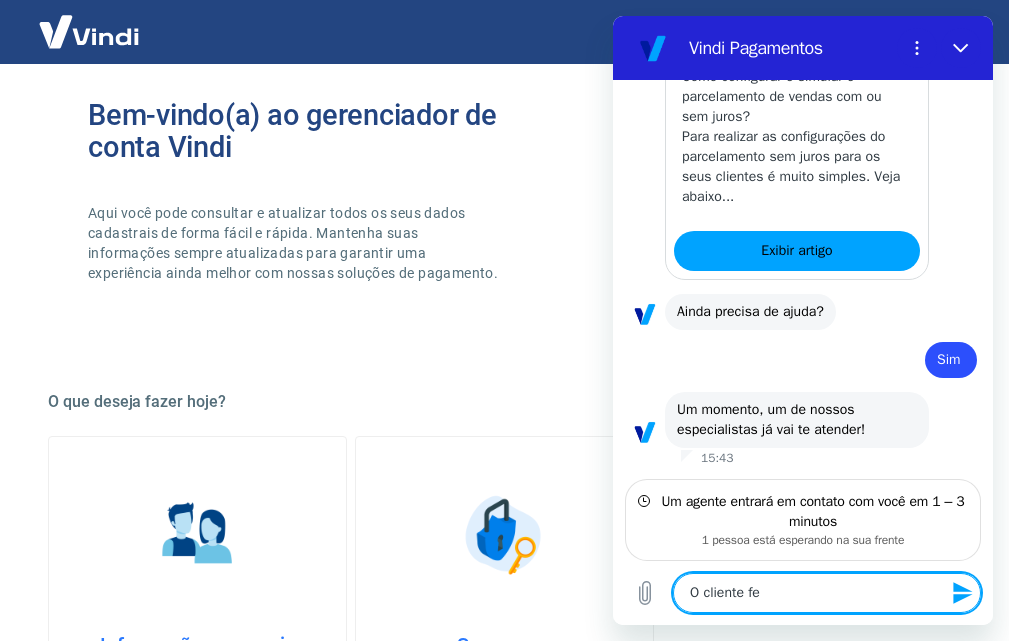 type on "O cliente fez" 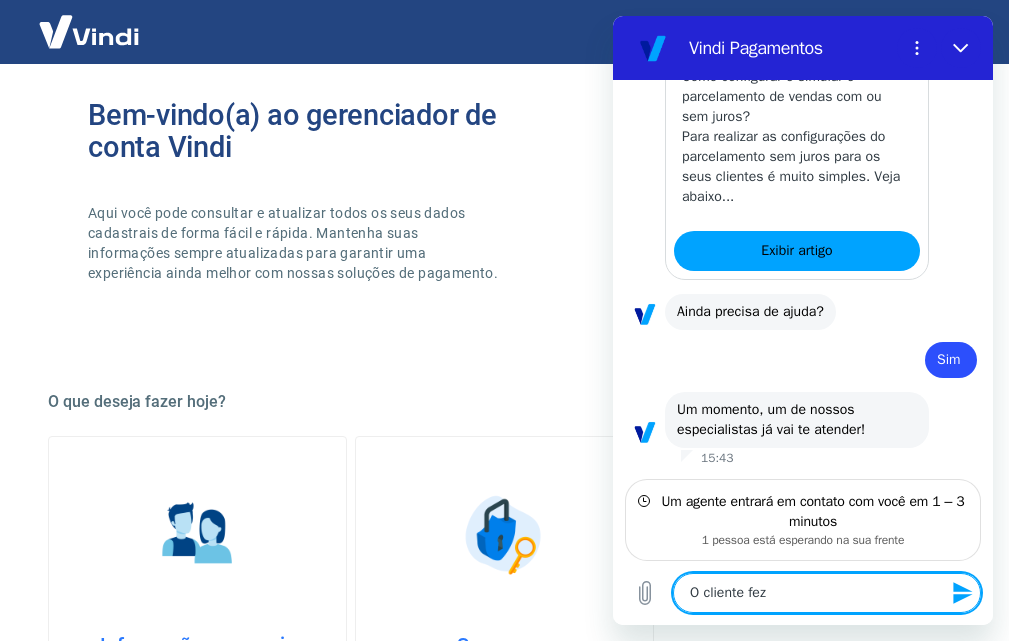 type on "O cliente fez" 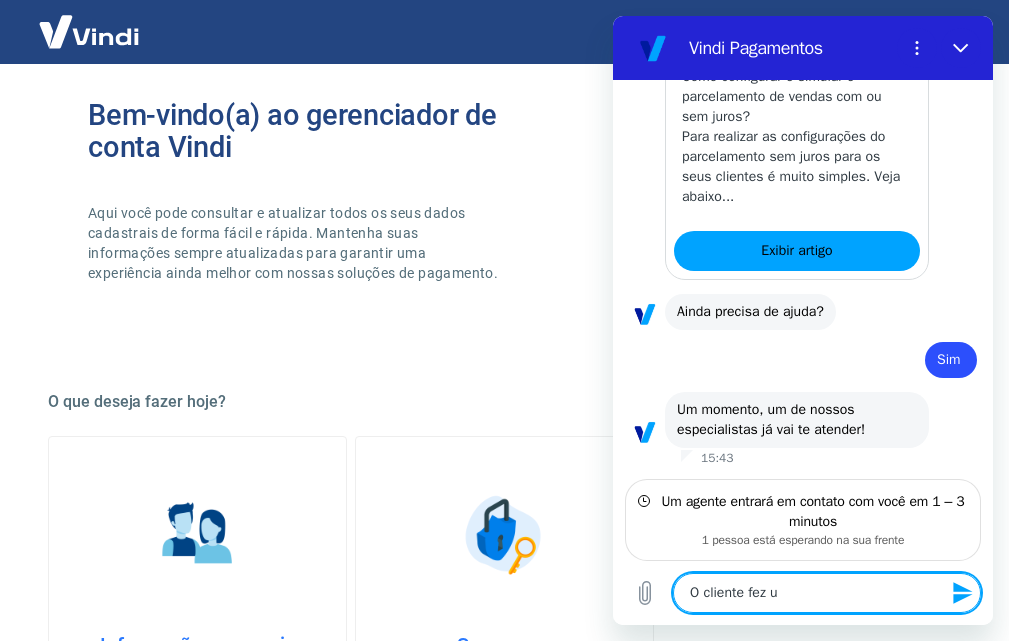 type on "O cliente fez u" 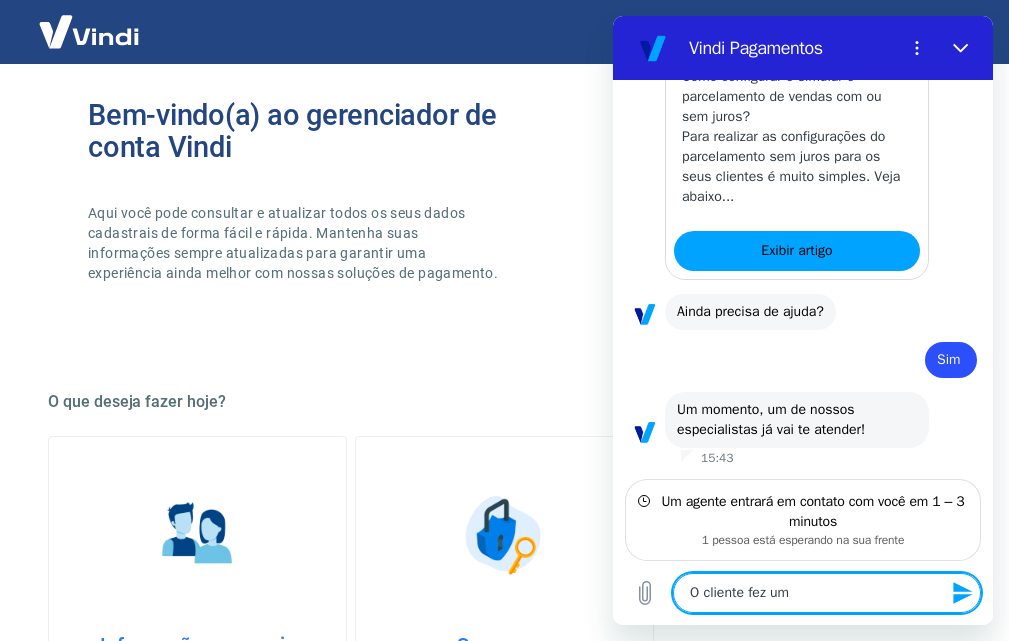 type on "O cliente fez um" 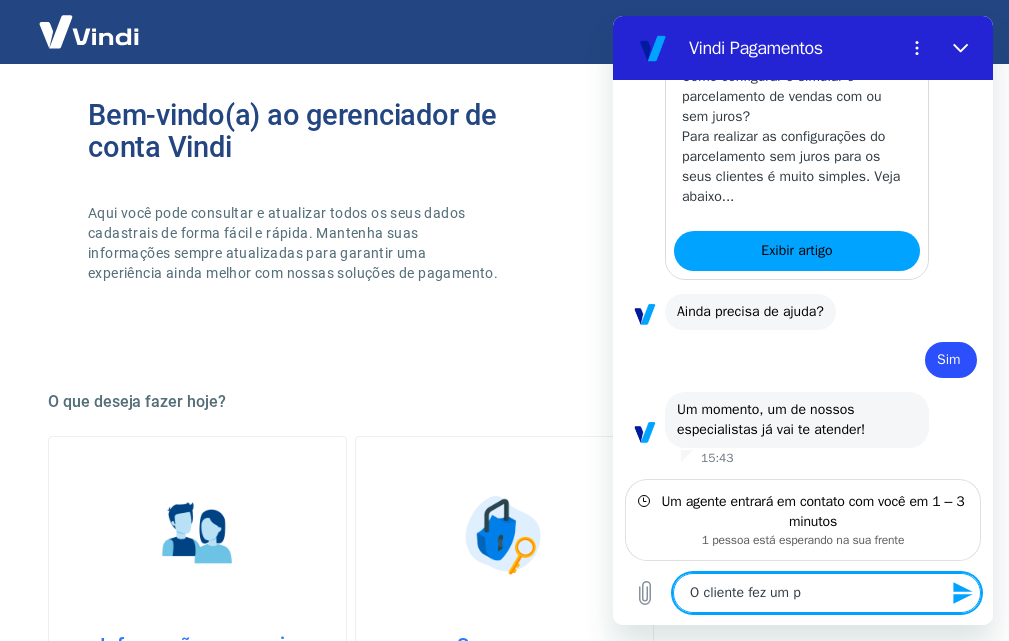 type on "x" 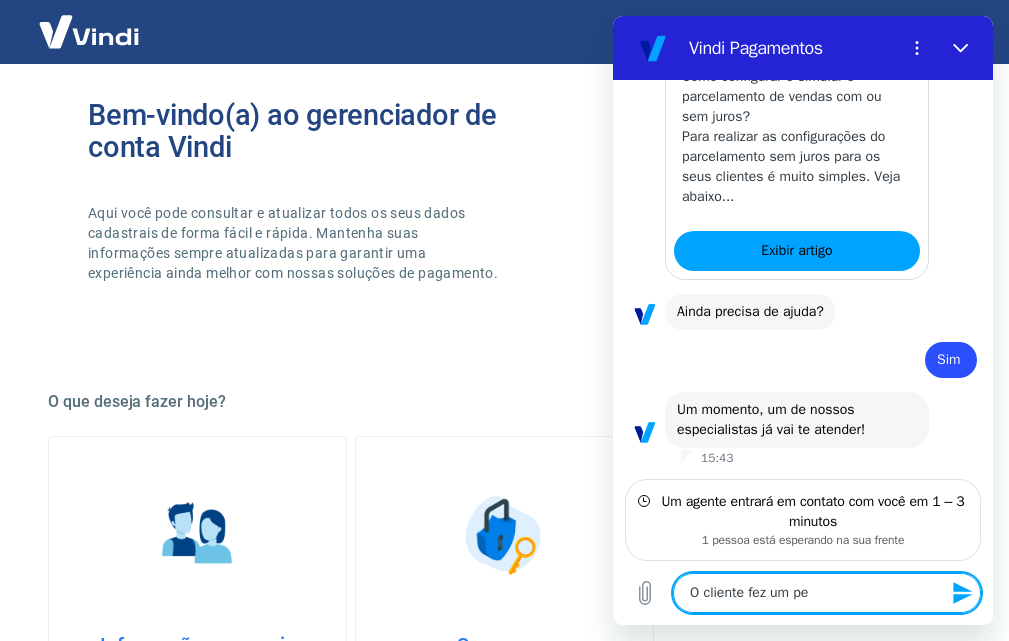 type on "O cliente fez um ped" 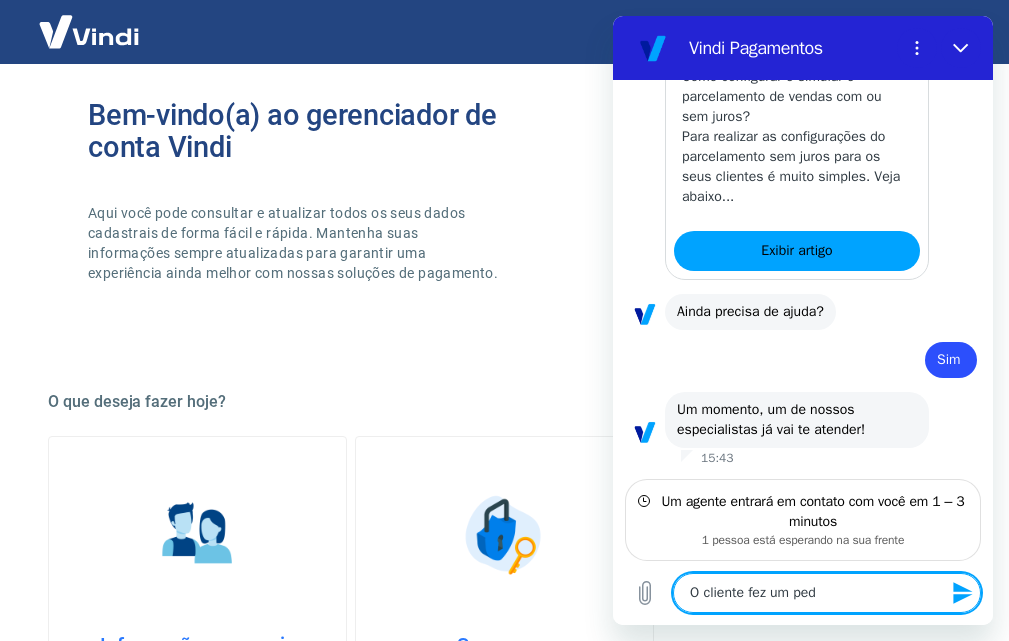 type on "x" 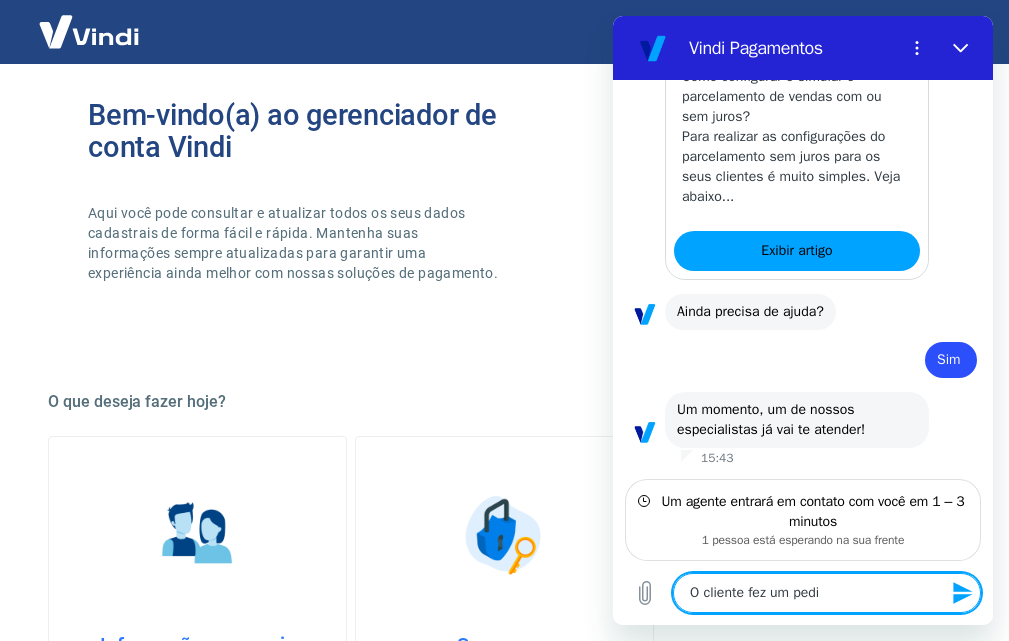 type on "O cliente fez um pedid" 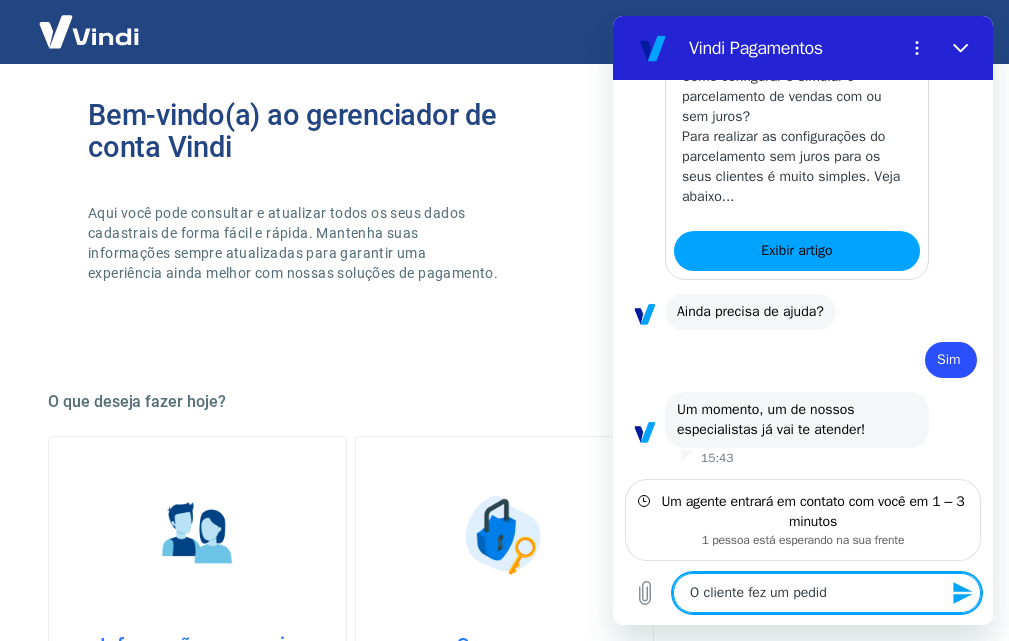 type on "O cliente fez um pedido" 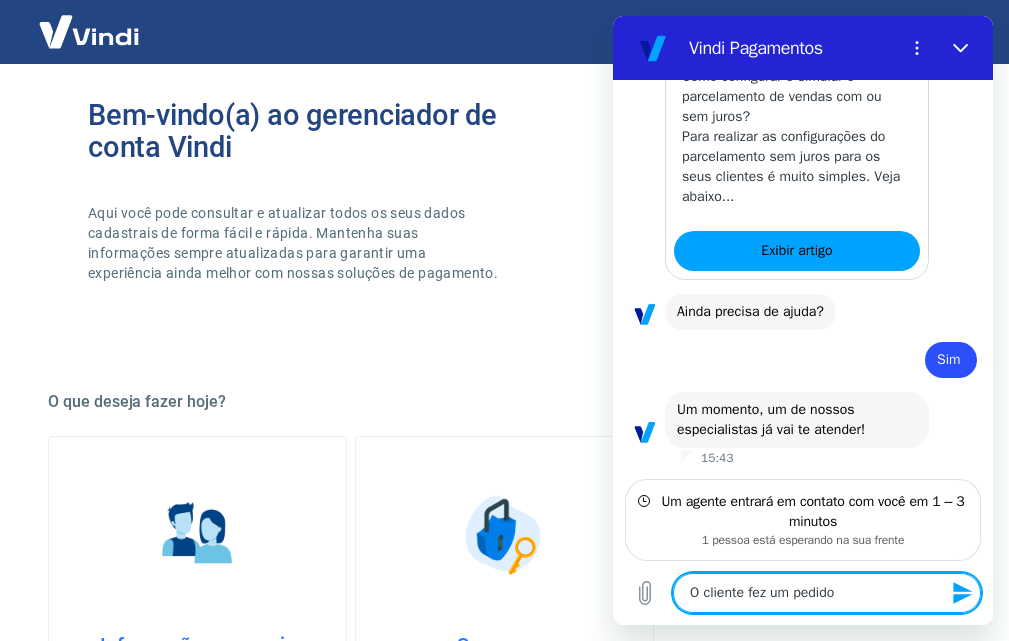type on "O cliente fez um pedidoi" 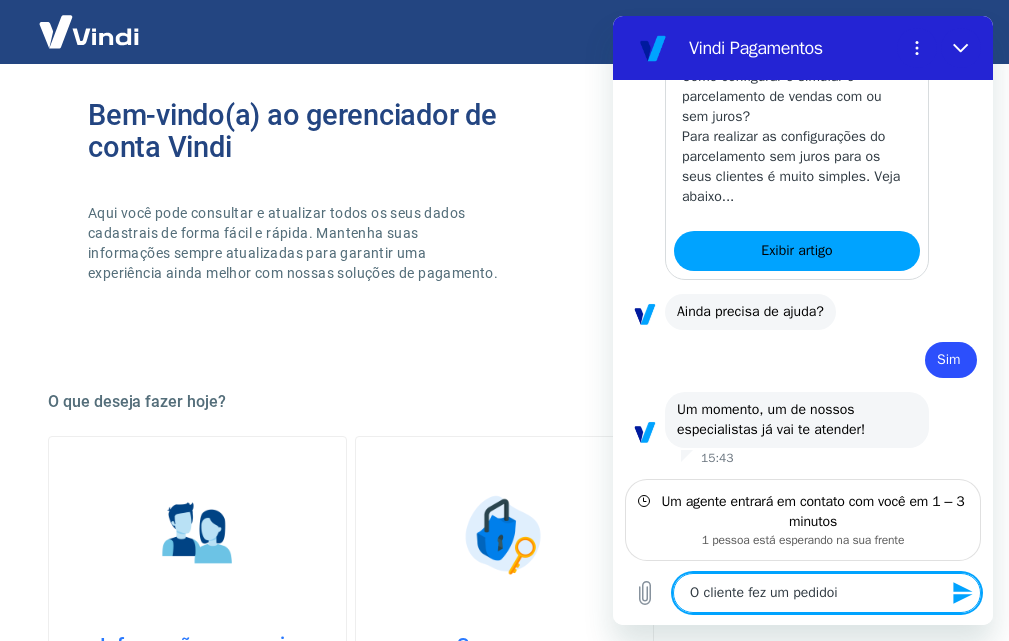 type on "O cliente fez um pedidoi" 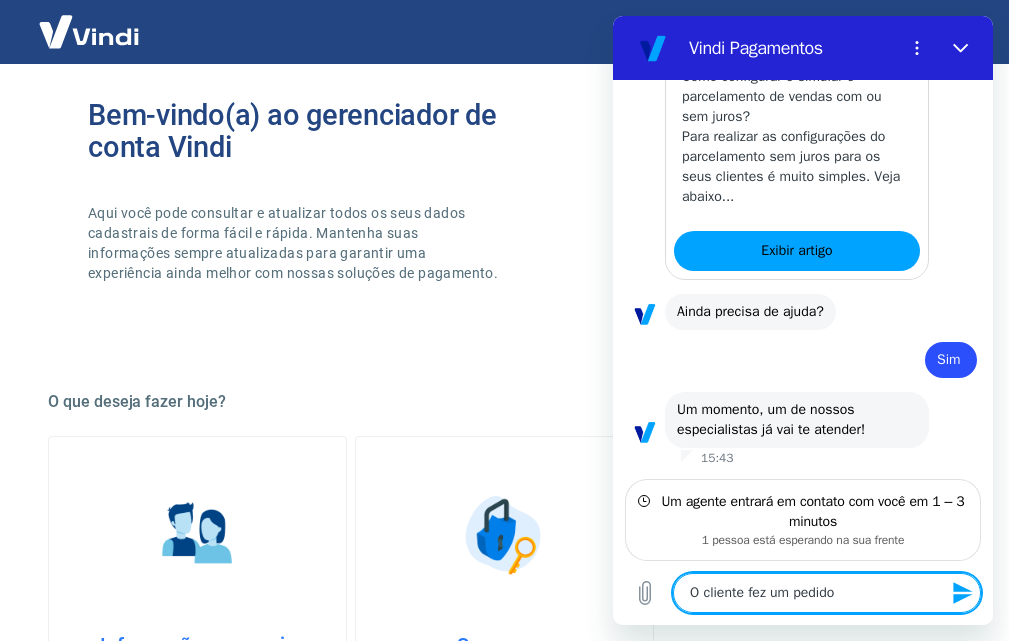 type on "O cliente fez um pedido" 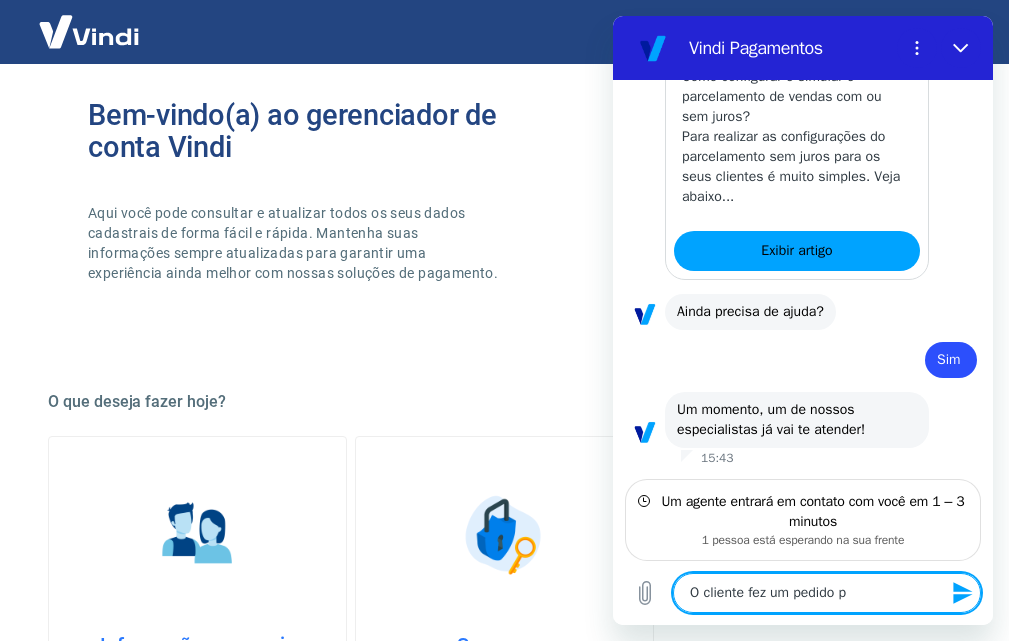 type on "O cliente fez um pedido pe" 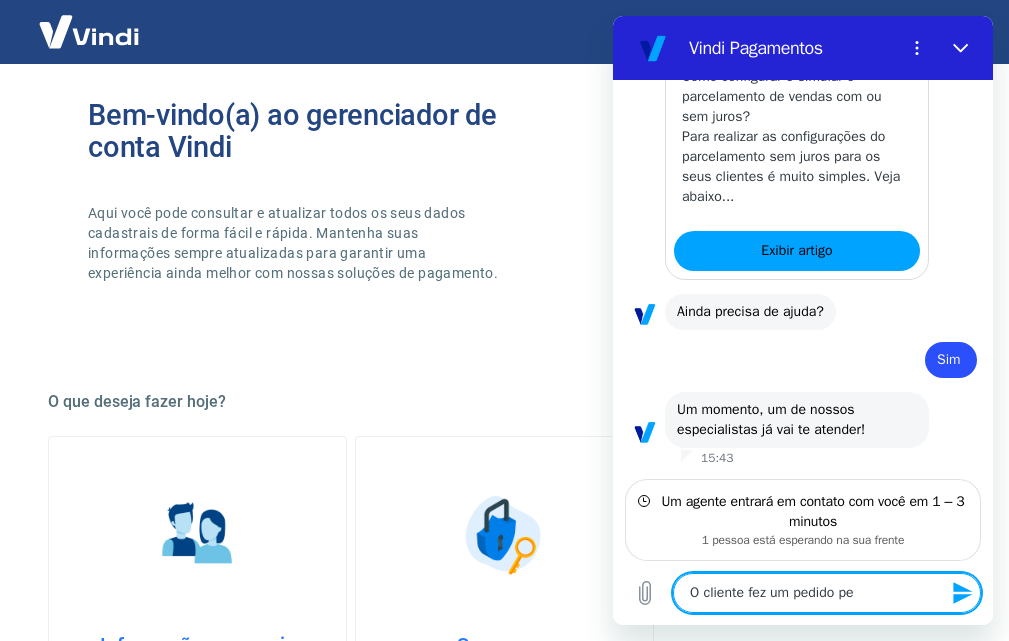 type on "O cliente fez um pedido pel" 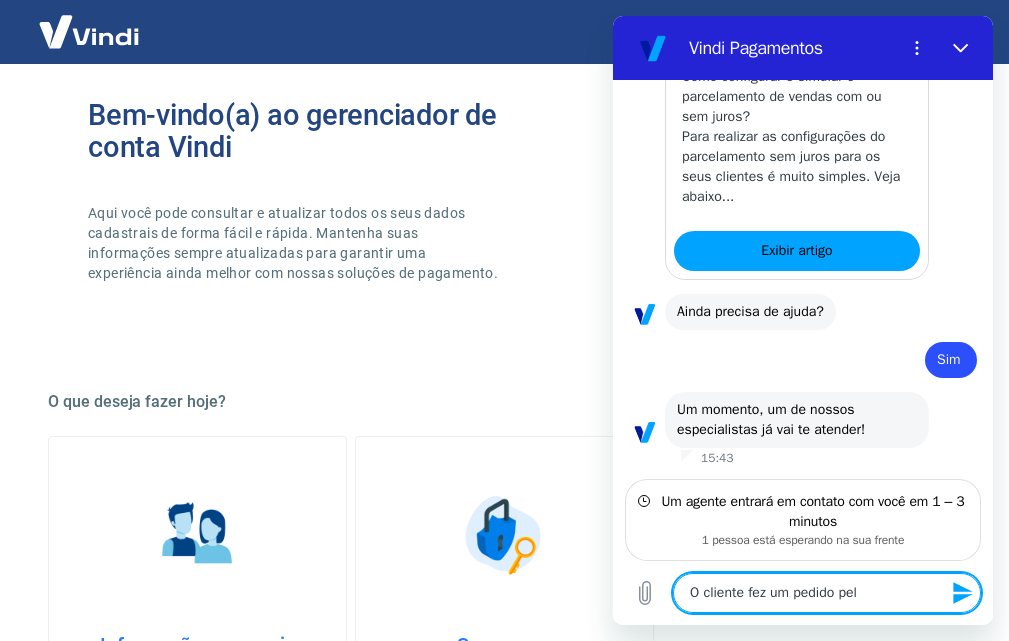 type on "O cliente fez um pedido pelo" 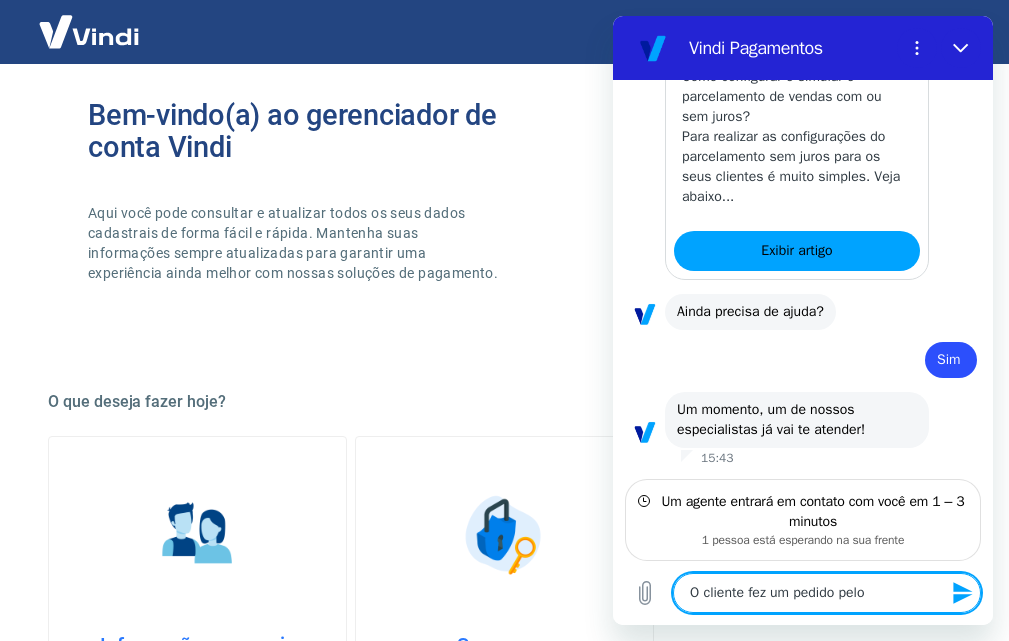 type on "O cliente fez um pedido pelo" 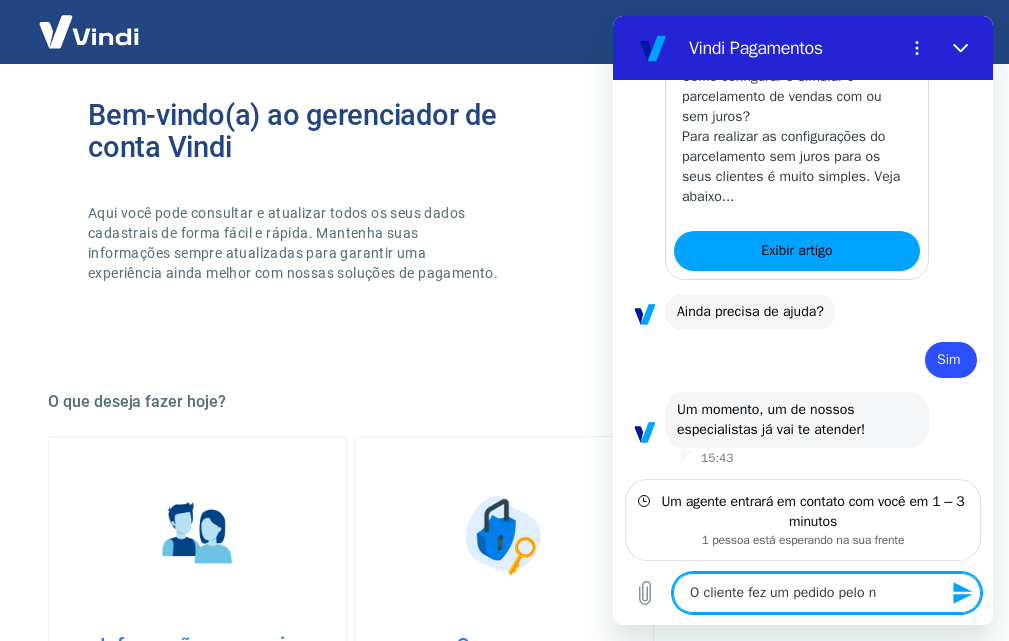 type on "O cliente fez um pedido pelo no" 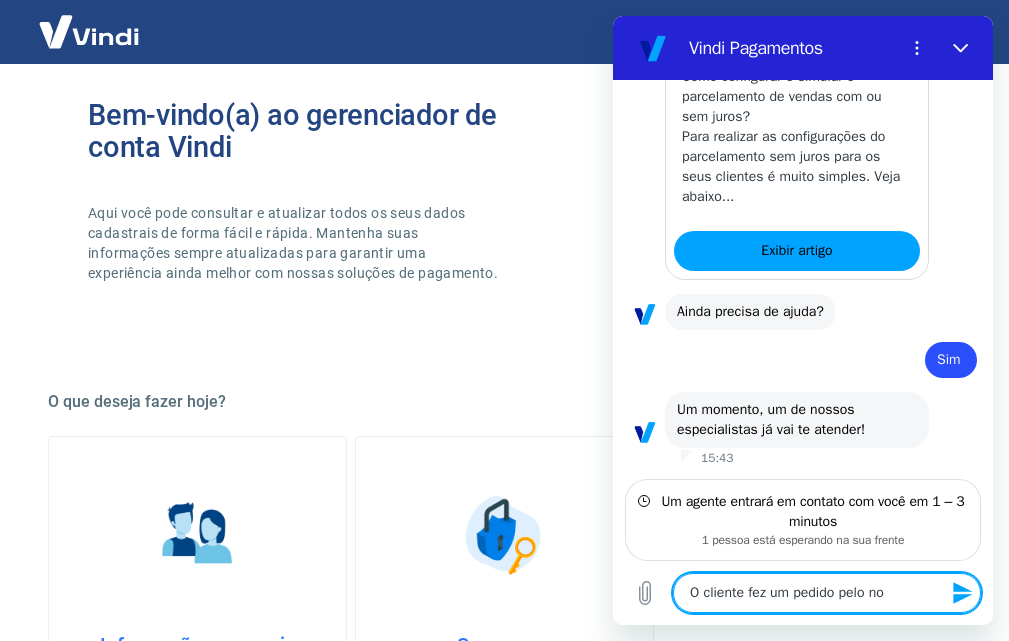 type on "O cliente fez um pedido pelo nos" 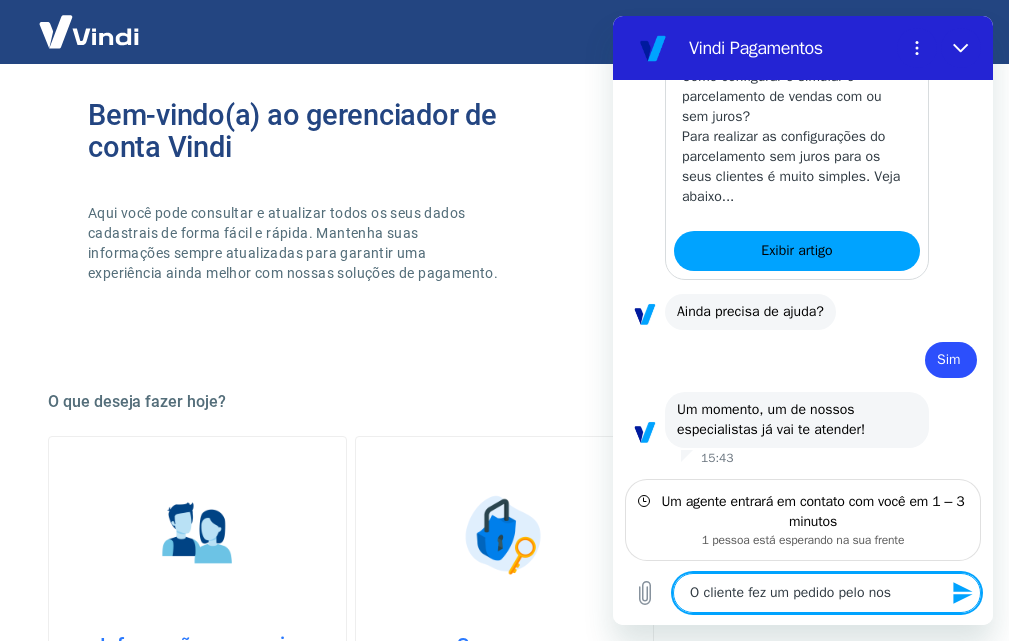 type on "O cliente fez um pedido pelo noss" 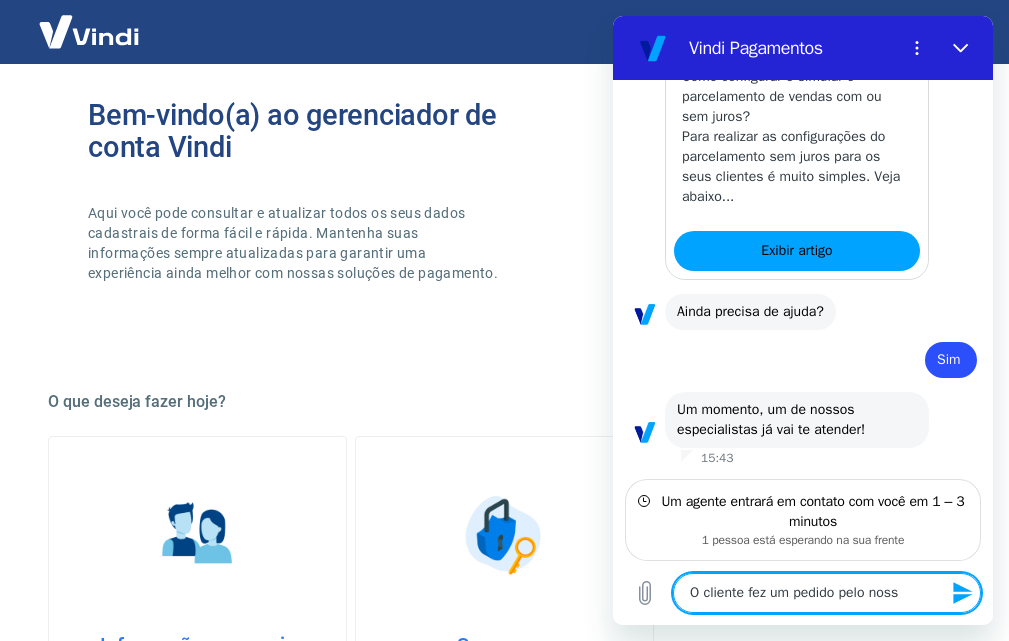 type on "O cliente fez um pedido pelo nosso" 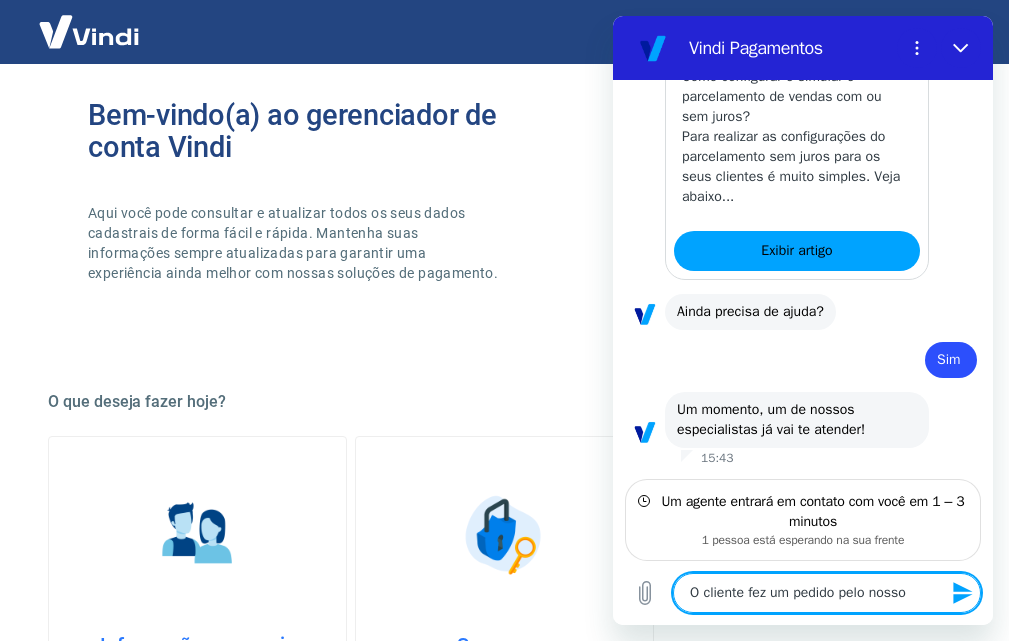 type on "O cliente fez um pedido pelo nosso" 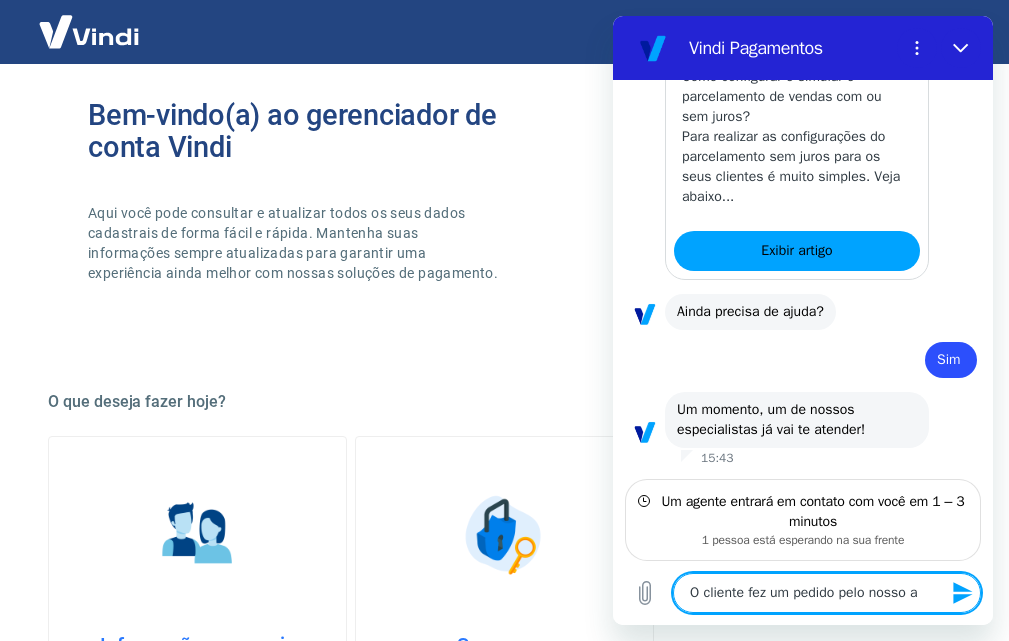 type on "O cliente fez um pedido pelo nosso ap" 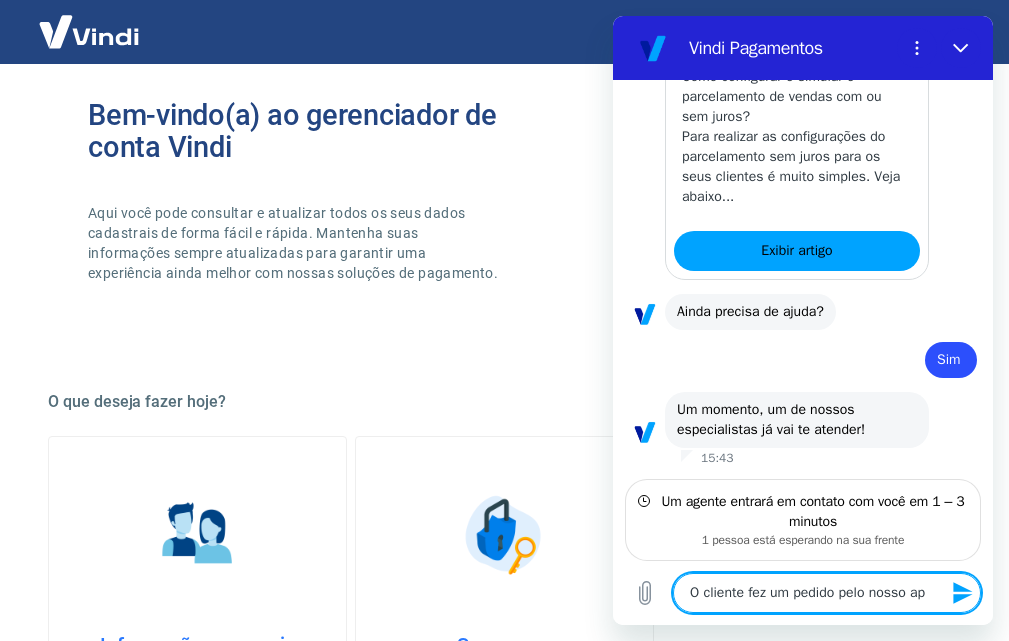 type on "O cliente fez um pedido pelo nosso apl" 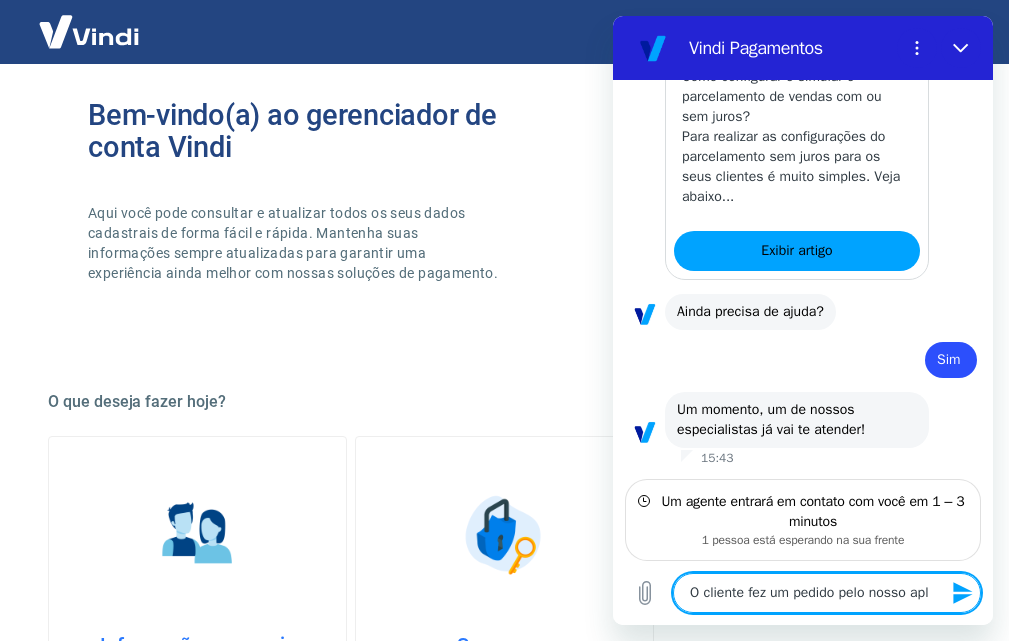 type on "O cliente fez um pedido pelo nosso apli" 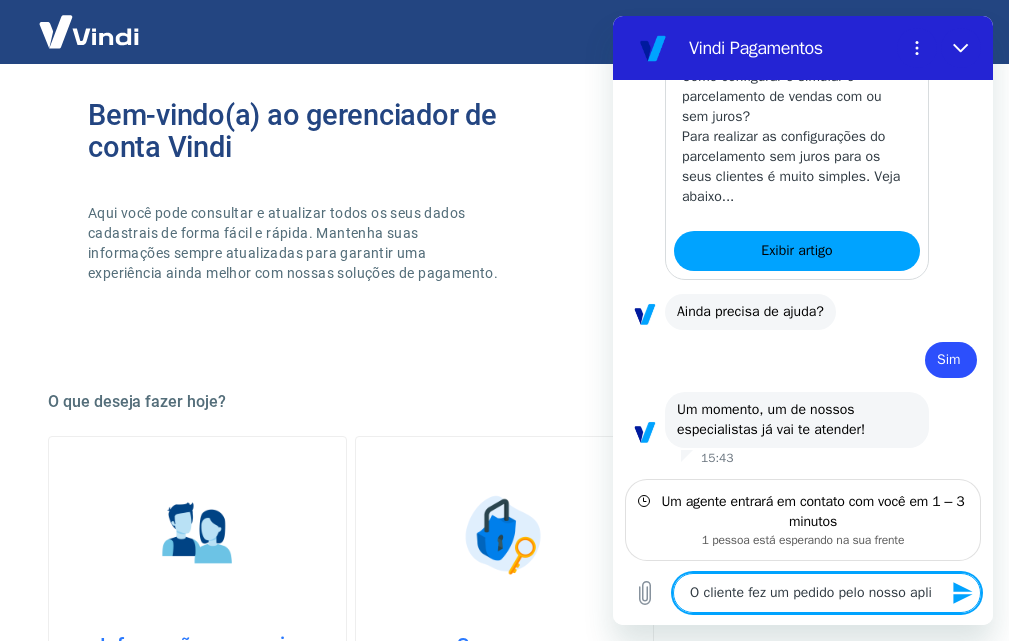 type on "O cliente fez um pedido pelo nosso aplic" 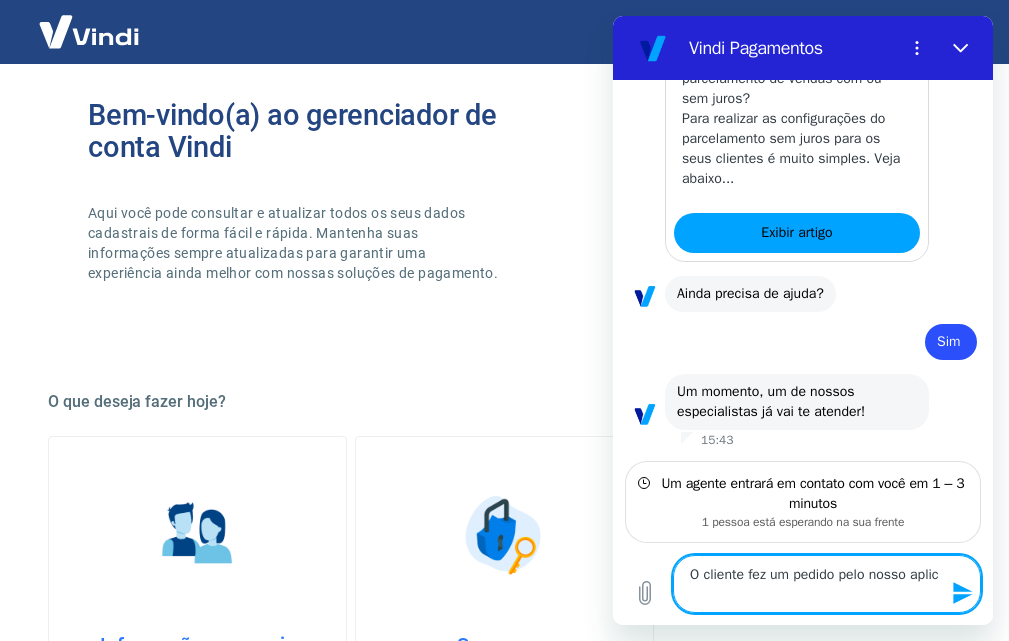 type on "O cliente fez um pedido pelo nosso aplica" 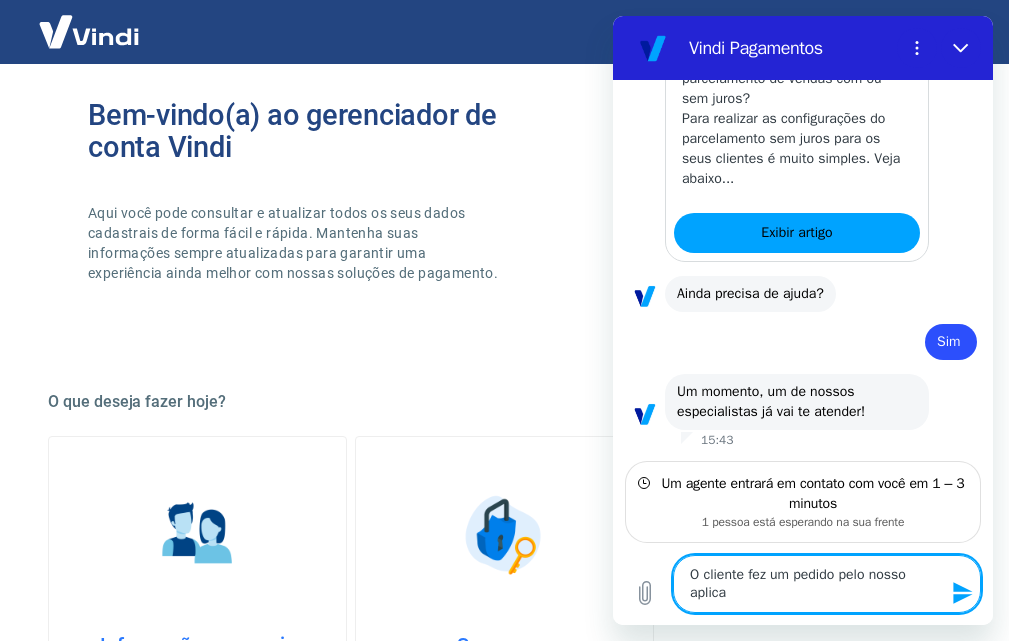 type on "O cliente fez um pedido pelo nosso aplicat" 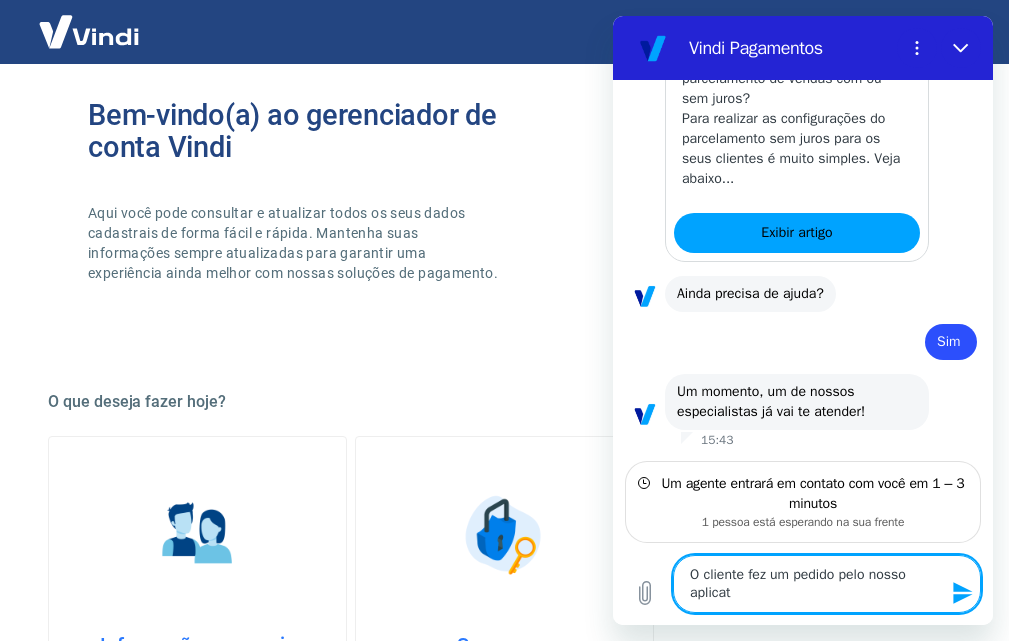 type on "O cliente fez um pedido pelo nosso aplicati" 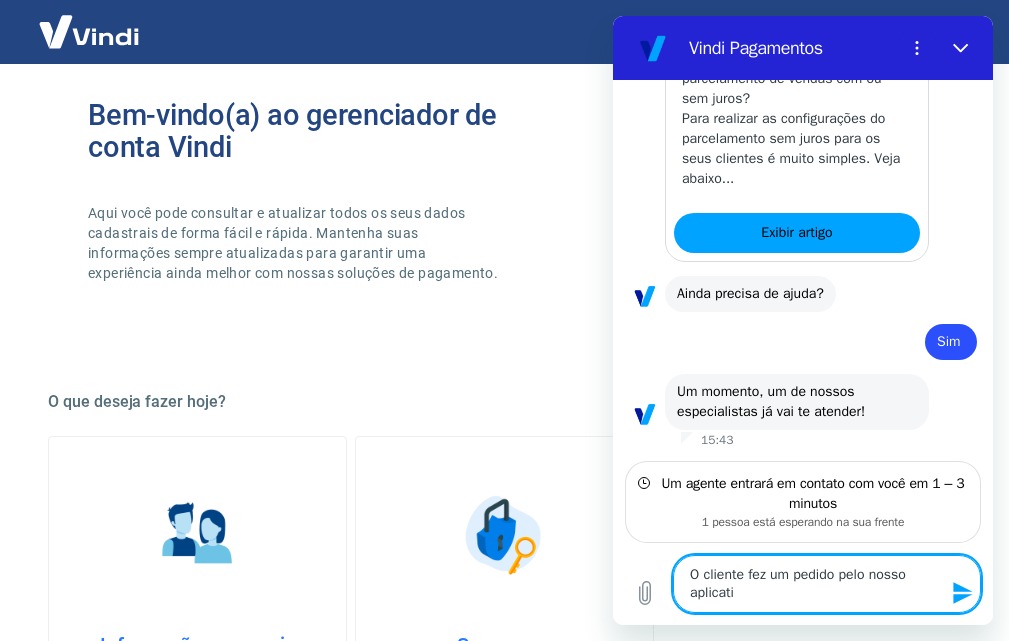 type on "O cliente fez um pedido pelo nosso aplicativ" 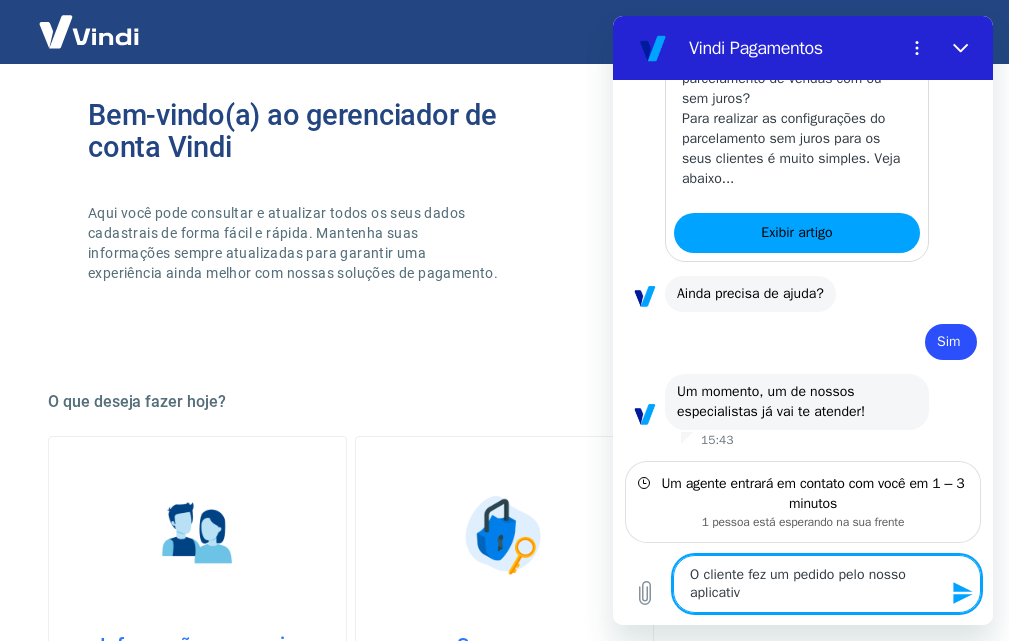 type on "O cliente fez um pedido pelo nosso aplicativo" 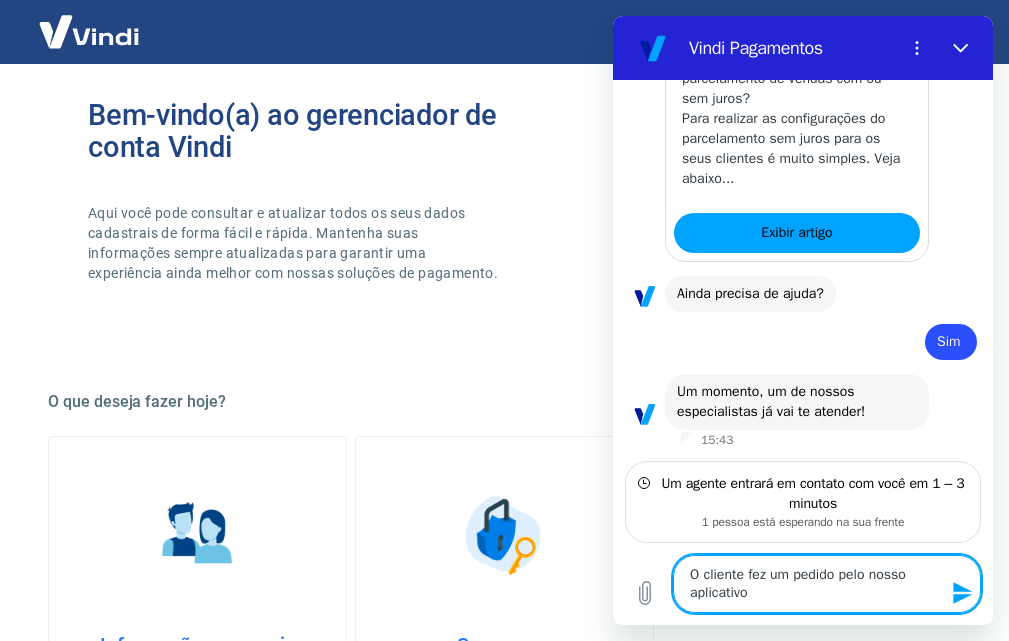type on "x" 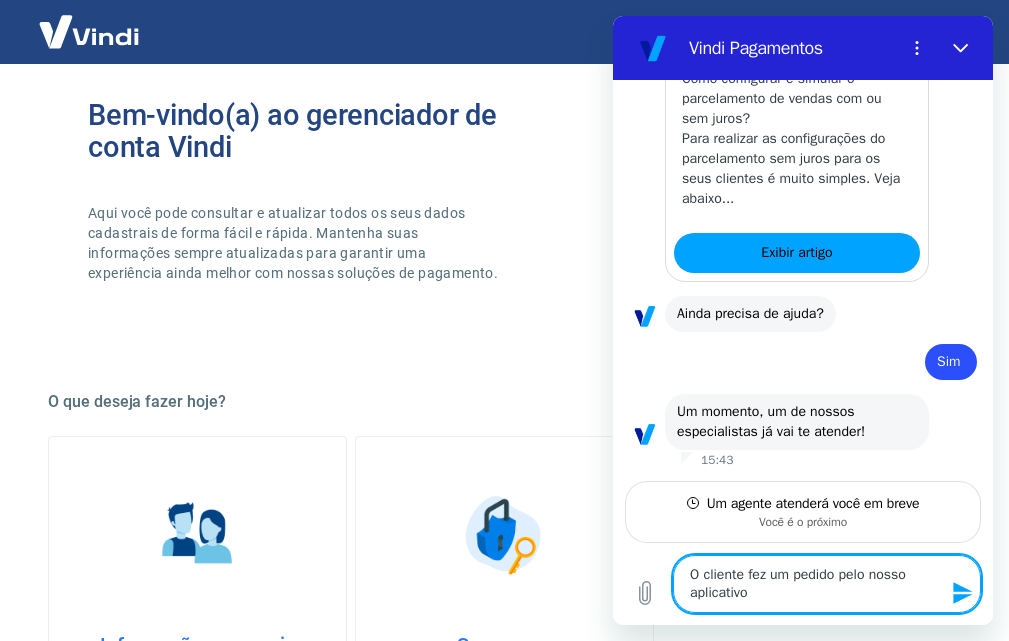 scroll, scrollTop: 2280, scrollLeft: 0, axis: vertical 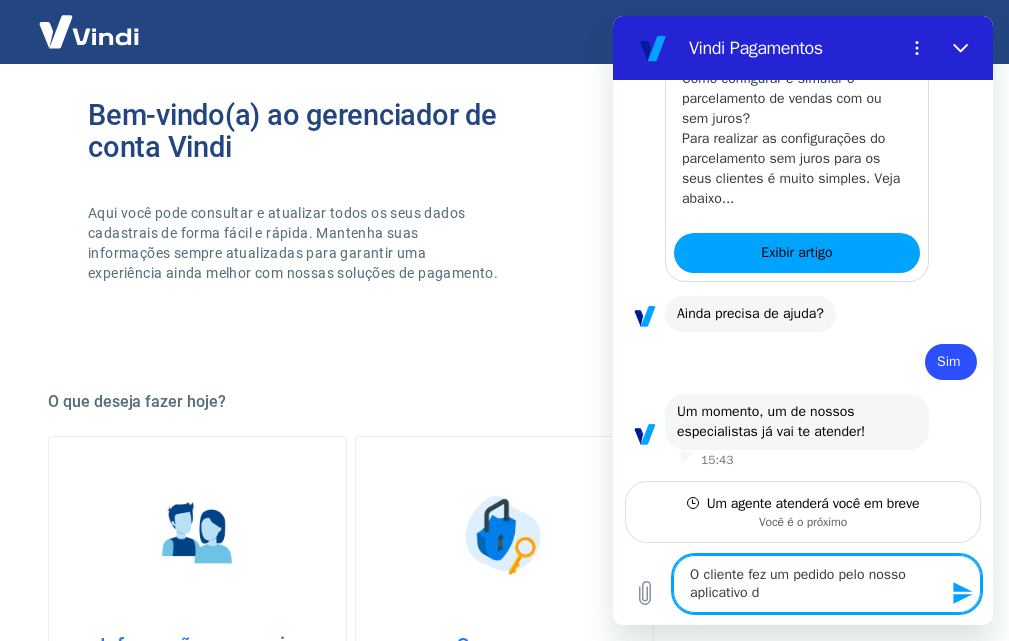 type on "O cliente fez um pedido pelo nosso aplicativo di" 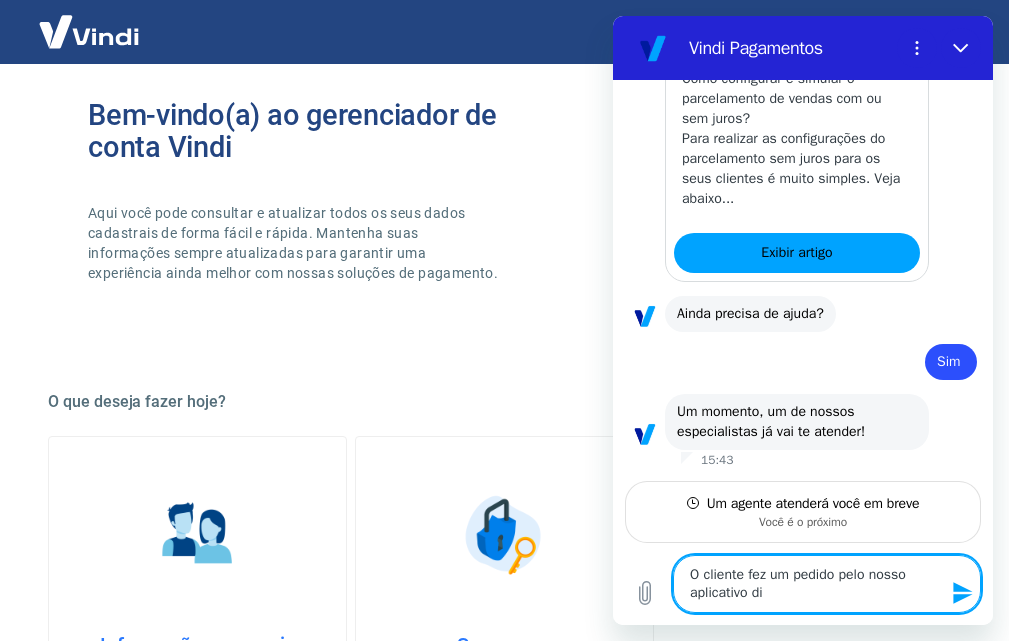 type on "O cliente fez um pedido pelo nosso aplicativo dia" 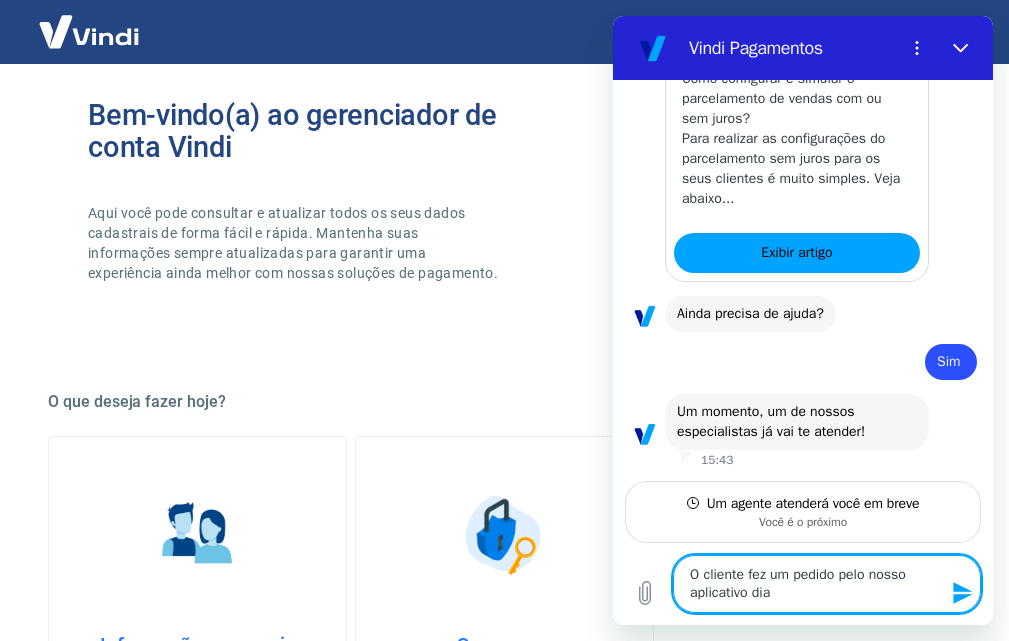 type on "O cliente fez um pedido pelo nosso aplicativo dia" 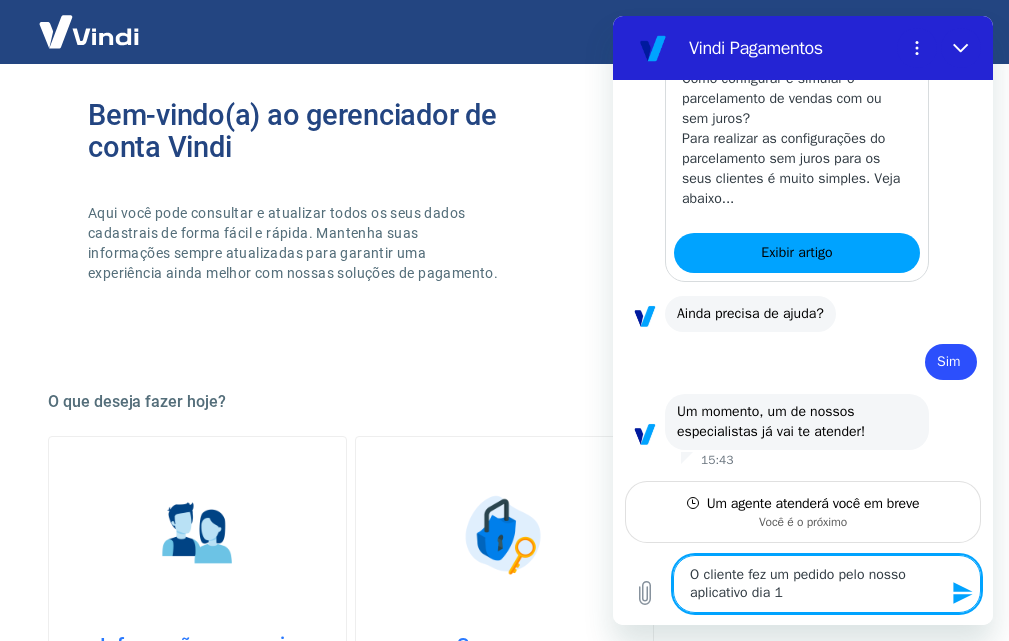 type on "O cliente fez um pedido pelo nosso aplicativo dia 10" 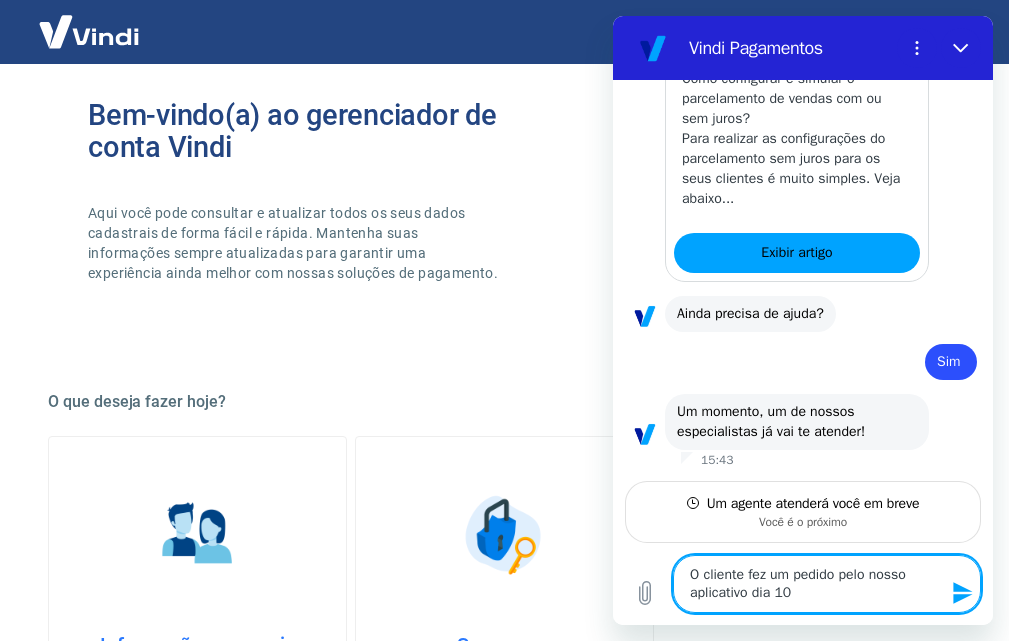type on "O cliente fez um pedido pelo nosso aplicativo dia 10/" 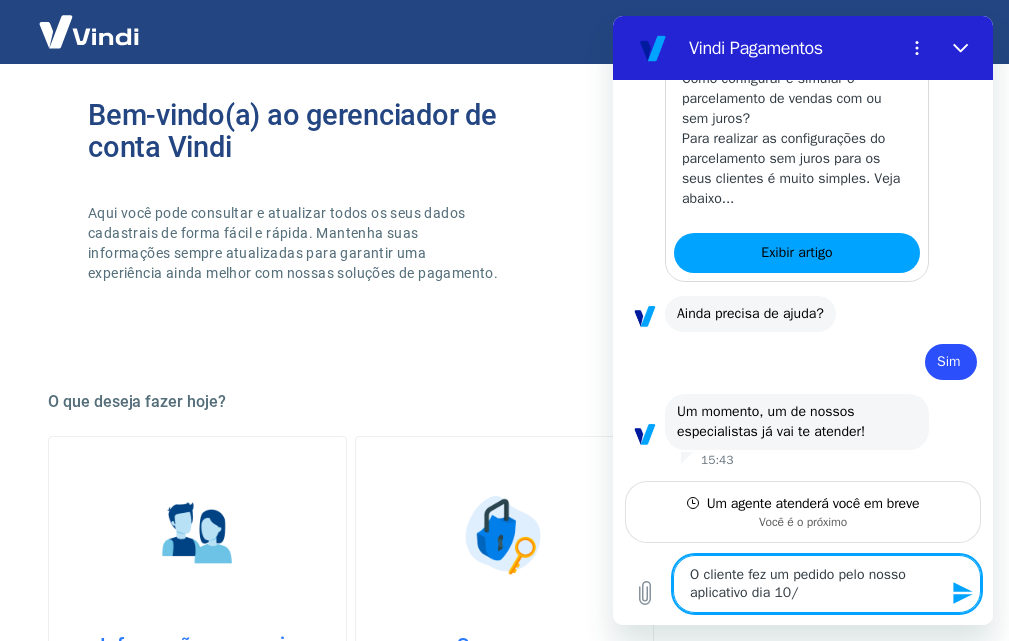 type on "O cliente fez um pedido pelo nosso aplicativo dia 10/0" 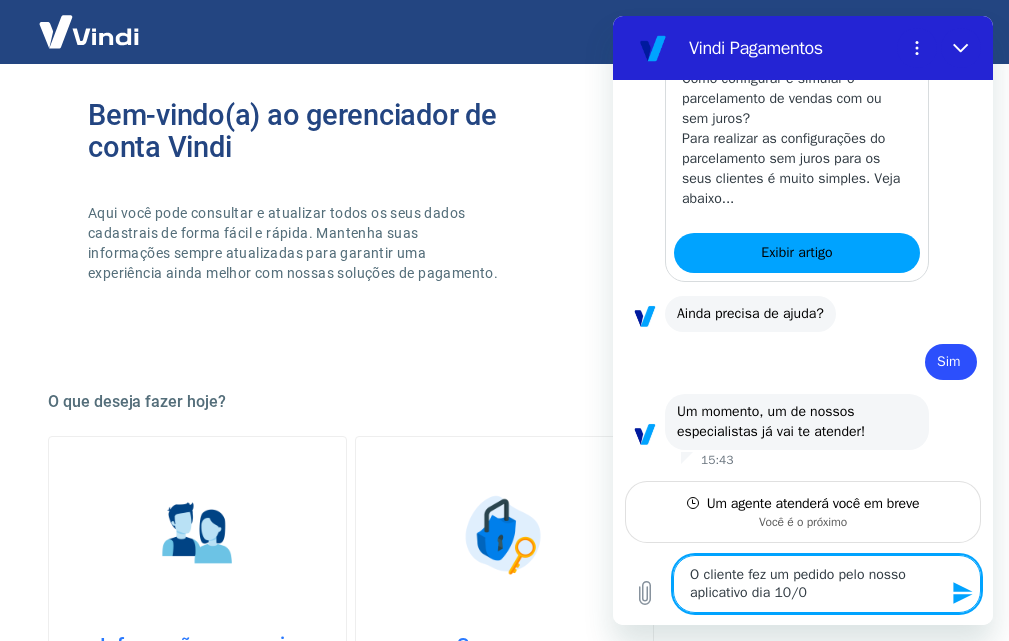 type on "O cliente fez um pedido pelo nosso aplicativo dia 10/07" 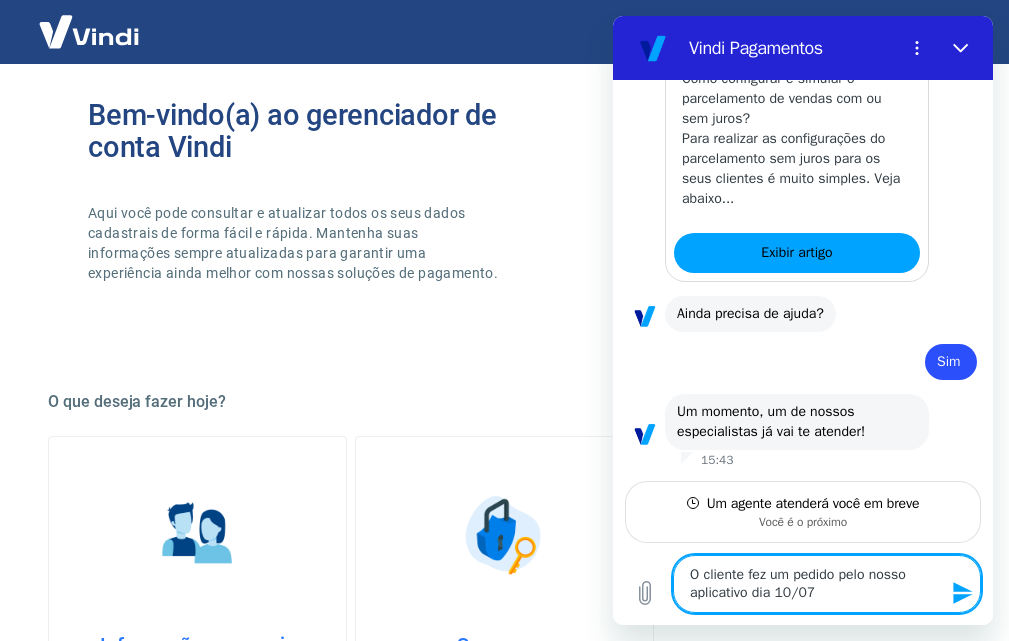 type on "x" 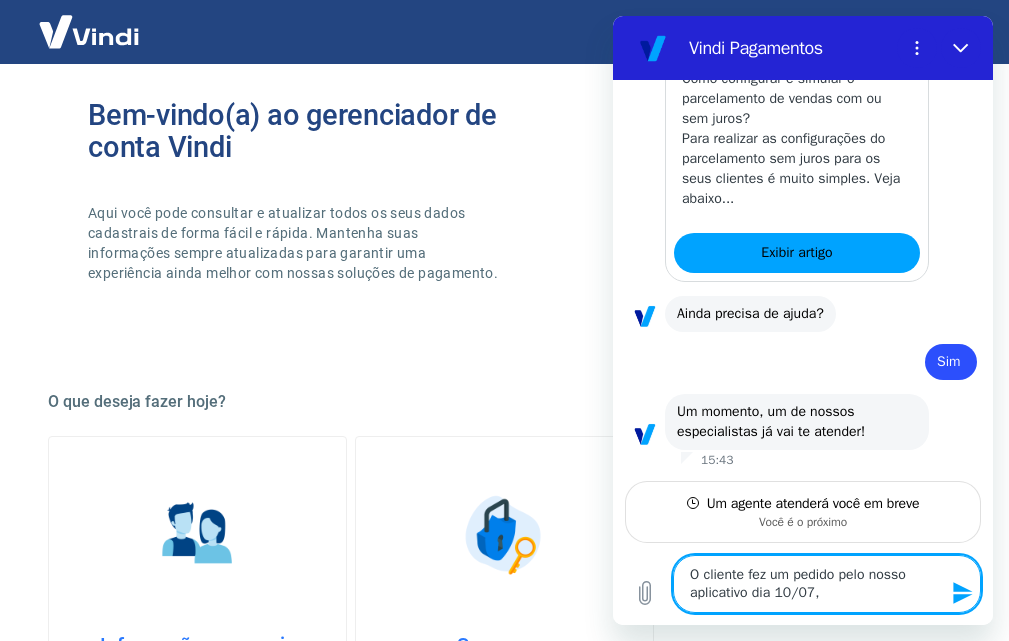 type on "O cliente fez um pedido pelo nosso aplicativo dia 10/07," 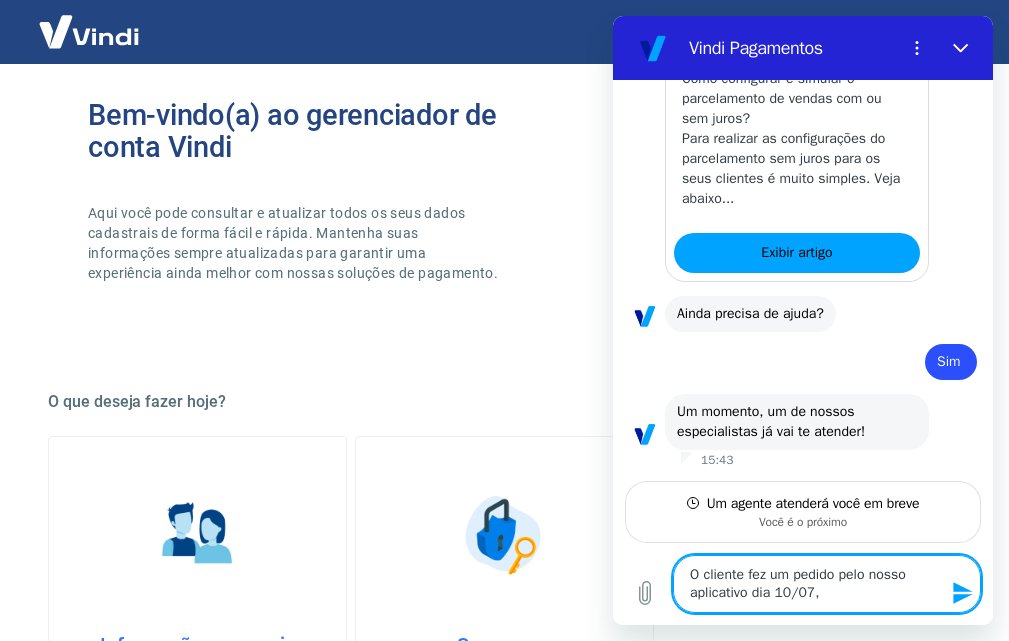 type on "O cliente fez um pedido pelo nosso aplicativo dia 10/07, e" 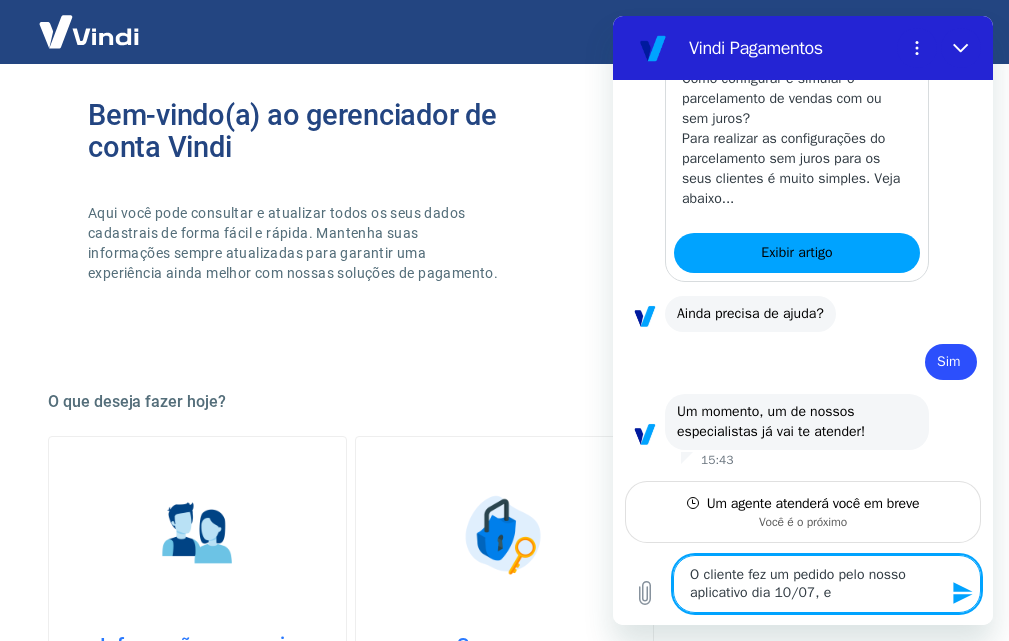 type on "O cliente fez um pedido pelo nosso aplicativo dia 10/07, e" 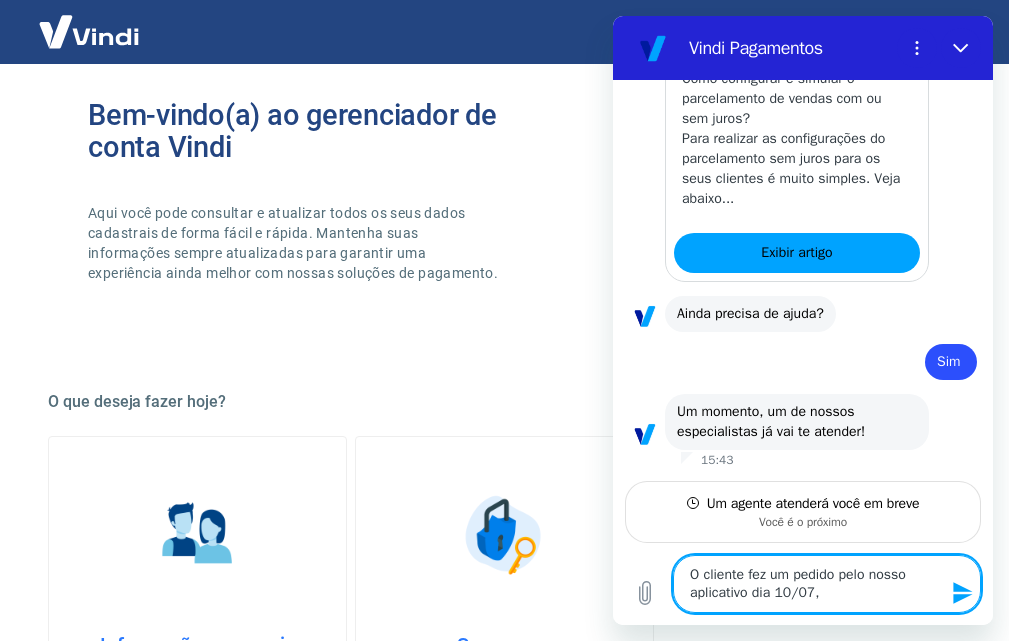 type on "O cliente fez um pedido pelo nosso aplicativo dia 10/07," 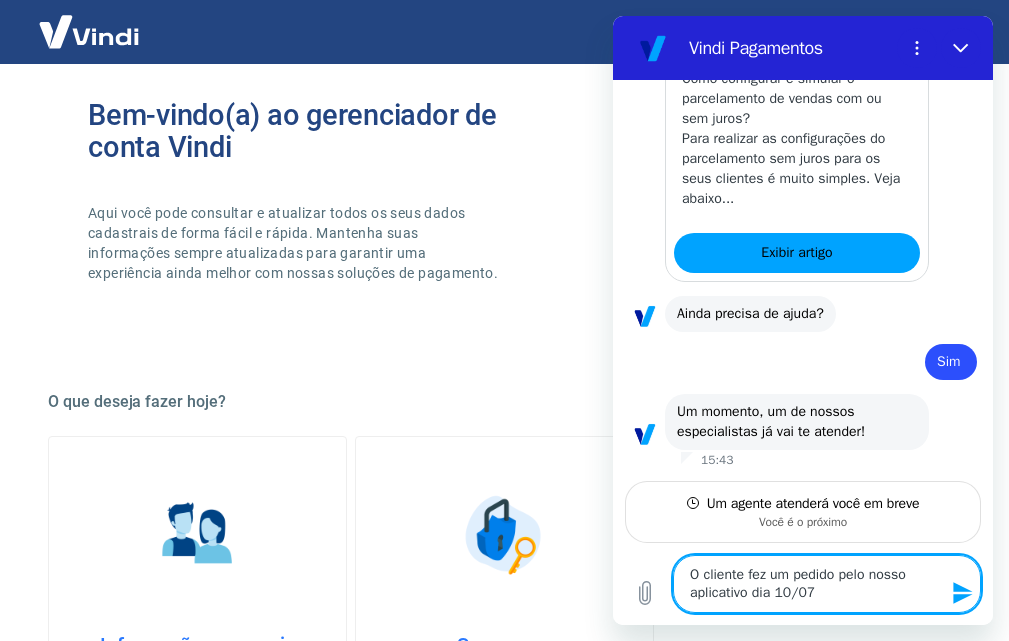 type on "O cliente fez um pedido pelo nosso aplicativo dia 10/07." 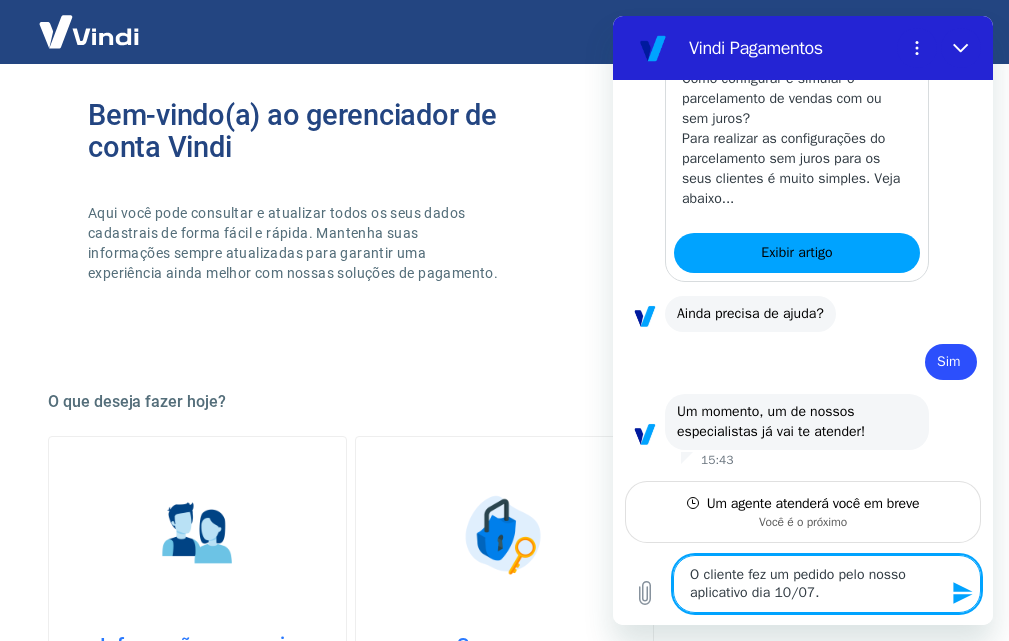 type on "O cliente fez um pedido pelo nosso aplicativo dia 10/07." 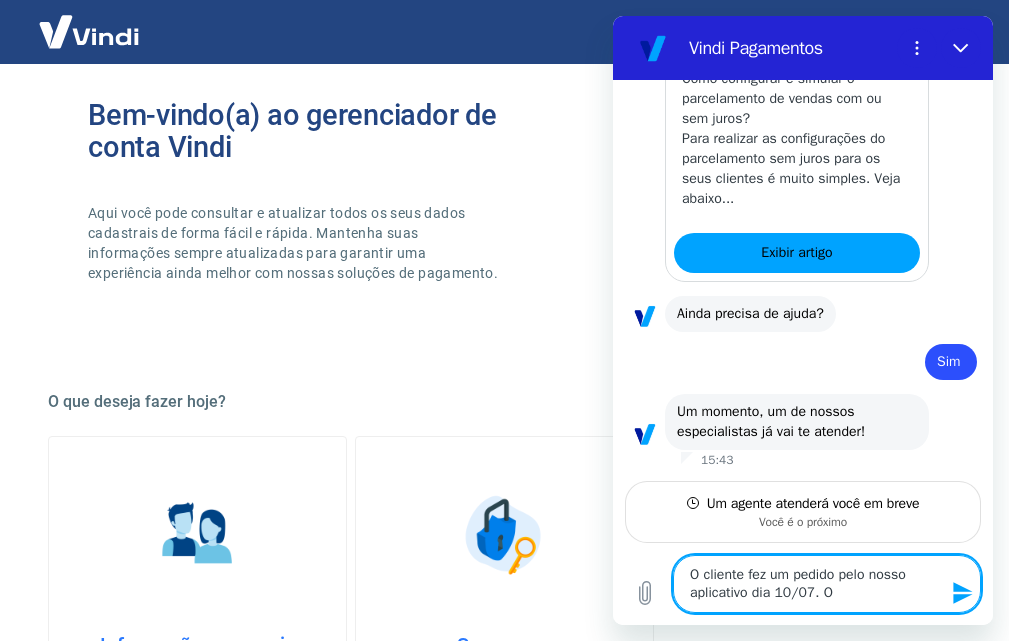 type on "O cliente fez um pedido pelo nosso aplicativo dia 10/07. OO" 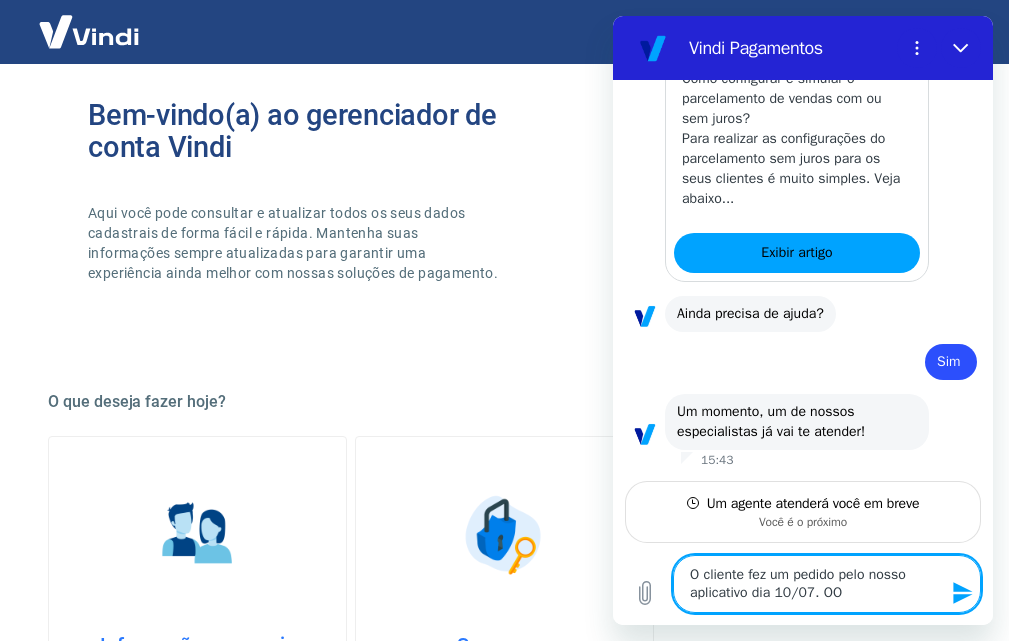 type on "O cliente fez um pedido pelo nosso aplicativo dia 10/07. OO" 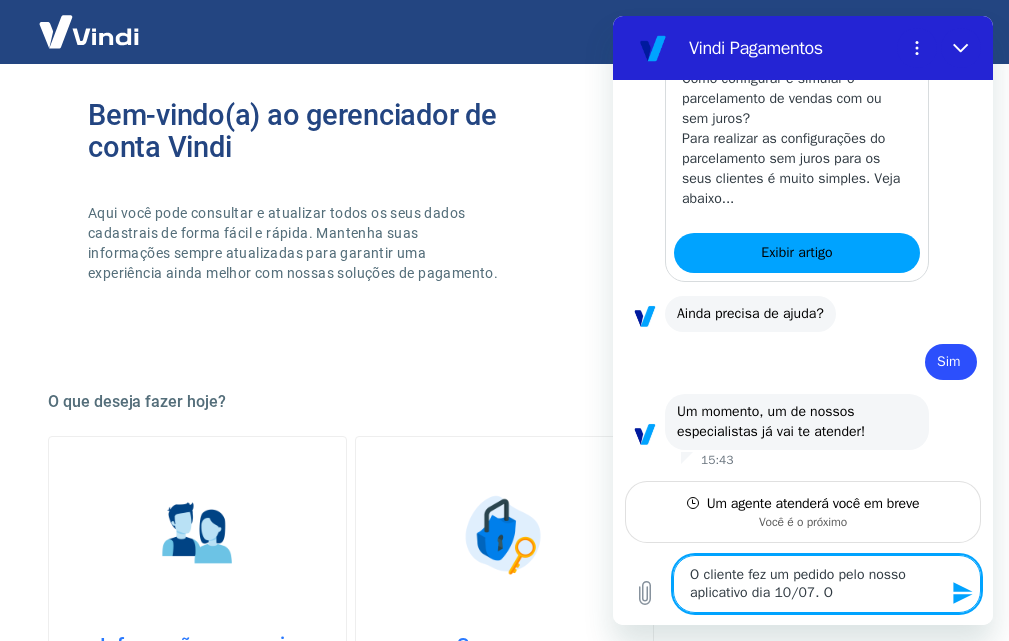 type on "O cliente fez um pedido pelo nosso aplicativo dia 10/07. O" 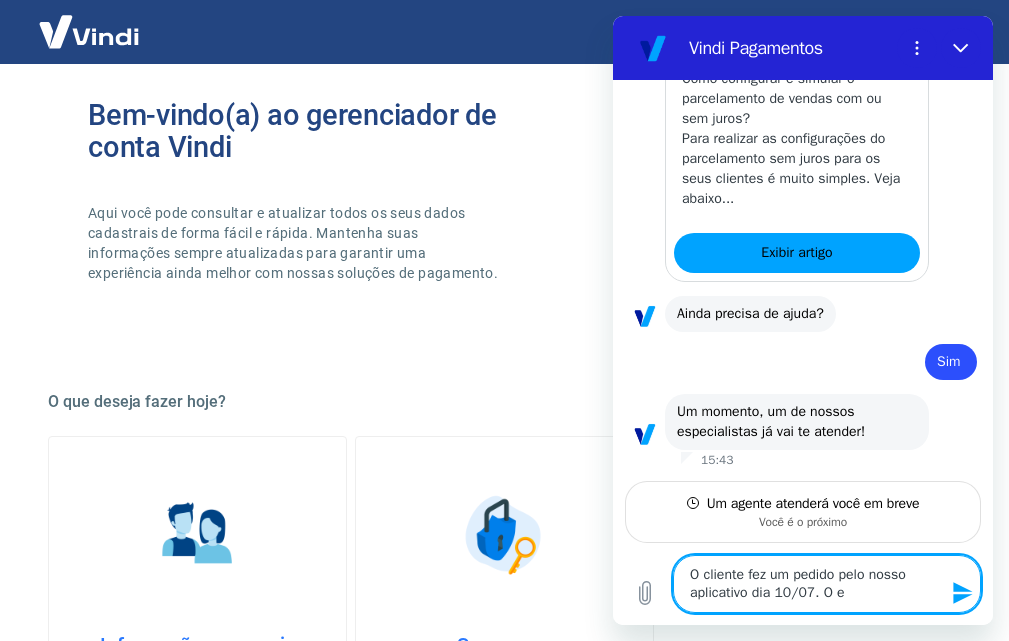type on "O cliente fez um pedido pelo nosso aplicativo dia 10/07. O" 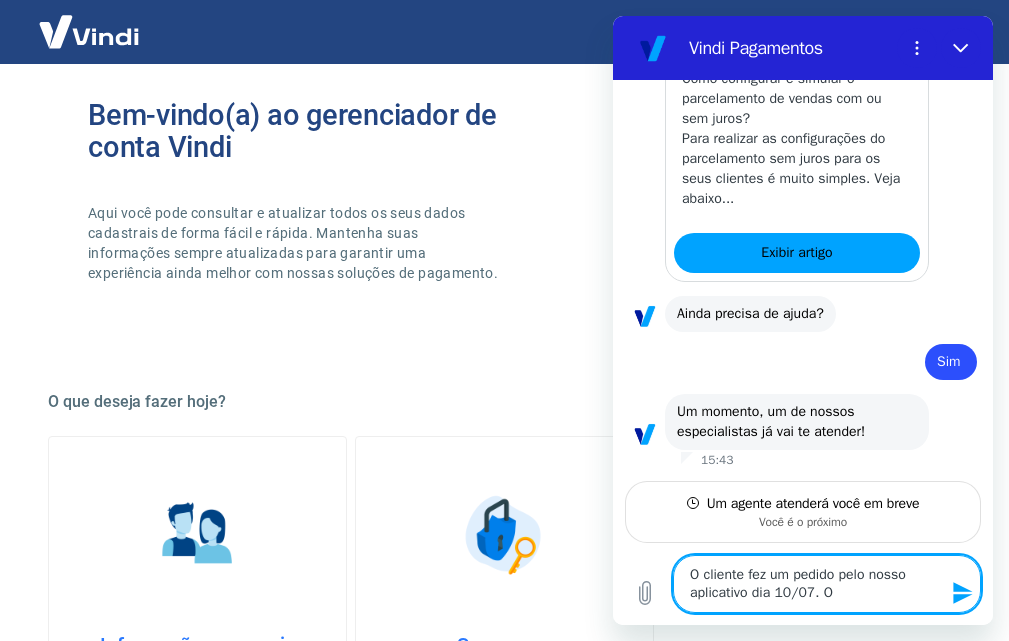 type on "O cliente fez um pedido pelo nosso aplicativo dia 10/07. O p" 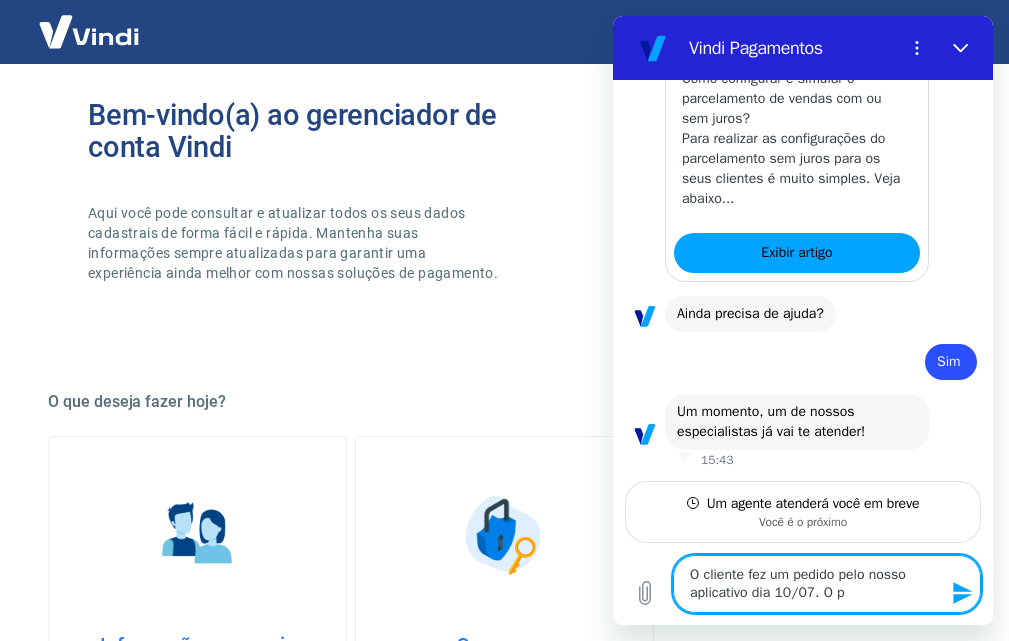 type on "O cliente fez um pedido pelo nosso aplicativo dia 10/07. O pe" 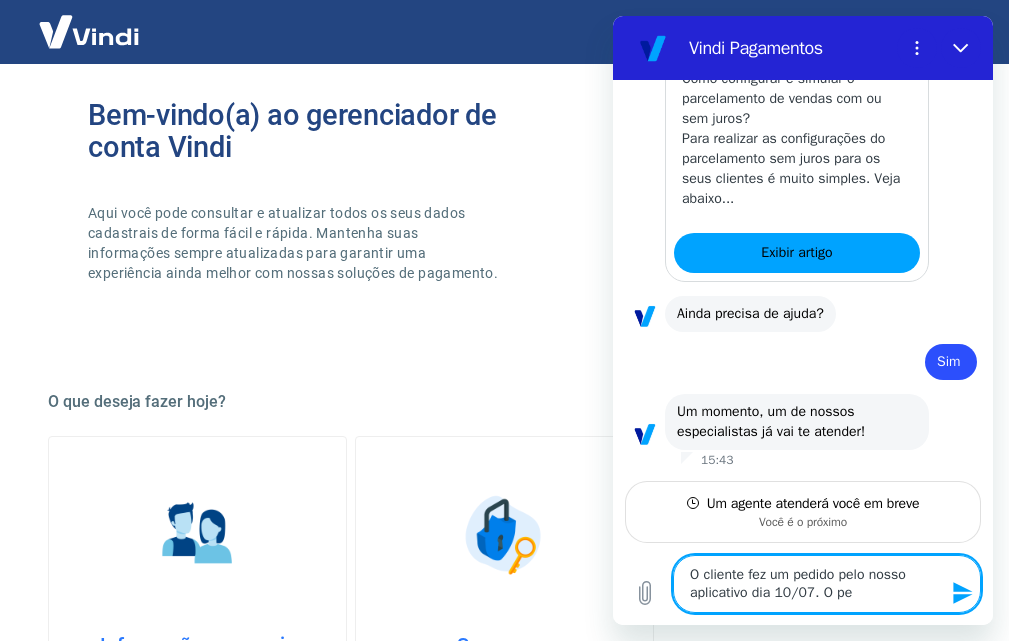 type on "O cliente fez um pedido pelo nosso aplicativo dia 10/07. O ped" 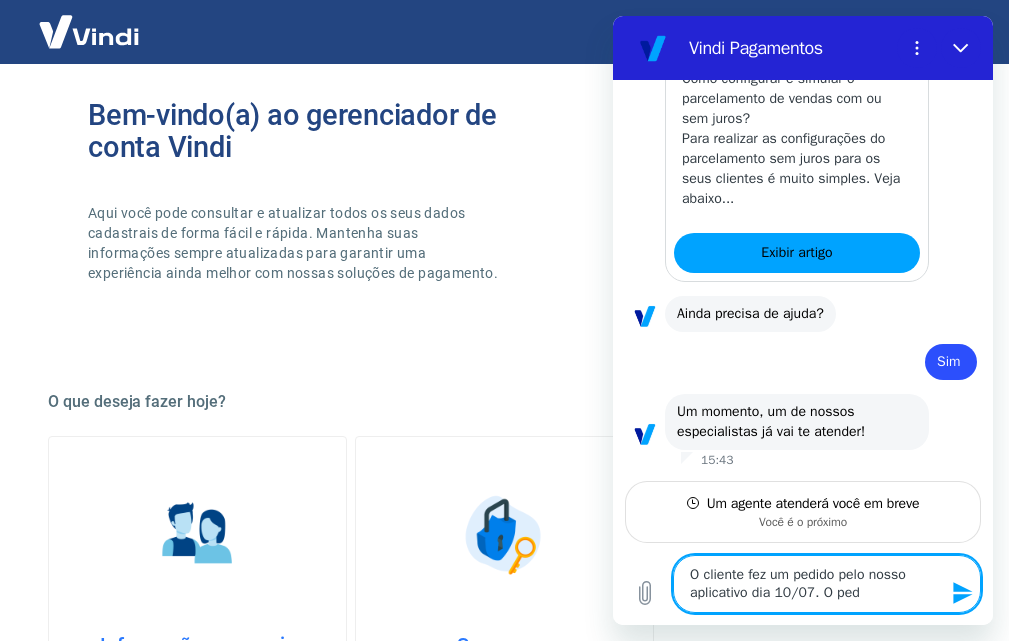 type on "O cliente fez um pedido pelo nosso aplicativo dia 10/07. O pedi" 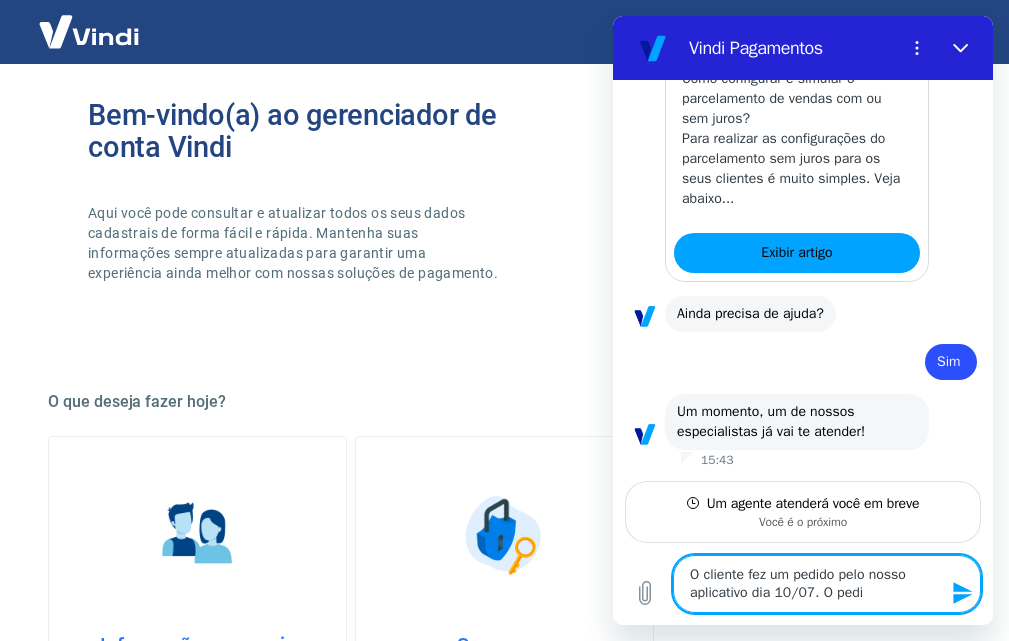 type on "O cliente fez um pedido pelo nosso aplicativo dia 10/07. O pedid" 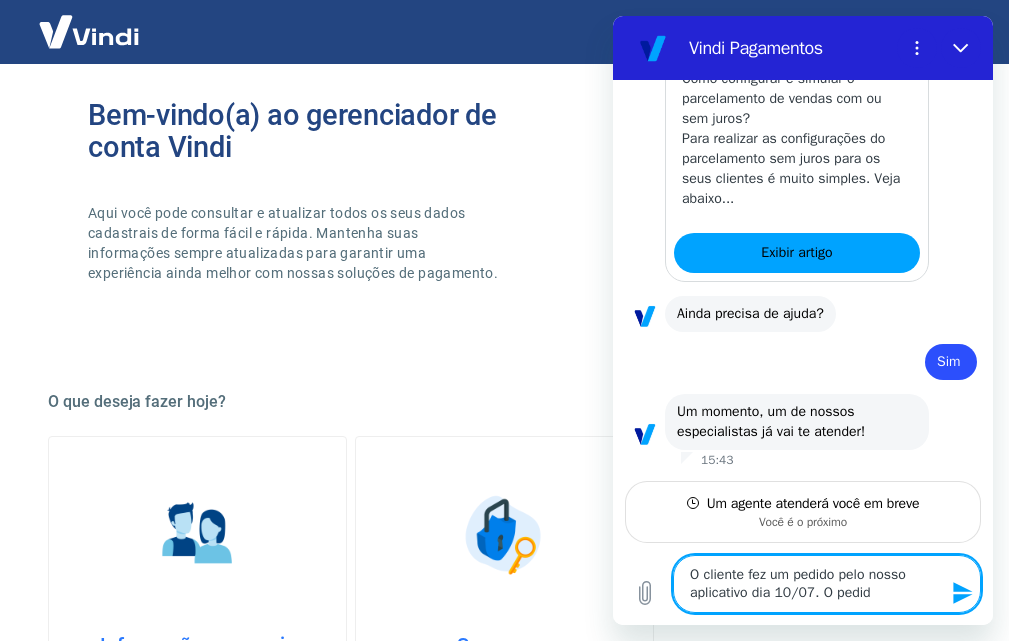 type on "O cliente fez um pedido pelo nosso aplicativo dia 10/07. O pedido" 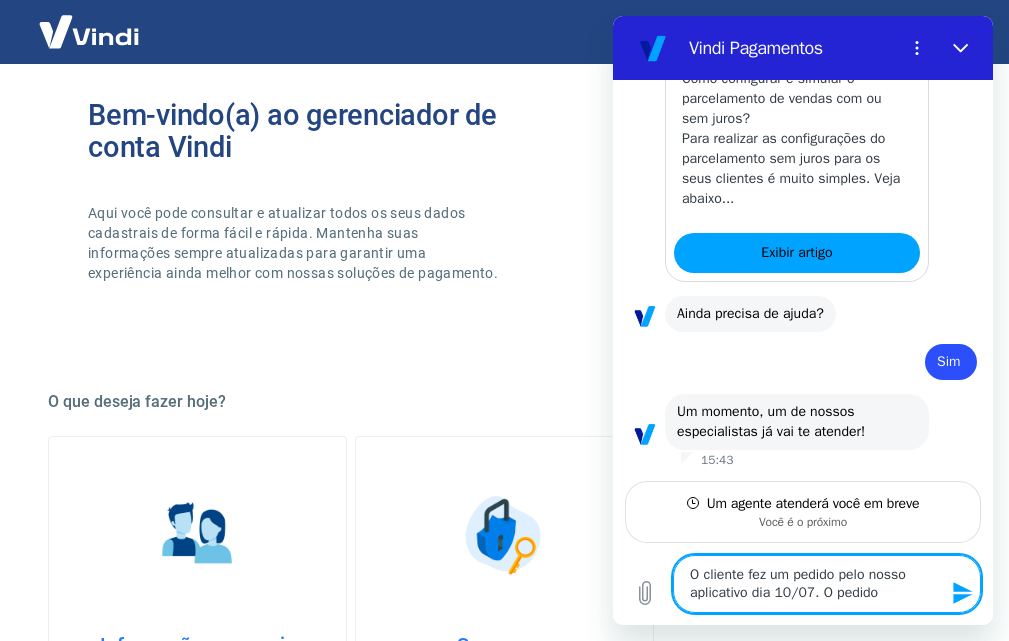 type on "O cliente fez um pedido pelo nosso aplicativo dia 10/07. O pedido" 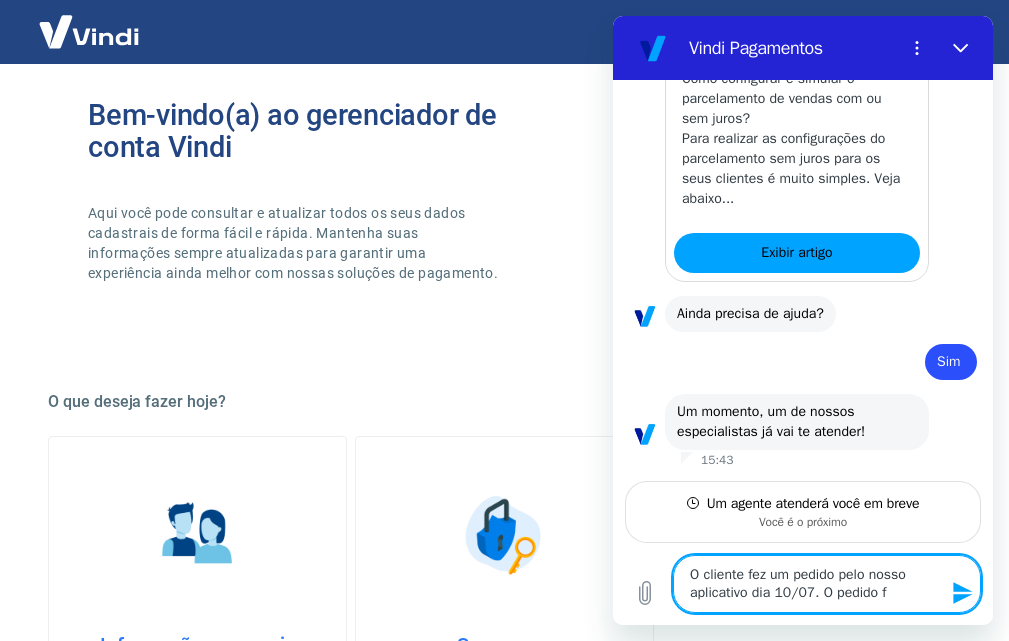 type on "O cliente fez um pedido pelo nosso aplicativo dia 10/07. O pedido fo" 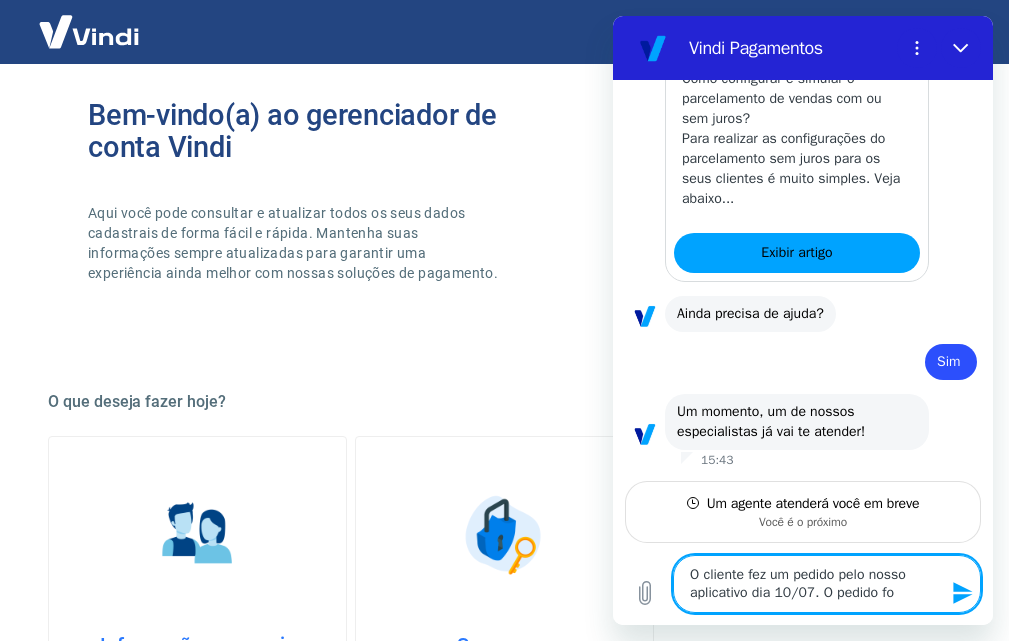 type 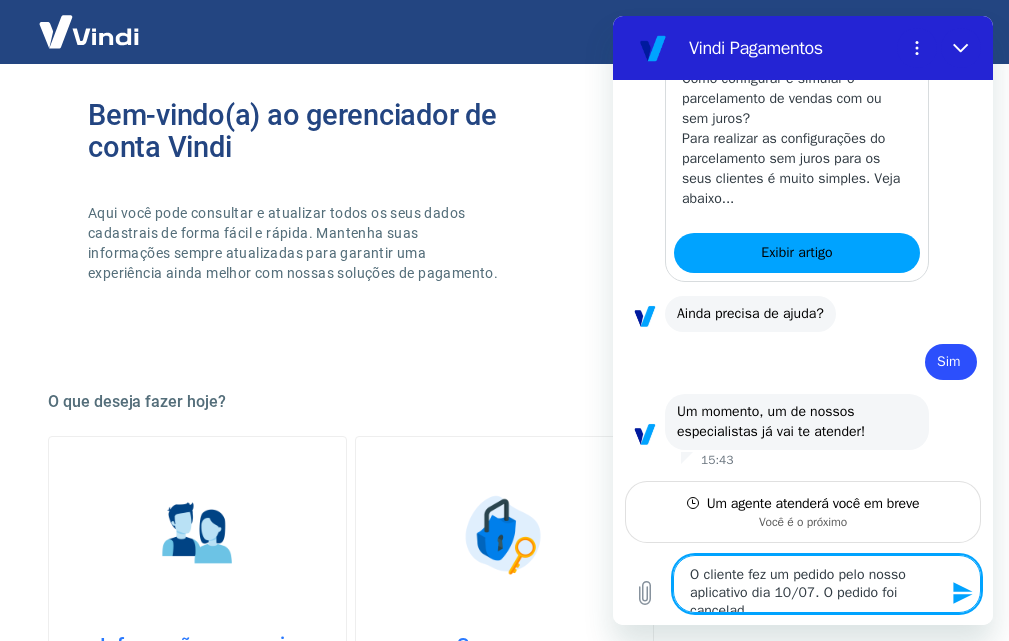 scroll, scrollTop: 2282, scrollLeft: 0, axis: vertical 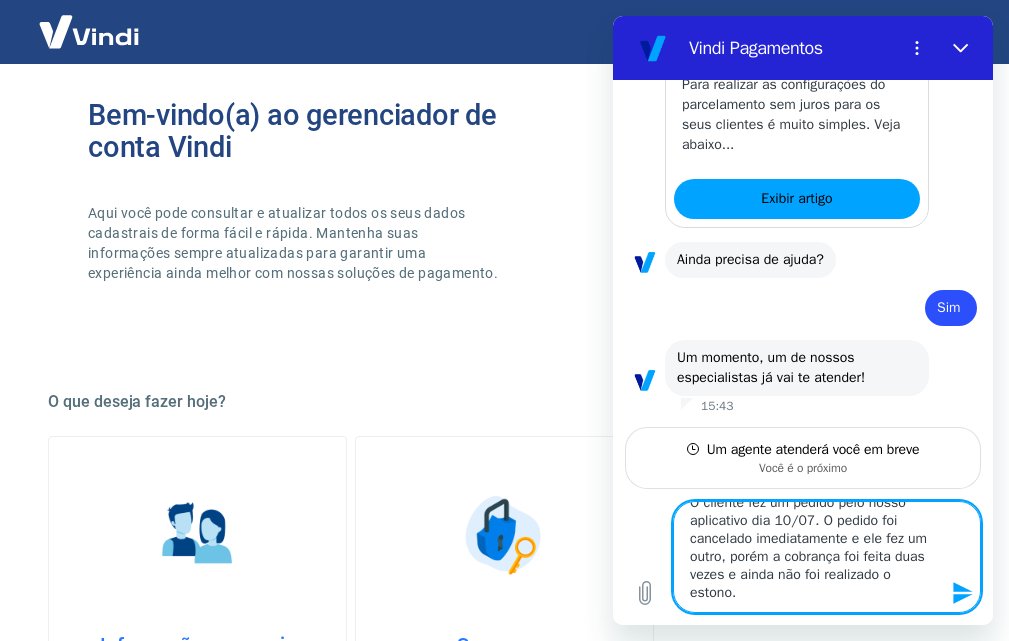 paste 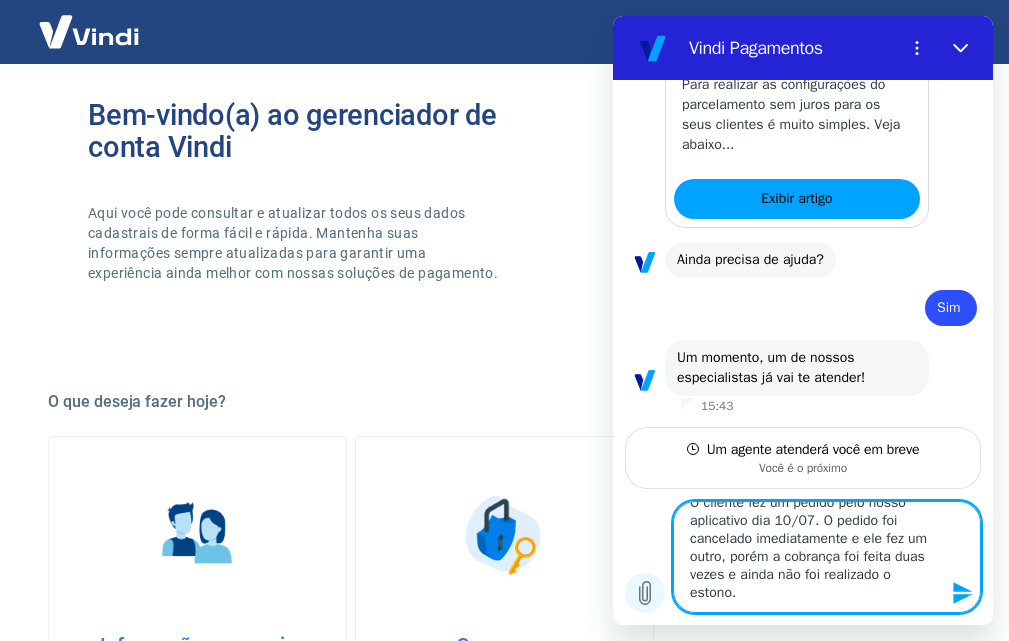 click 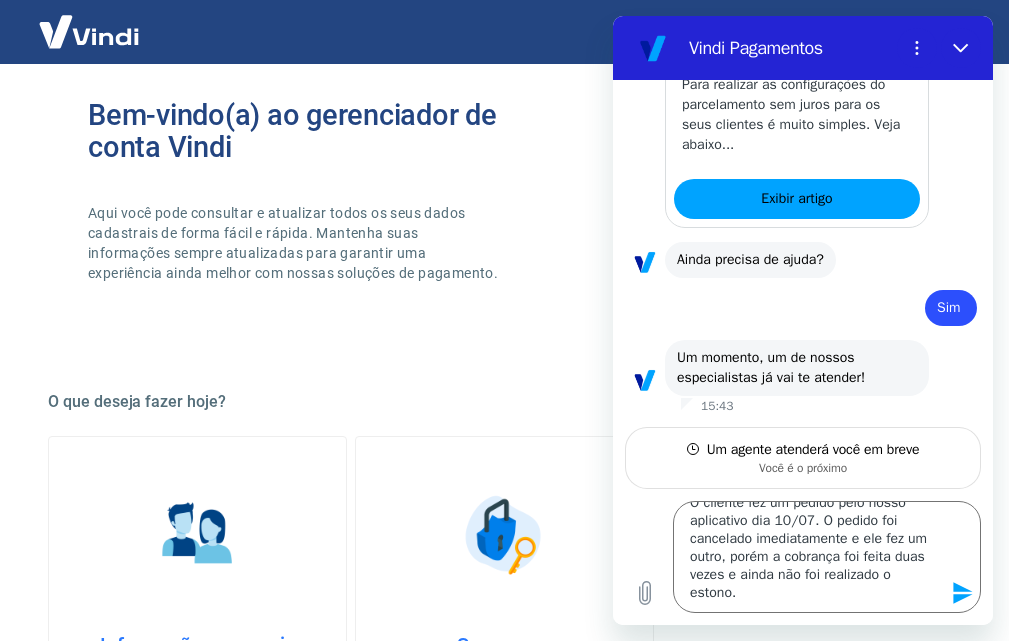 scroll, scrollTop: 2334, scrollLeft: 0, axis: vertical 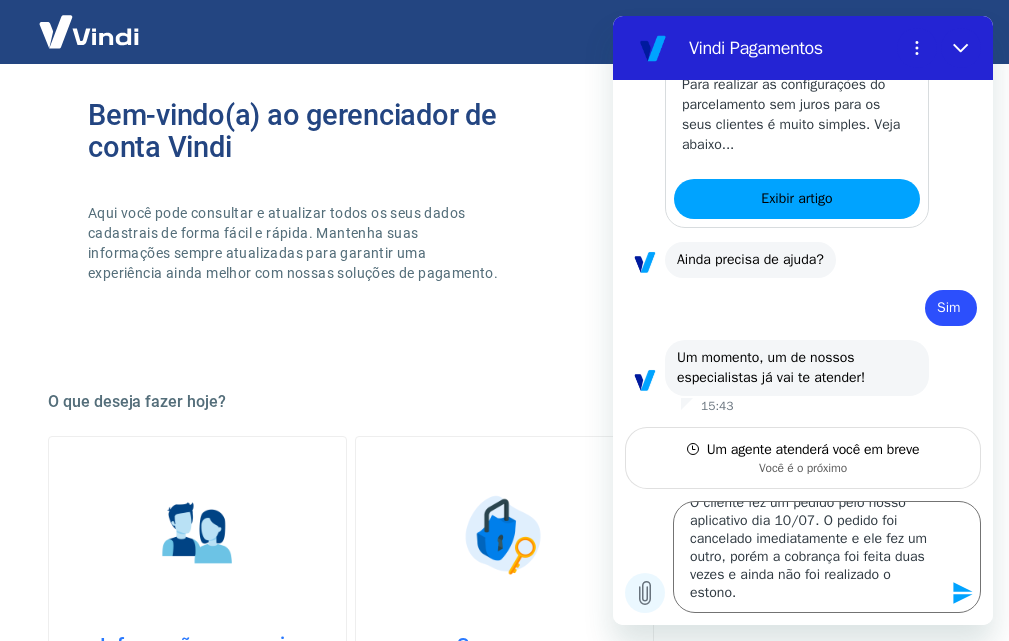 click at bounding box center (645, 593) 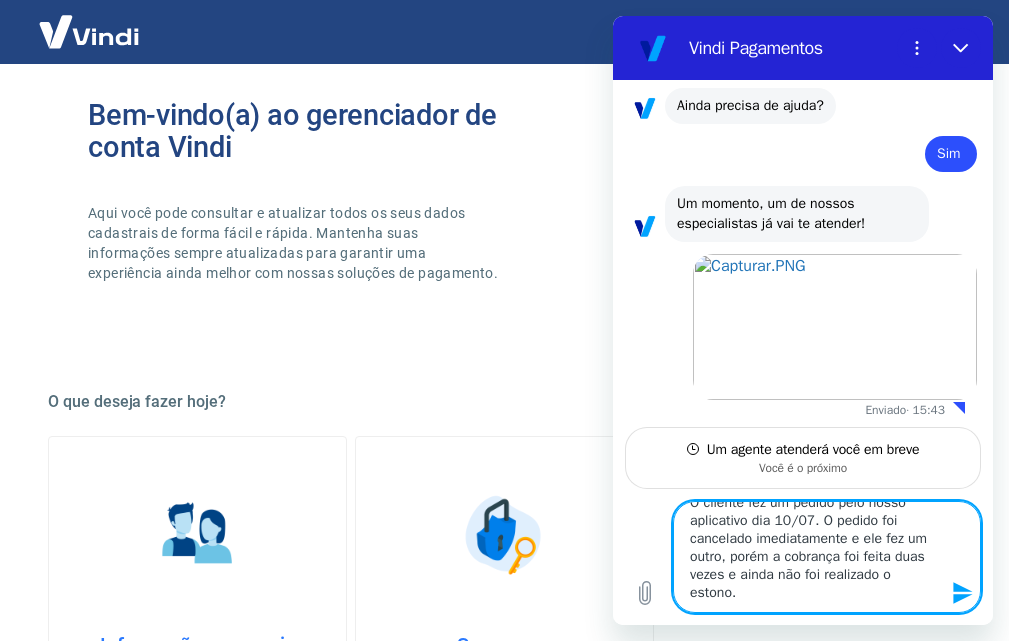 scroll, scrollTop: 2488, scrollLeft: 0, axis: vertical 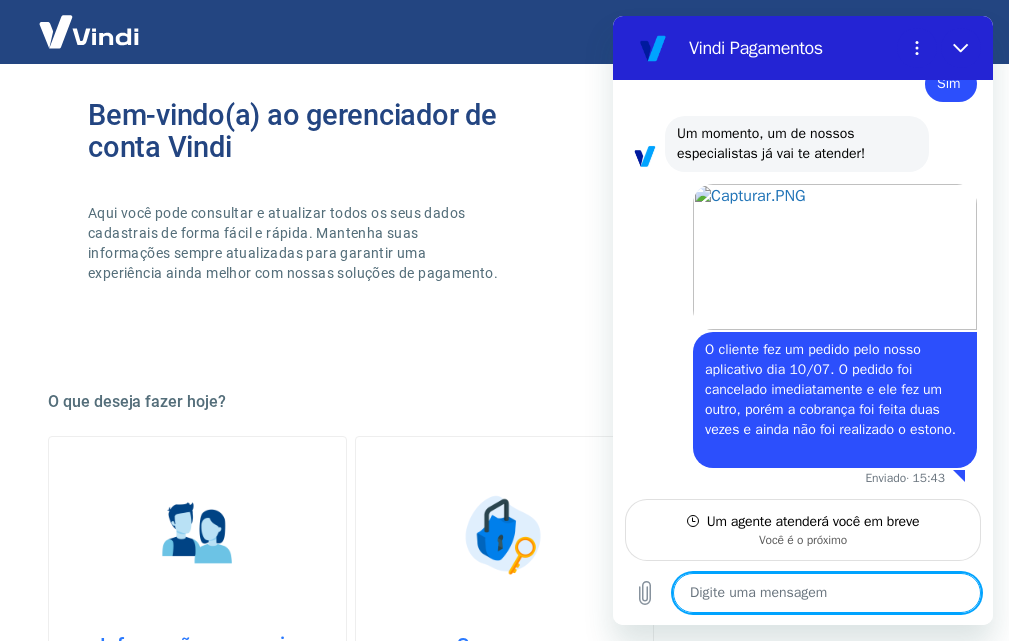 click at bounding box center (827, 593) 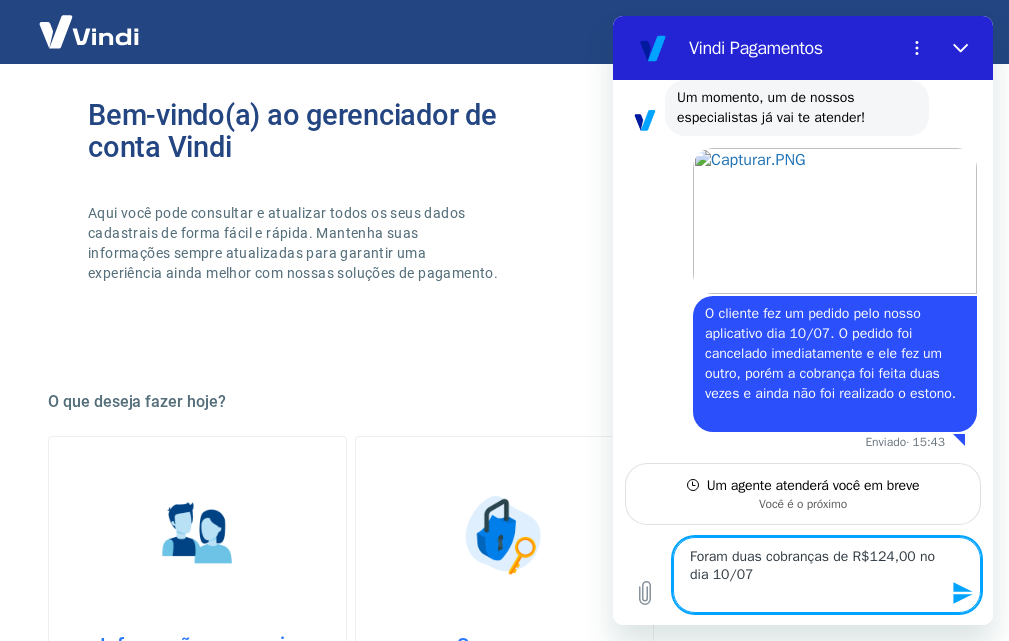 paste on "124,00 às 20:46
124,00 às 20:51" 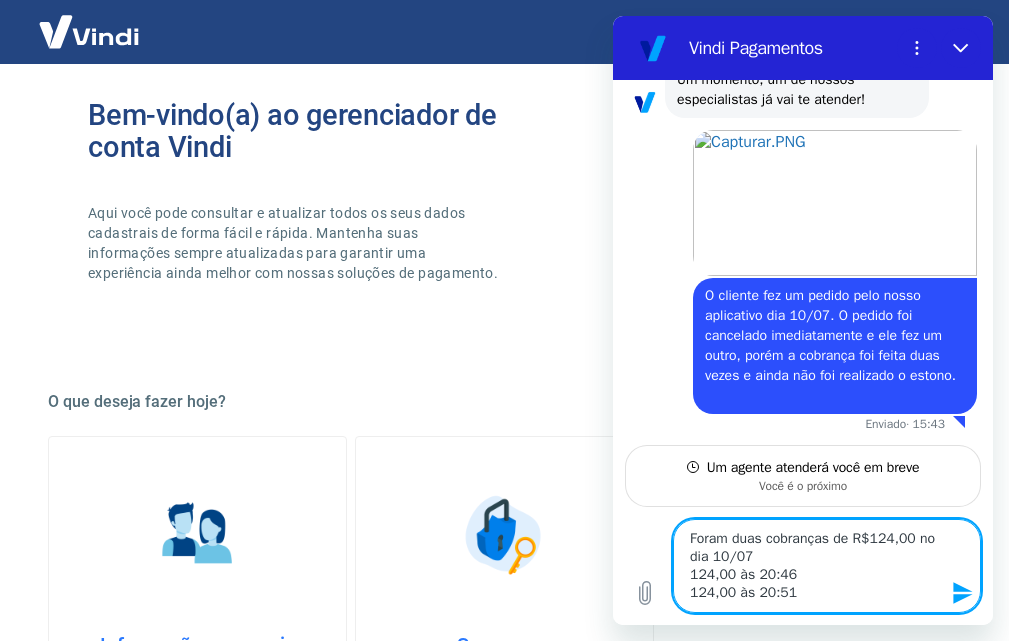 click on "Foram duas cobranças de R$124,00 no dia 10/07
124,00 às 20:46
124,00 às 20:51" at bounding box center (827, 566) 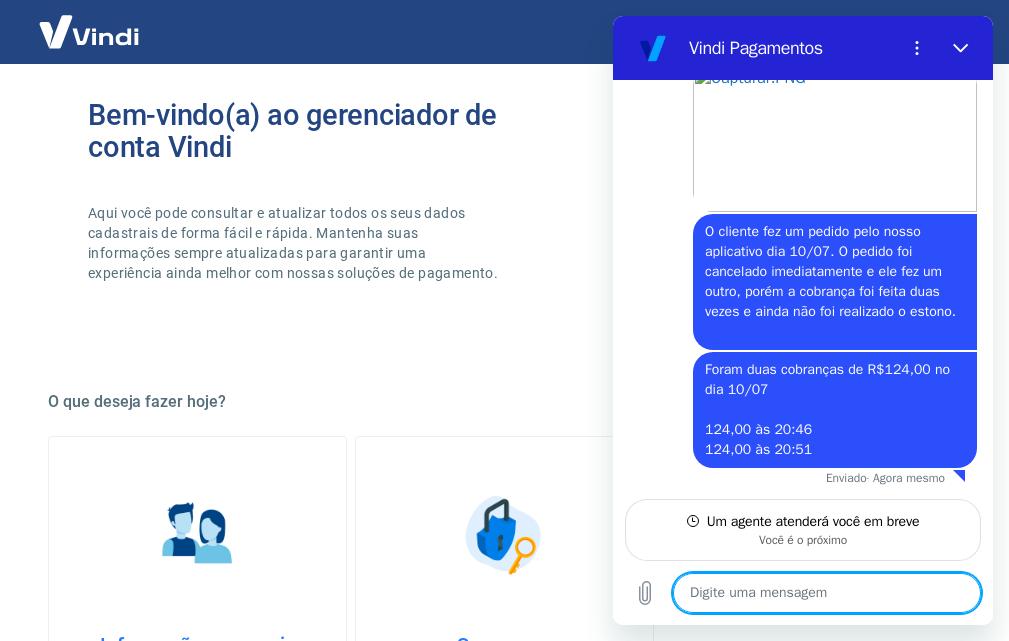 scroll, scrollTop: 2696, scrollLeft: 0, axis: vertical 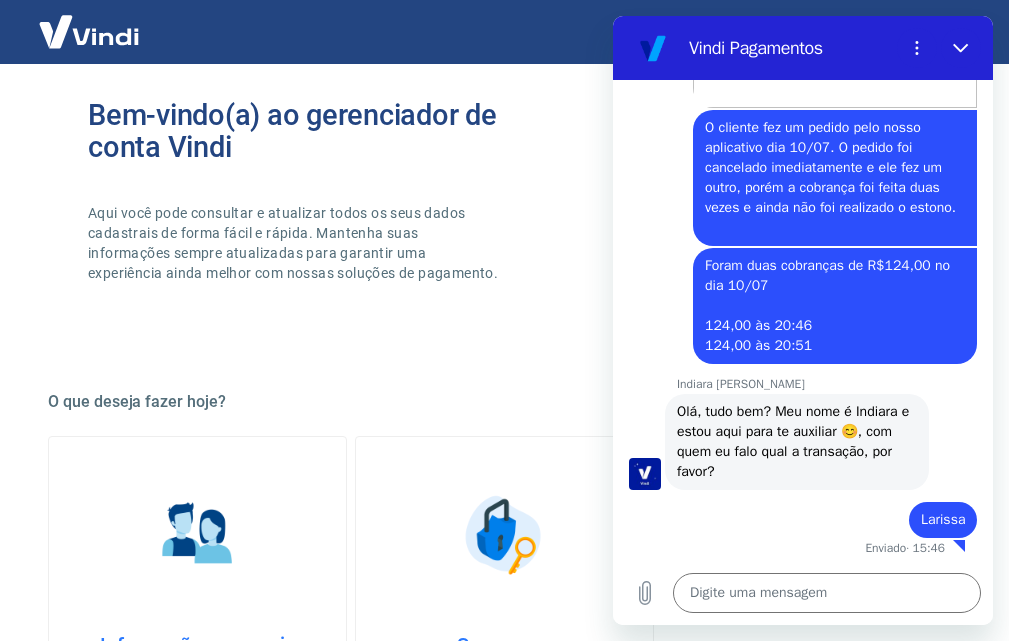 drag, startPoint x: 548, startPoint y: 21, endPoint x: 584, endPoint y: 14, distance: 36.67424 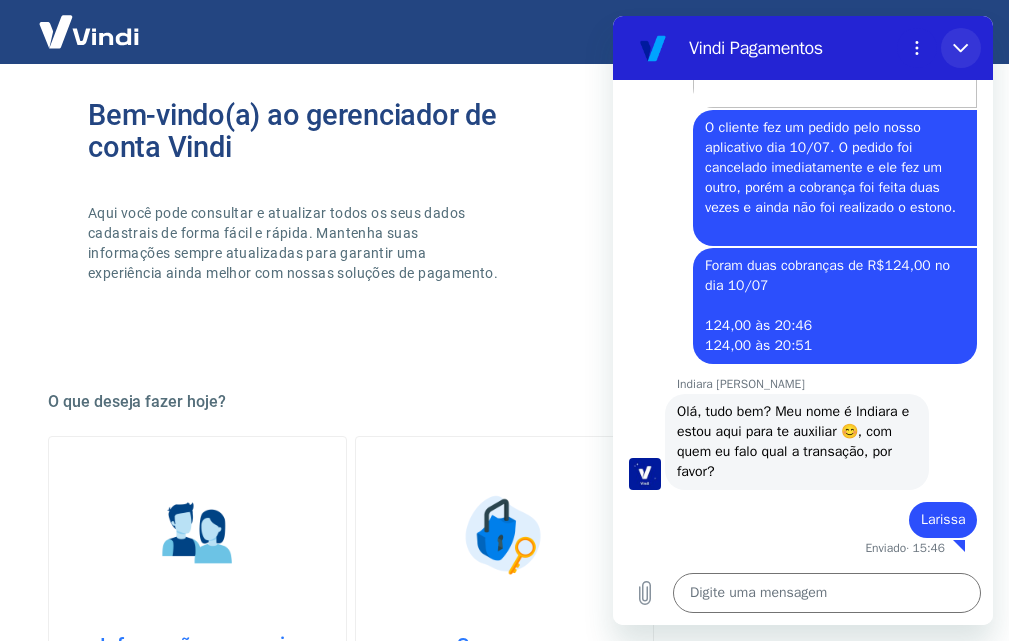 click 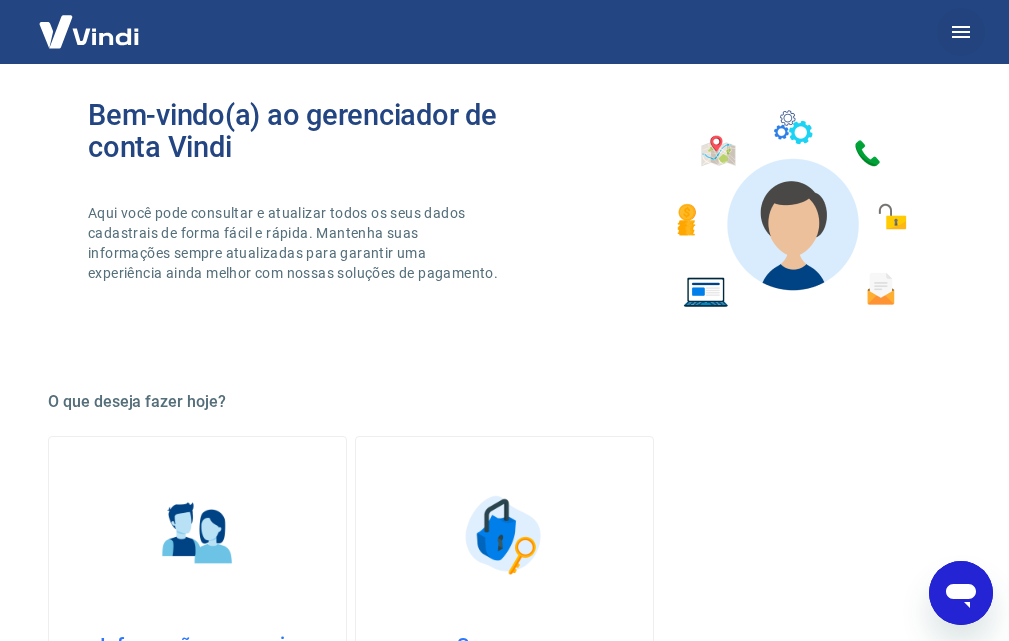 click 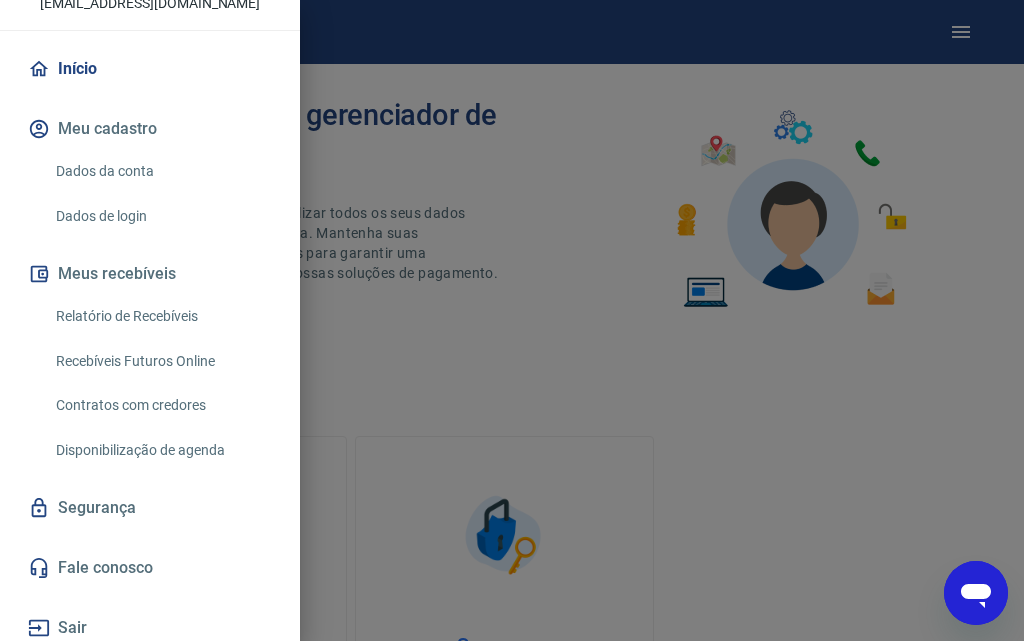 scroll, scrollTop: 149, scrollLeft: 0, axis: vertical 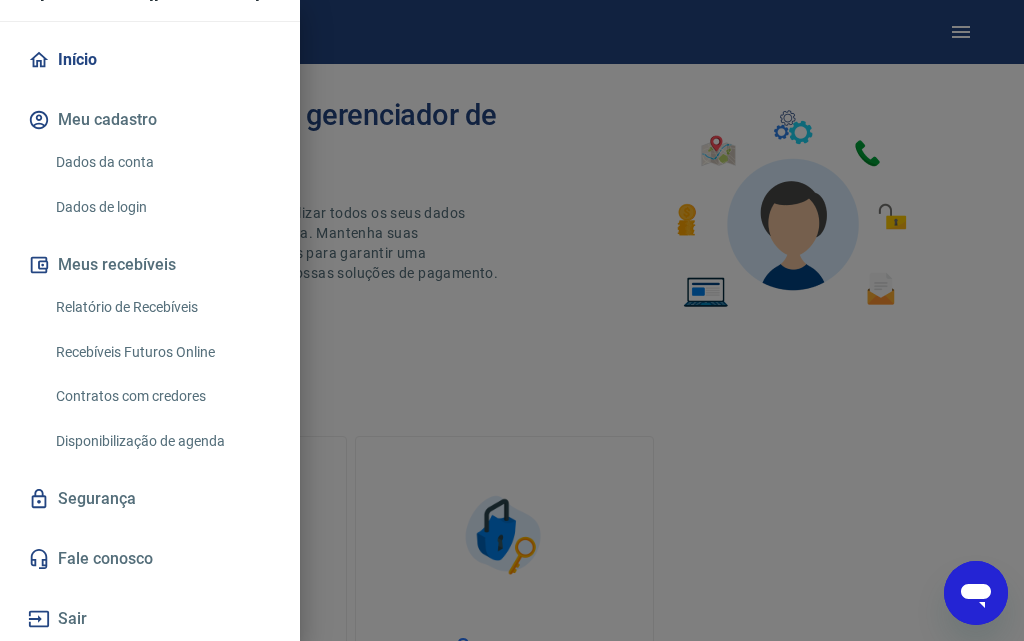 drag, startPoint x: 283, startPoint y: 589, endPoint x: 298, endPoint y: 463, distance: 126.88972 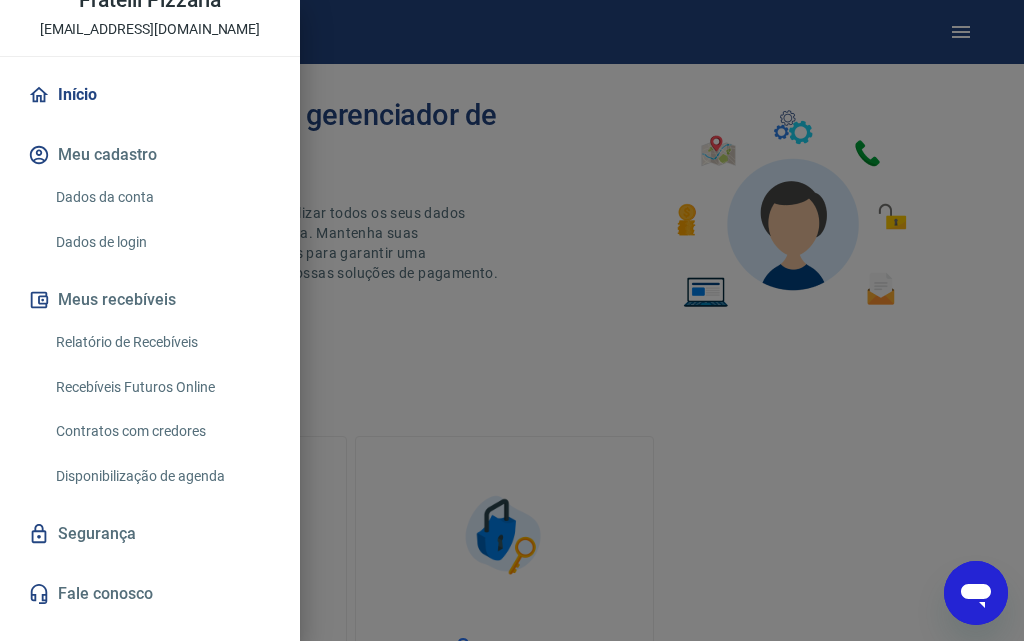 scroll, scrollTop: 21, scrollLeft: 0, axis: vertical 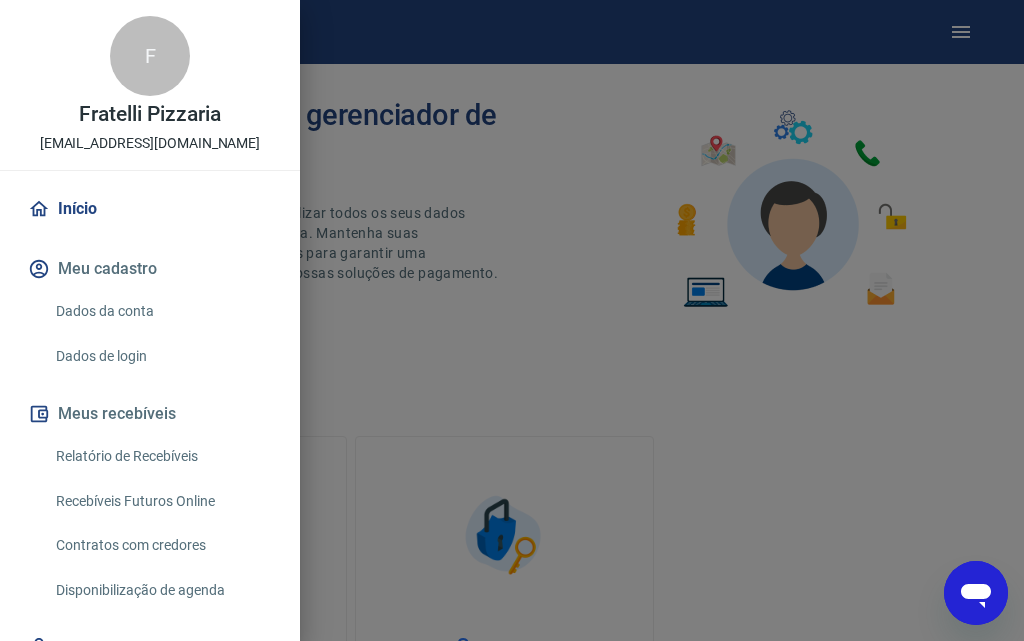 drag, startPoint x: 368, startPoint y: 313, endPoint x: 919, endPoint y: 370, distance: 553.9404 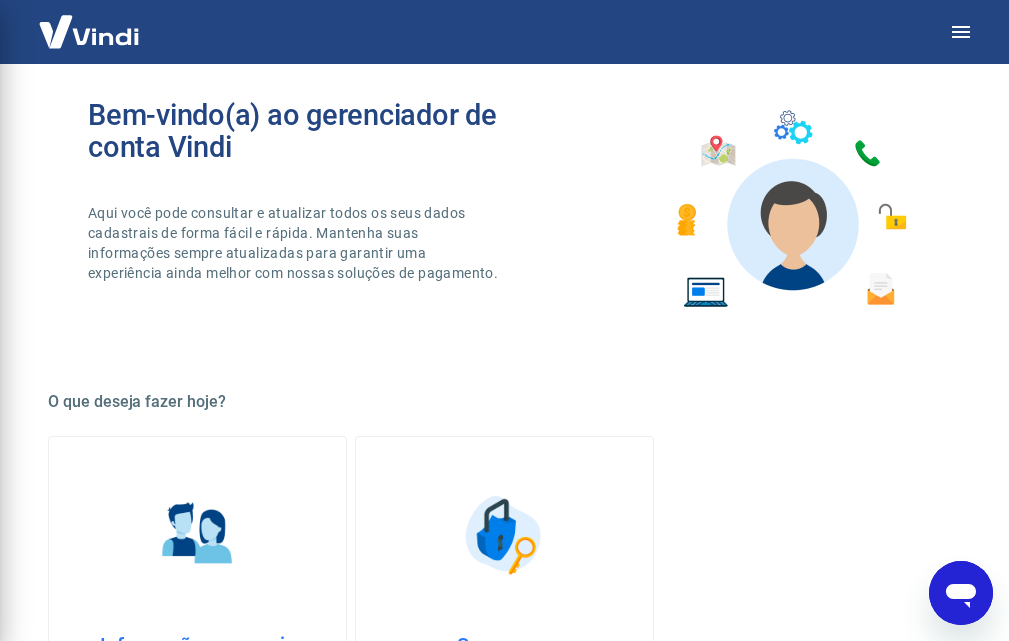 drag, startPoint x: 988, startPoint y: 317, endPoint x: 1008, endPoint y: 296, distance: 29 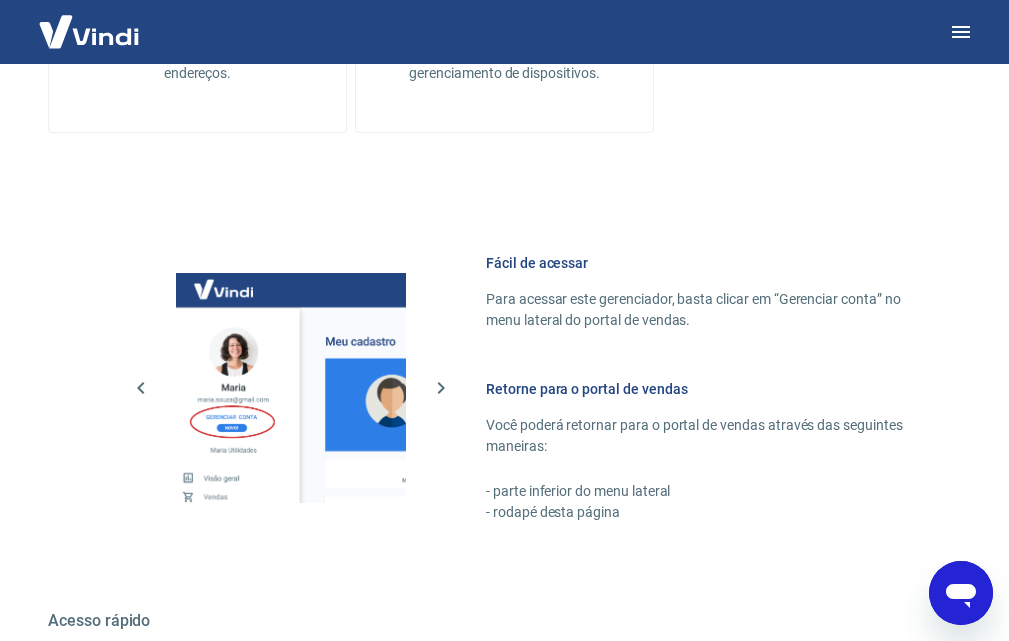 scroll, scrollTop: 1186, scrollLeft: 0, axis: vertical 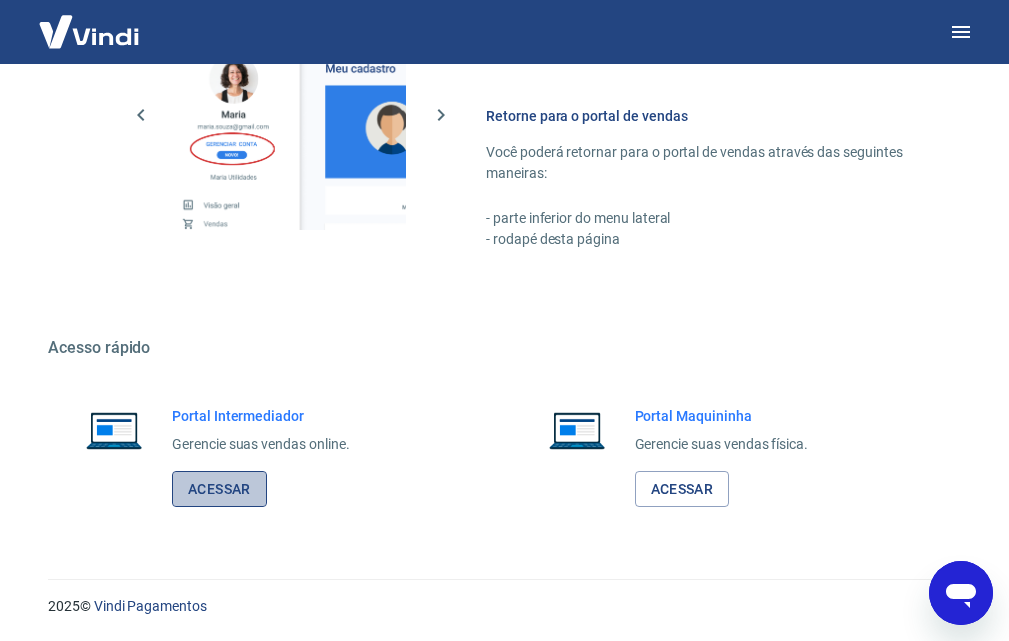 click on "Acessar" at bounding box center [219, 489] 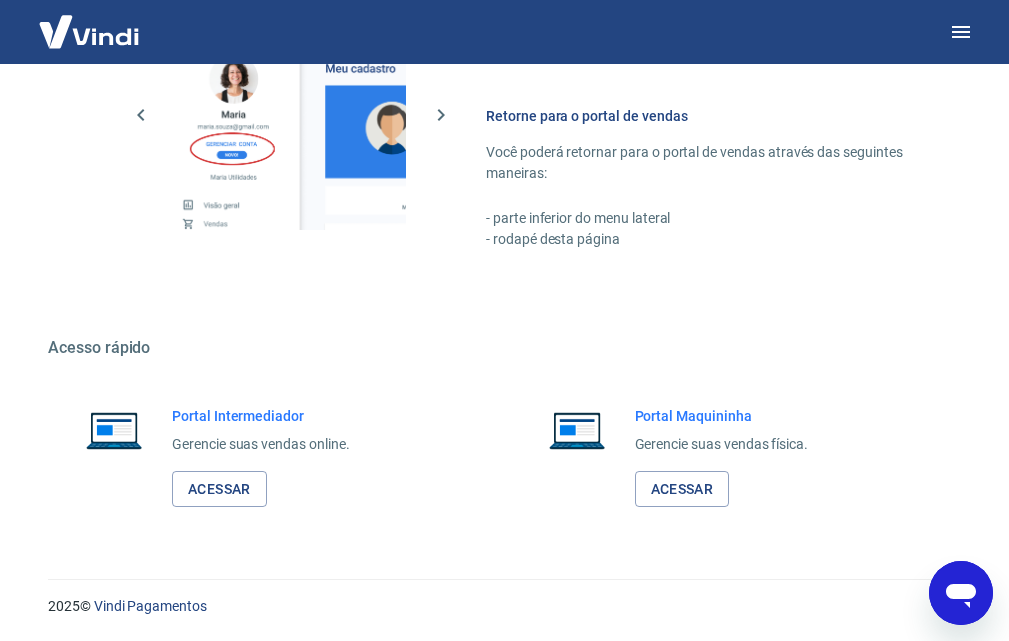 click at bounding box center (961, 593) 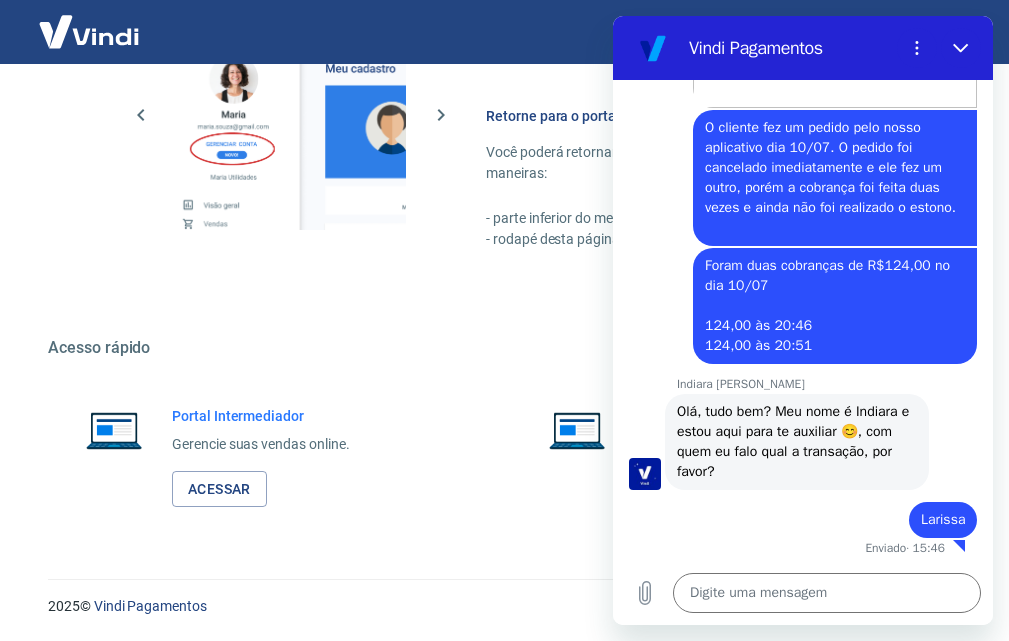 click on "Foram duas cobranças de R$124,00 no dia 10/07
124,00 às 20:46
124,00 às 20:51" at bounding box center [829, 305] 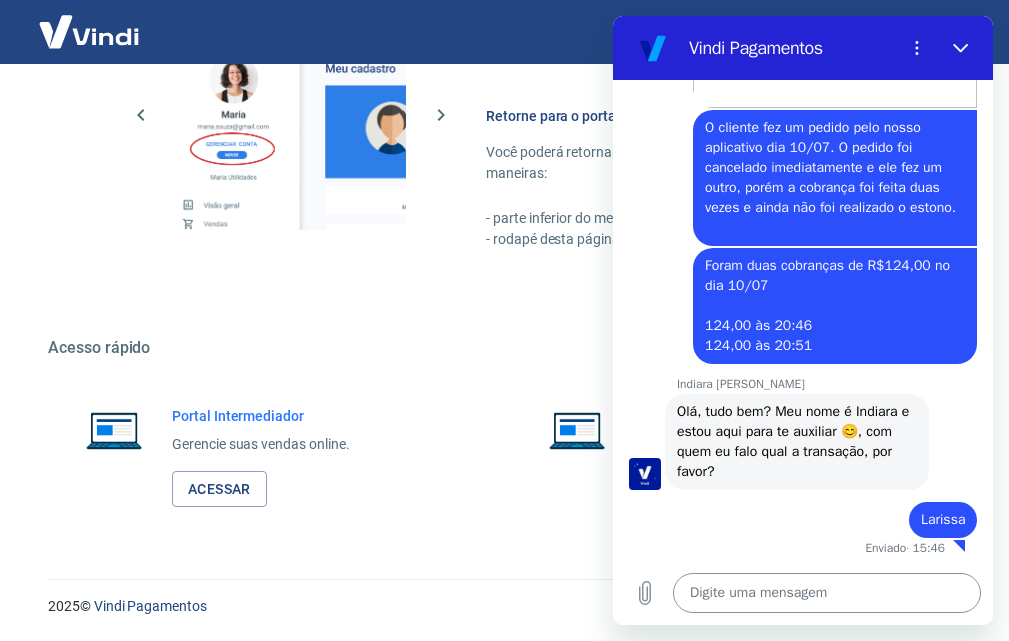click at bounding box center (827, 593) 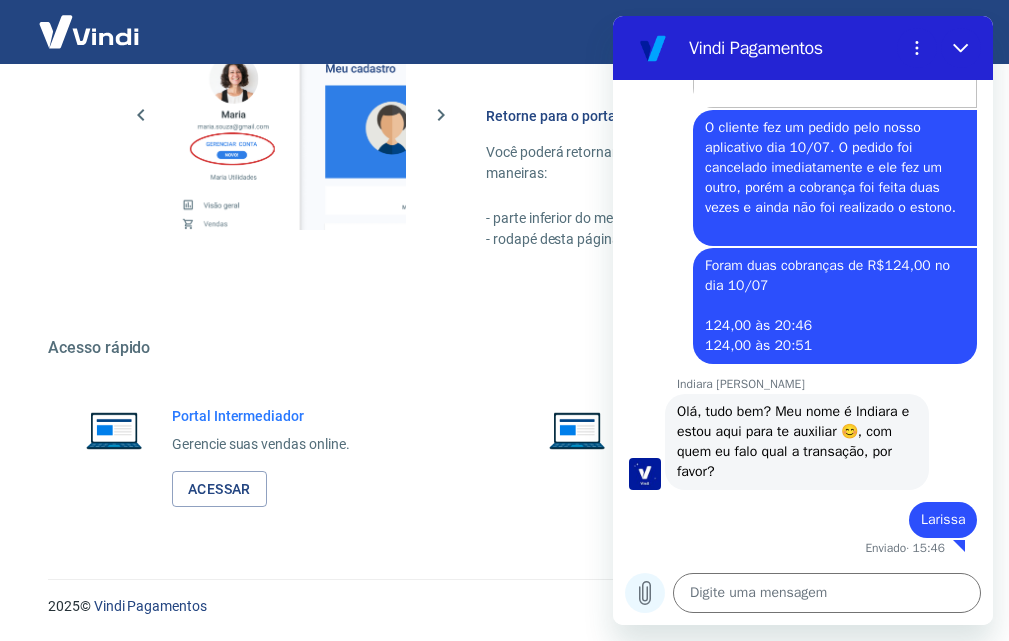 click at bounding box center (645, 593) 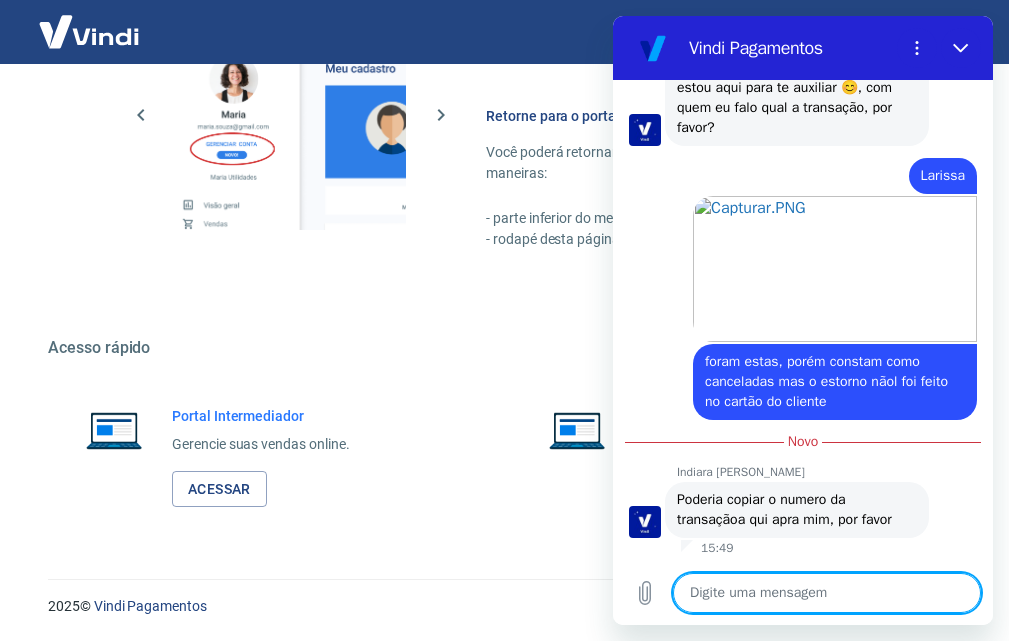 scroll, scrollTop: 3144, scrollLeft: 0, axis: vertical 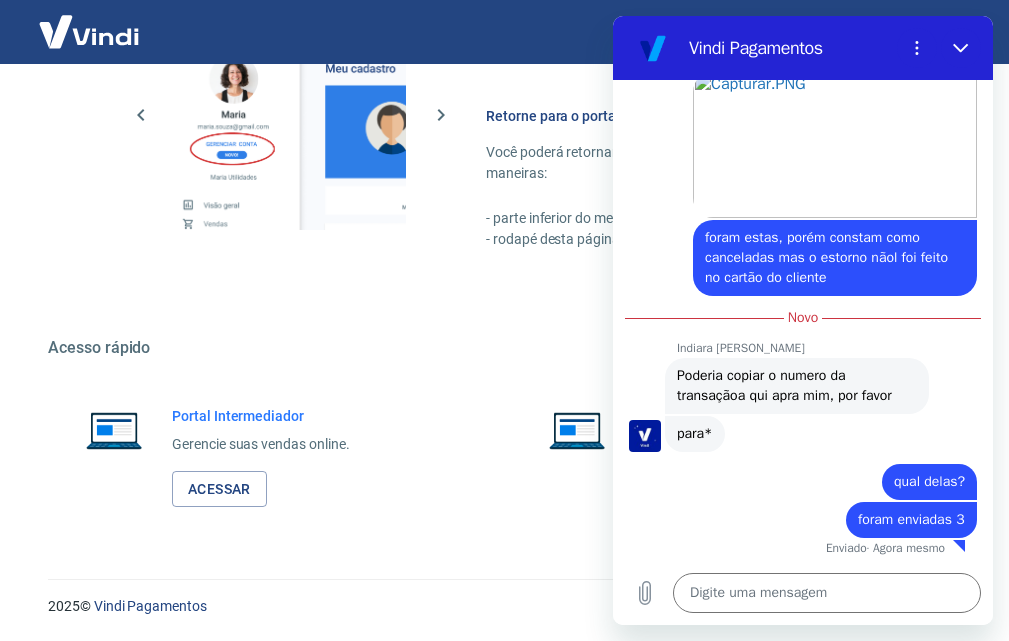 click on "Digite uma mensagem x" at bounding box center [803, 593] 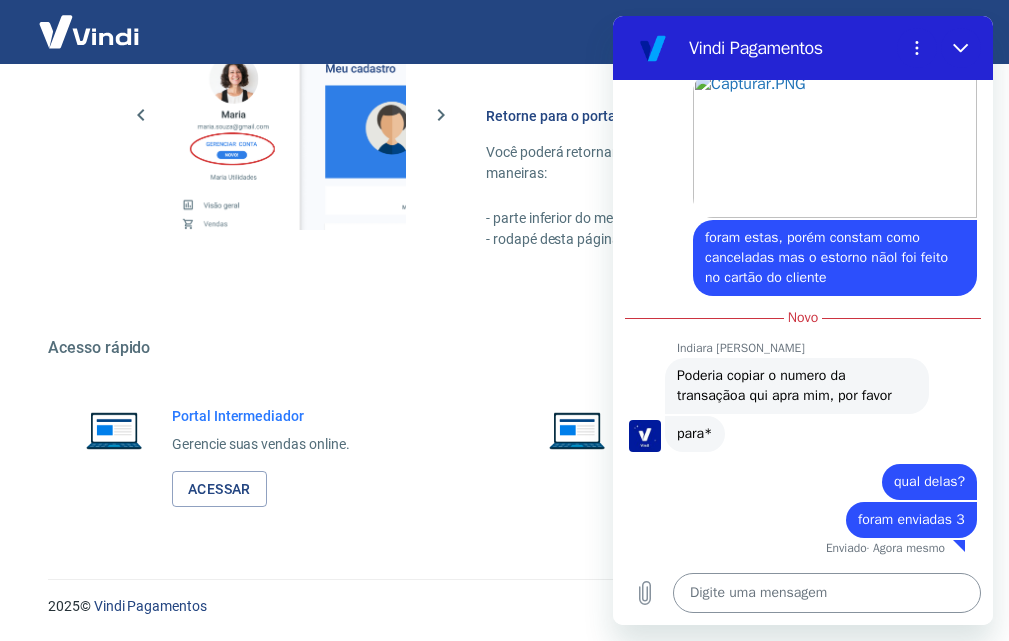 click at bounding box center (827, 593) 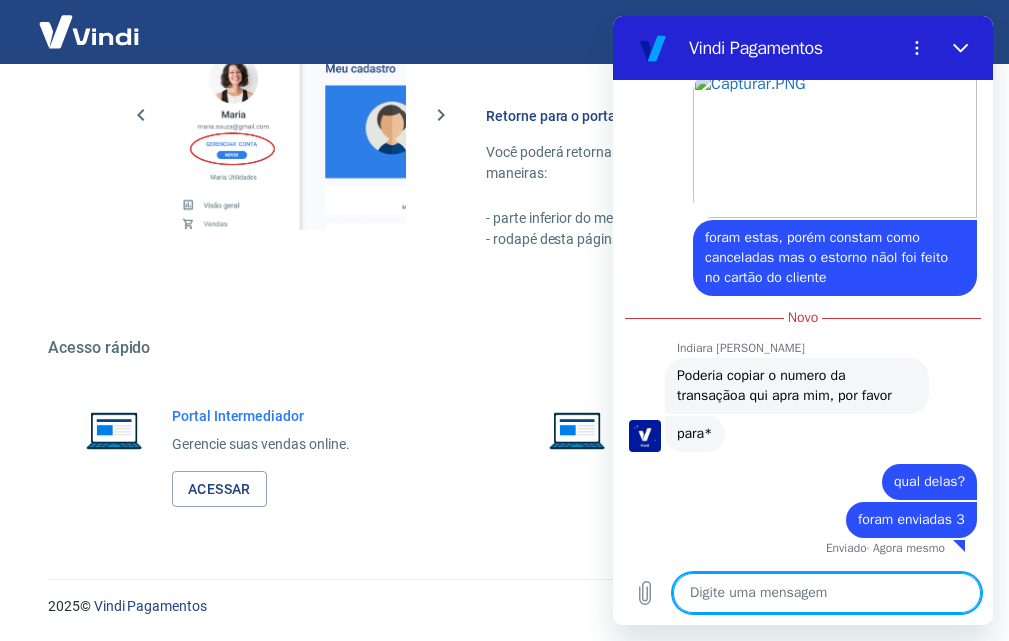 paste on "DD-4667-62611997" 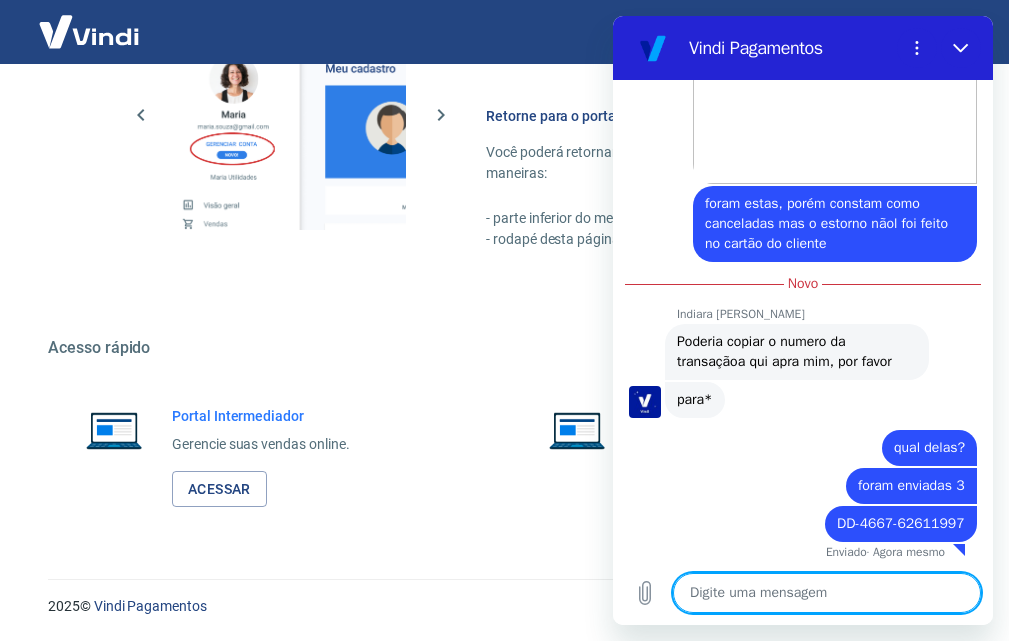 scroll, scrollTop: 3302, scrollLeft: 0, axis: vertical 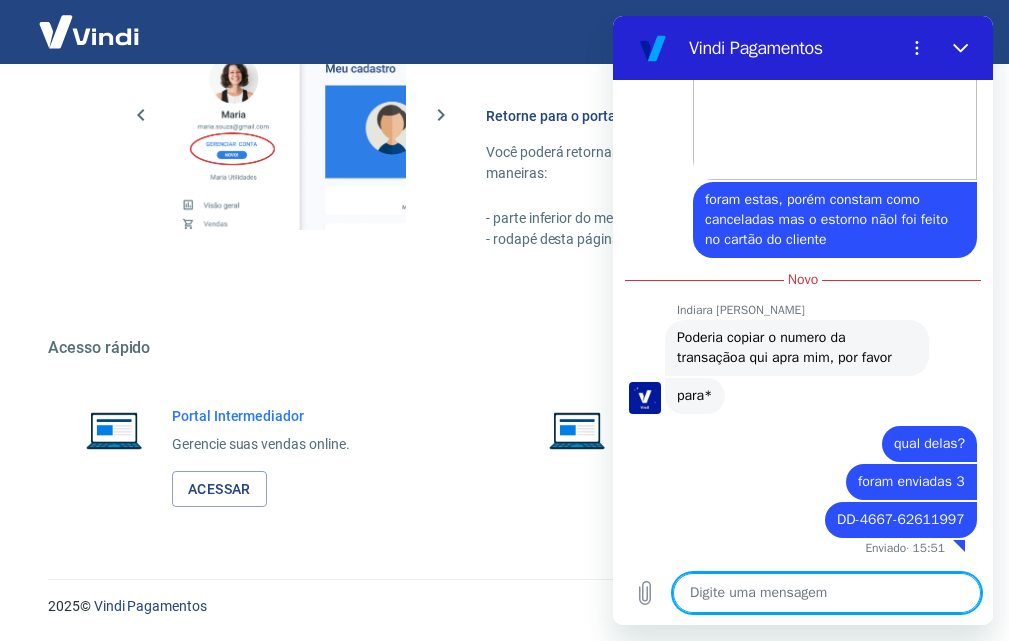 paste on "DD-4667-62612228" 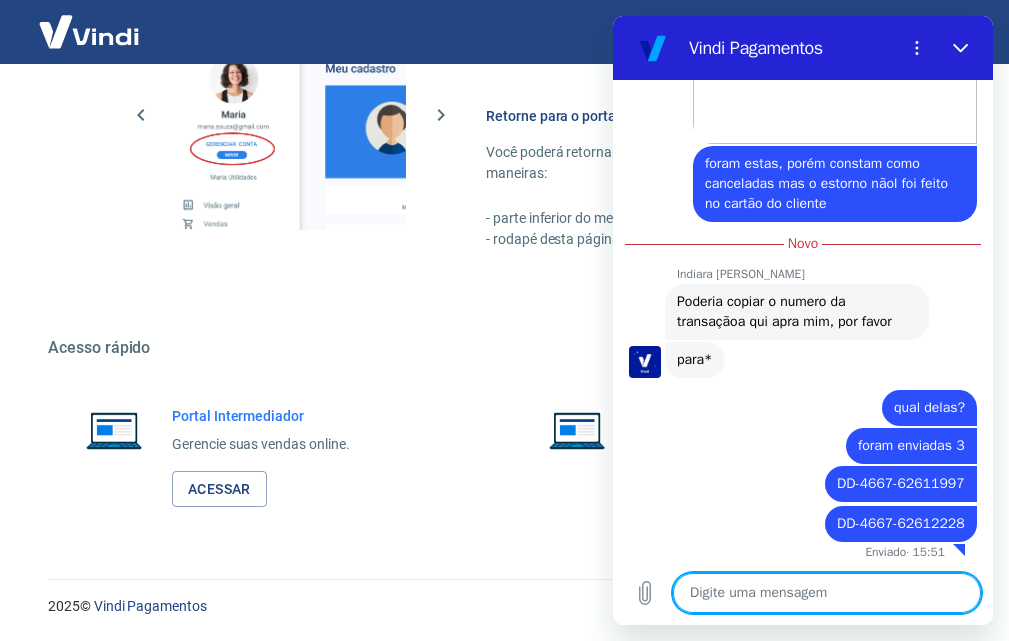 scroll, scrollTop: 3340, scrollLeft: 0, axis: vertical 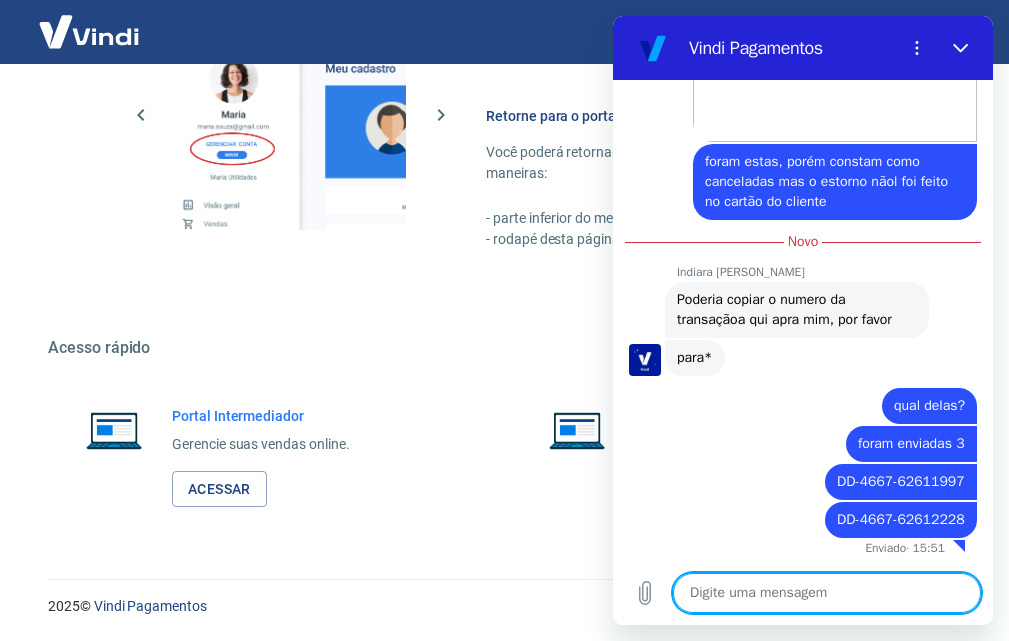 paste on "DD-4667-62612448" 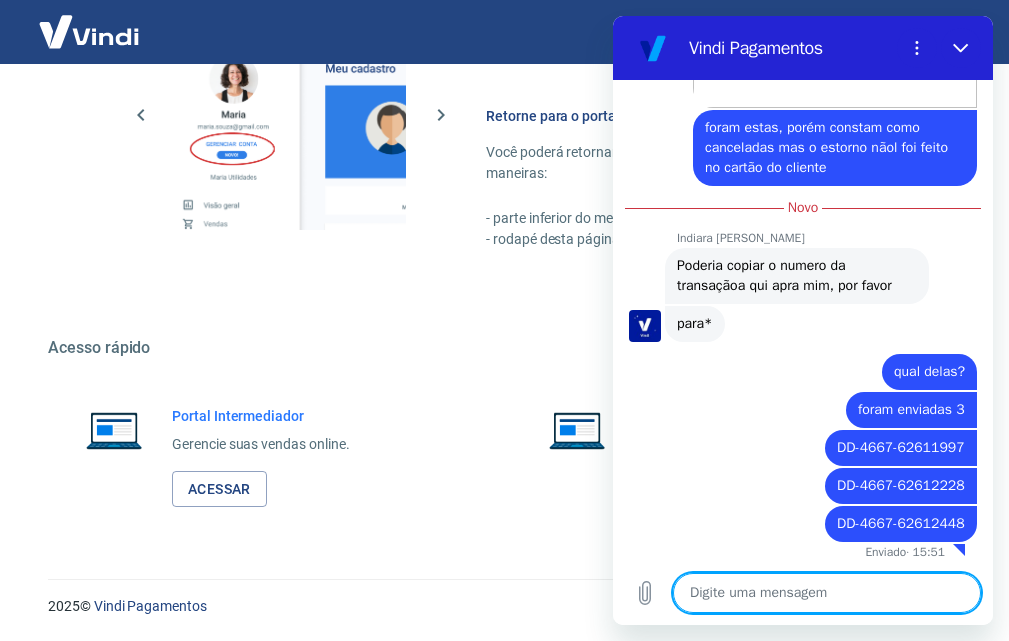 scroll, scrollTop: 3382, scrollLeft: 0, axis: vertical 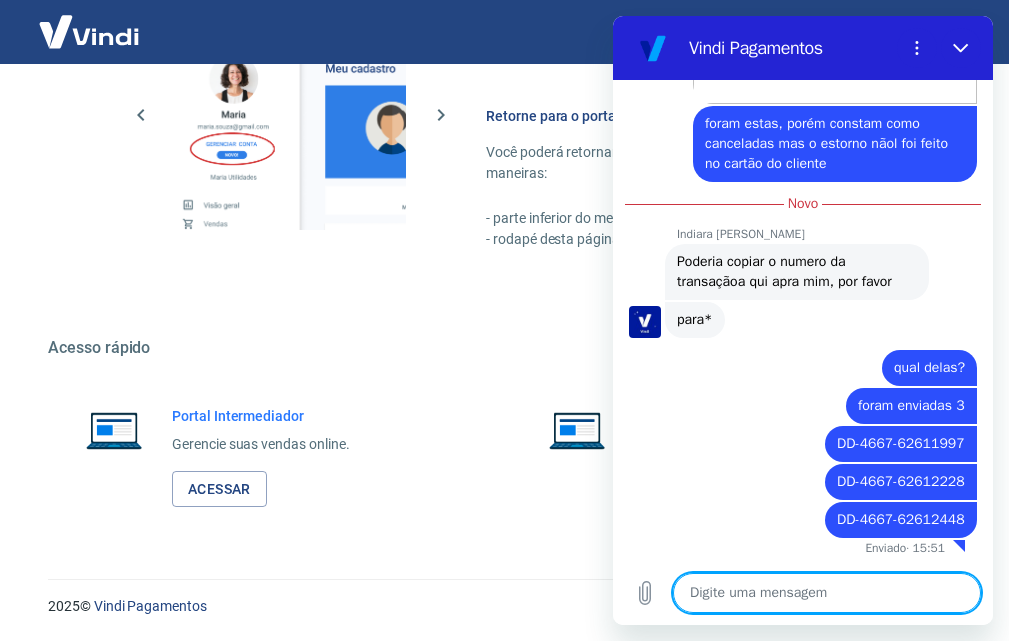 click at bounding box center [827, 593] 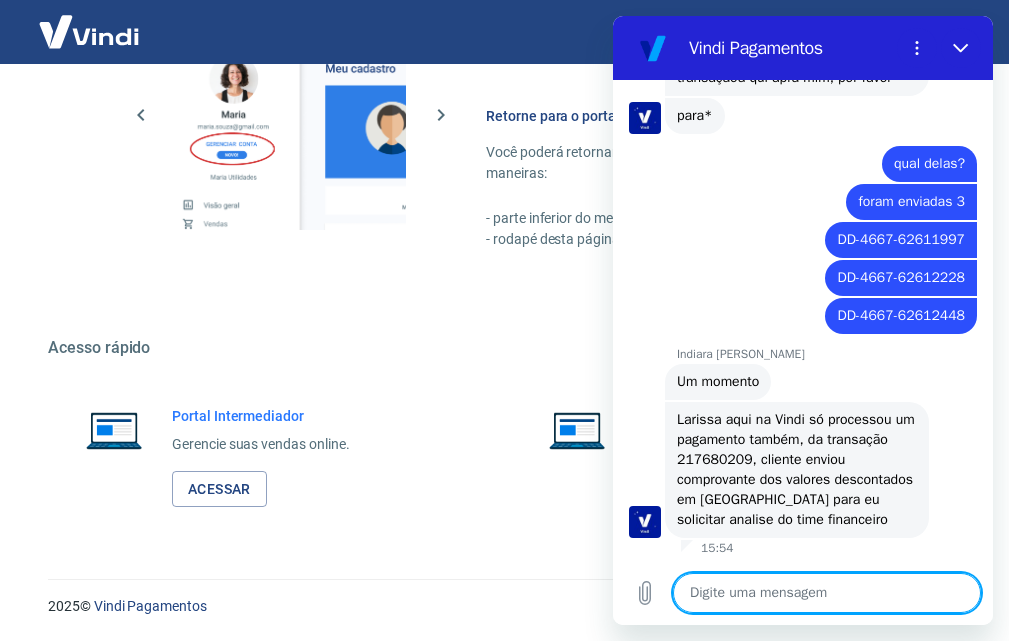 scroll, scrollTop: 3586, scrollLeft: 0, axis: vertical 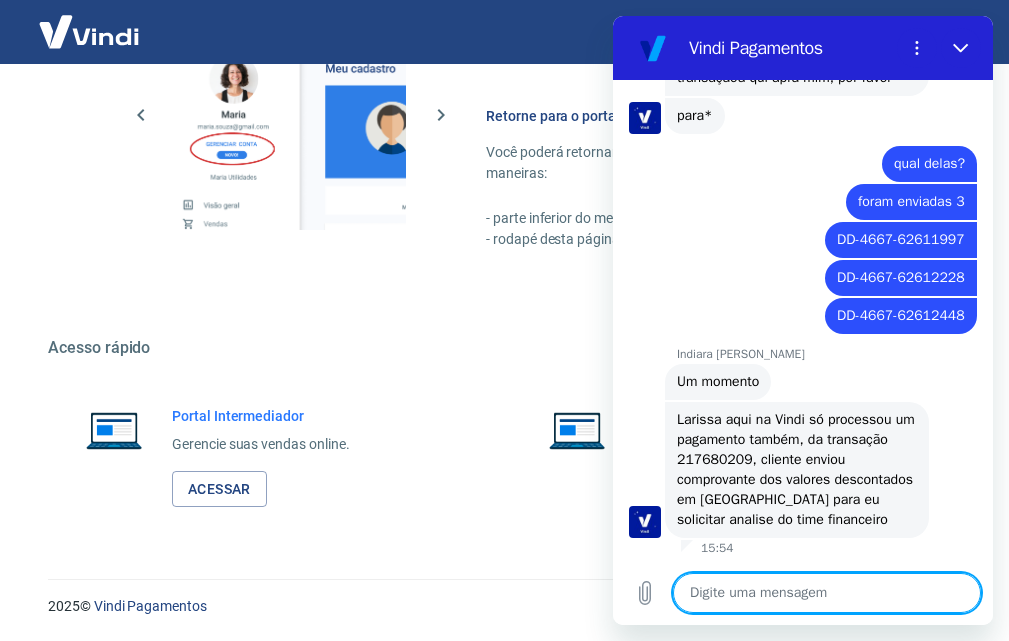 click at bounding box center [827, 593] 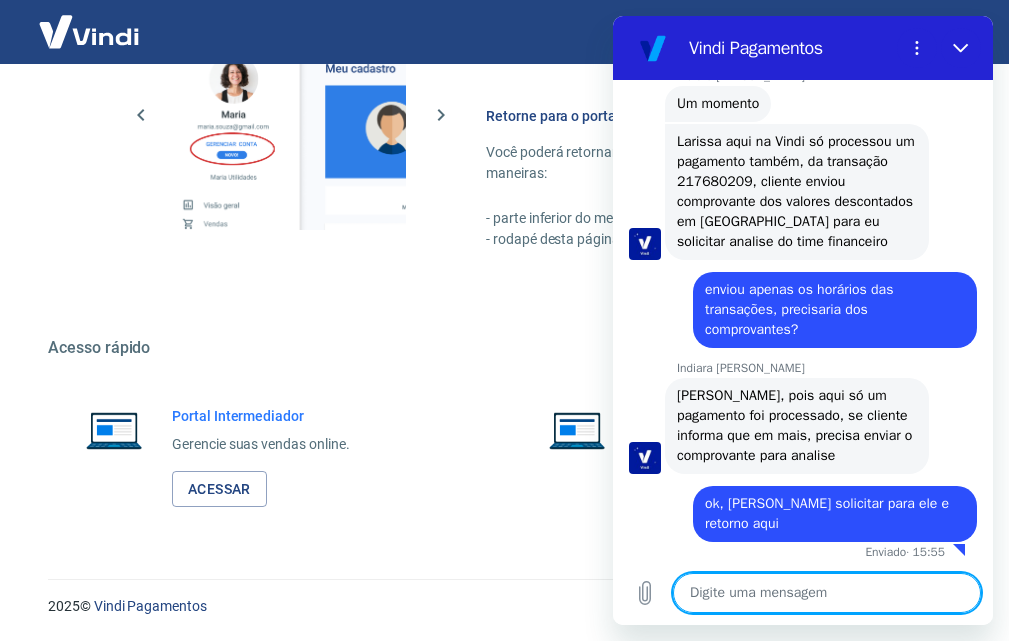 scroll, scrollTop: 3848, scrollLeft: 0, axis: vertical 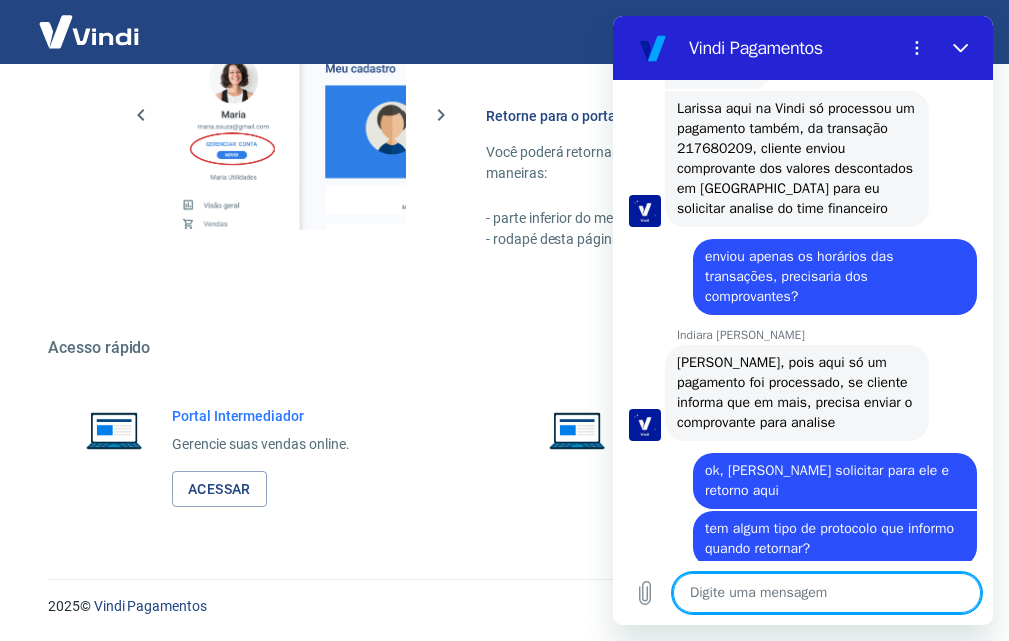 drag, startPoint x: 987, startPoint y: 526, endPoint x: 1607, endPoint y: 533, distance: 620.0395 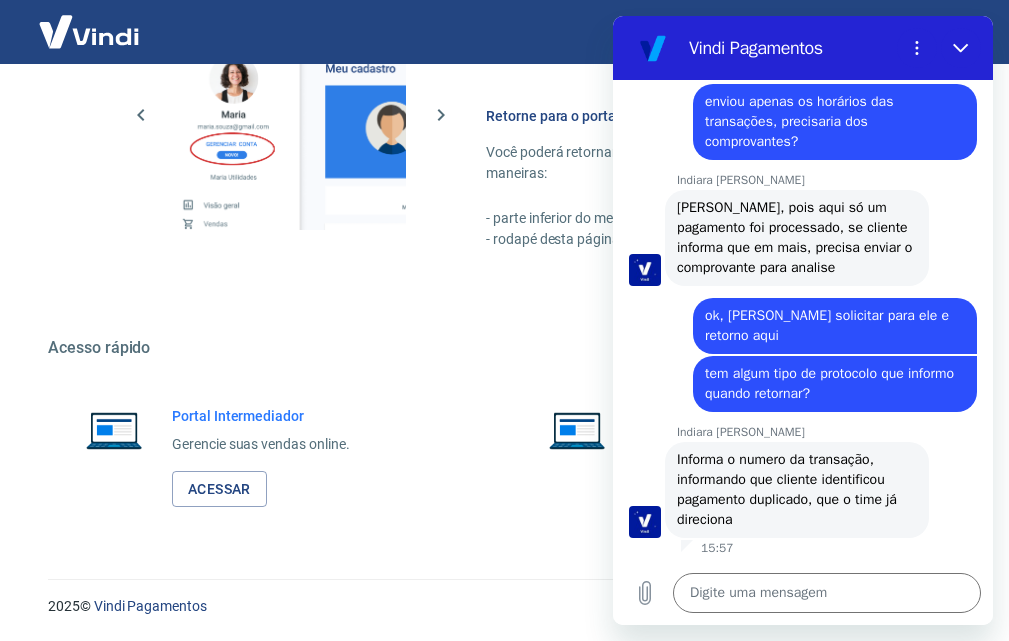 scroll, scrollTop: 4032, scrollLeft: 0, axis: vertical 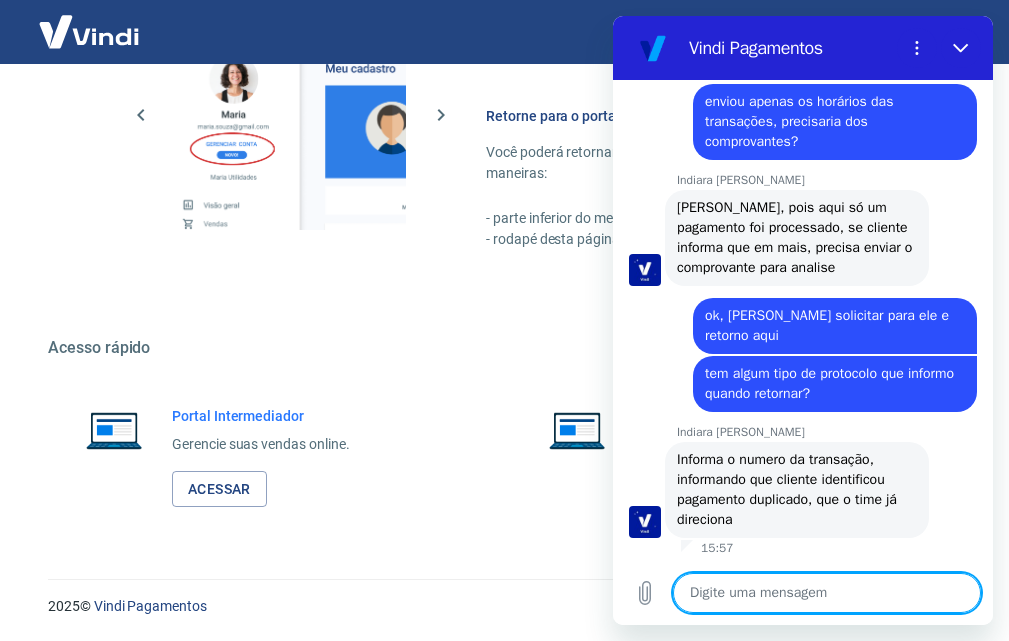 click at bounding box center [827, 593] 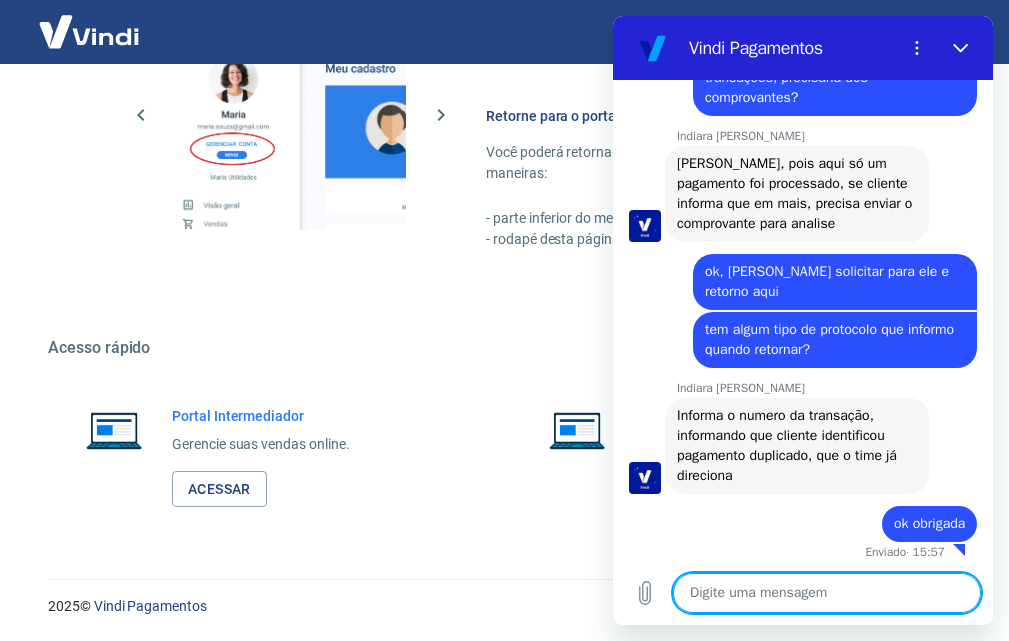 scroll, scrollTop: 4080, scrollLeft: 0, axis: vertical 